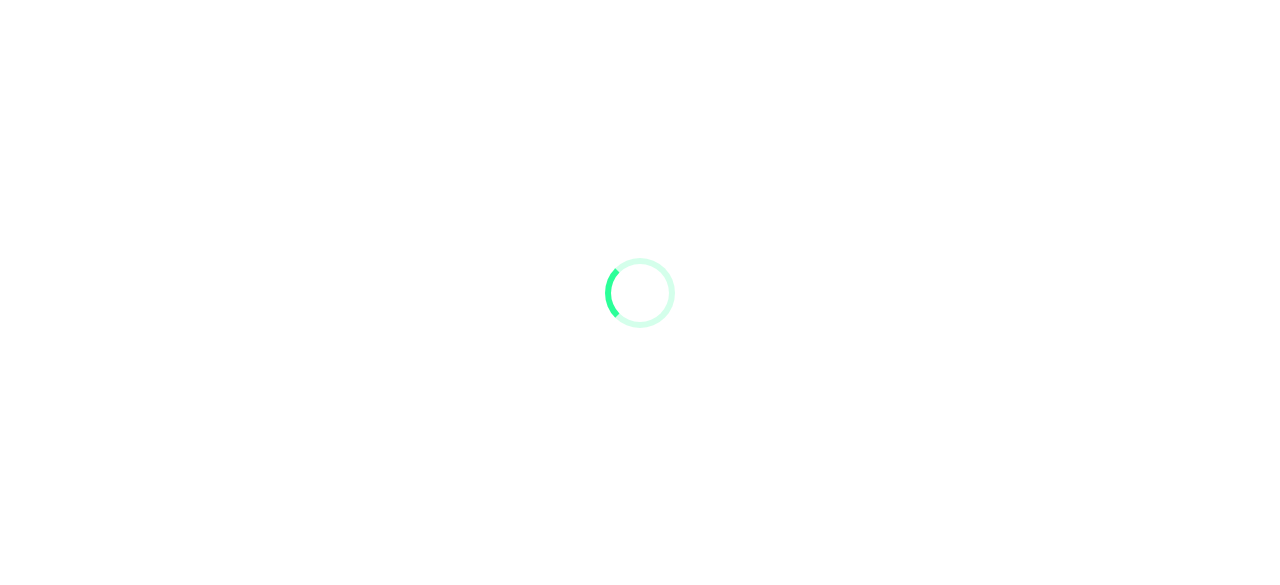 scroll, scrollTop: 0, scrollLeft: 0, axis: both 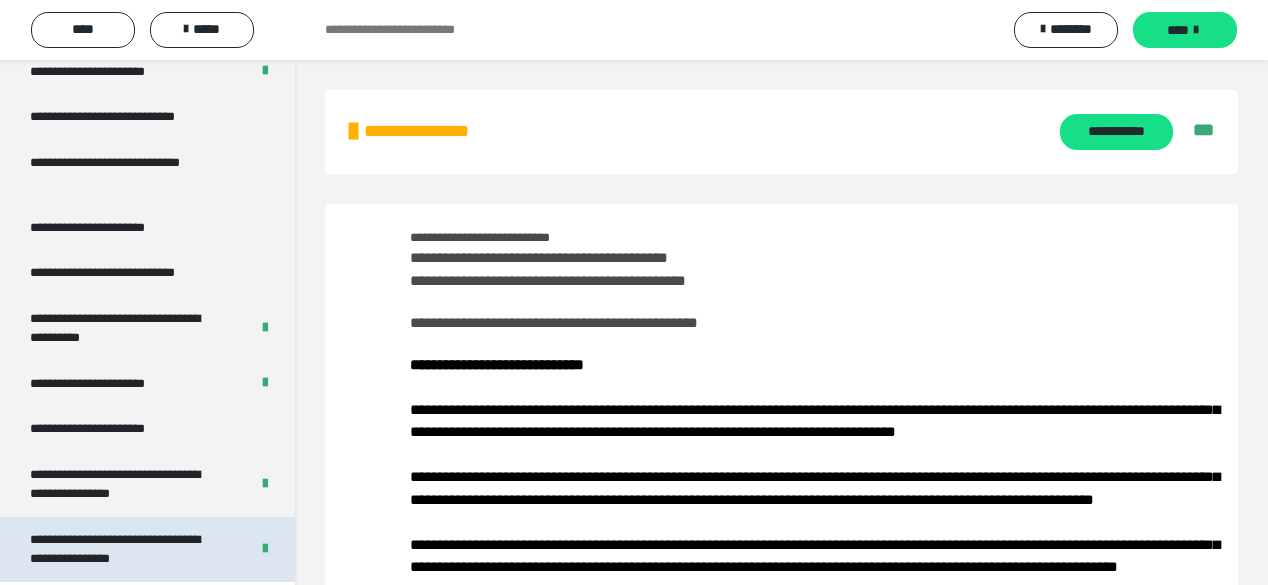 click on "**********" at bounding box center [125, 549] 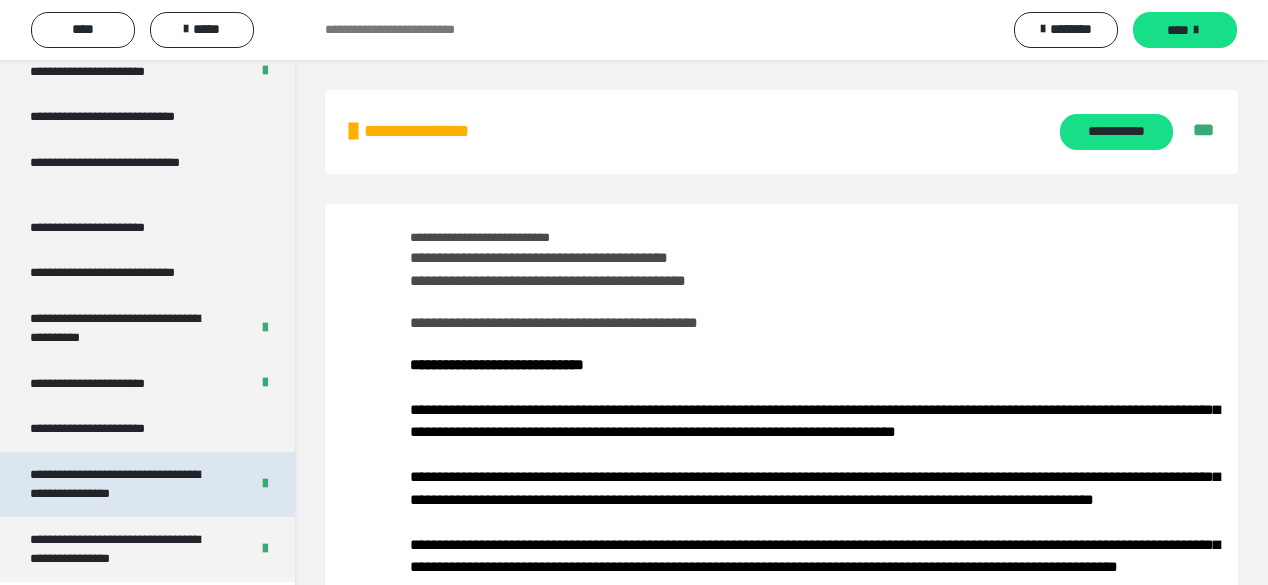 click on "**********" at bounding box center (125, 484) 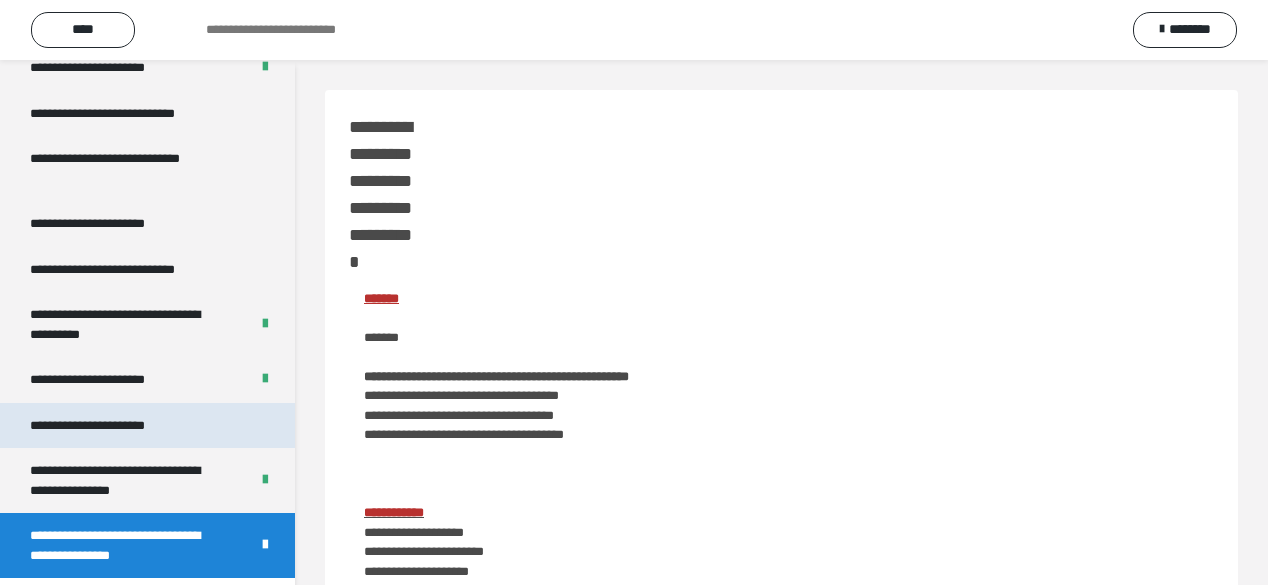 click on "**********" at bounding box center (147, 426) 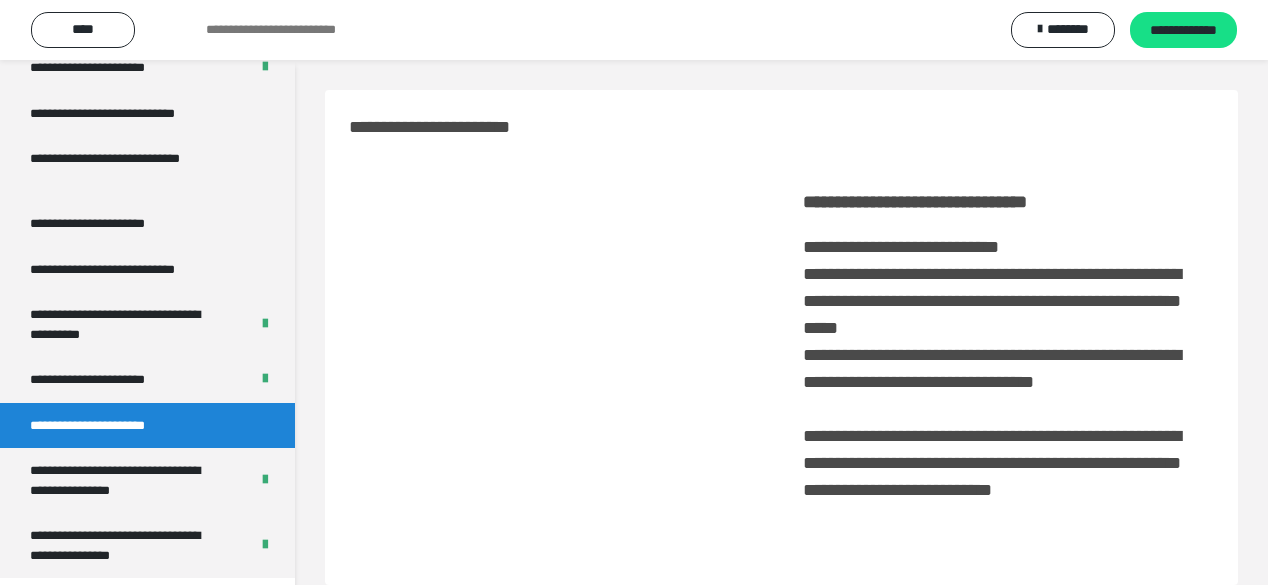 scroll, scrollTop: 3816, scrollLeft: 0, axis: vertical 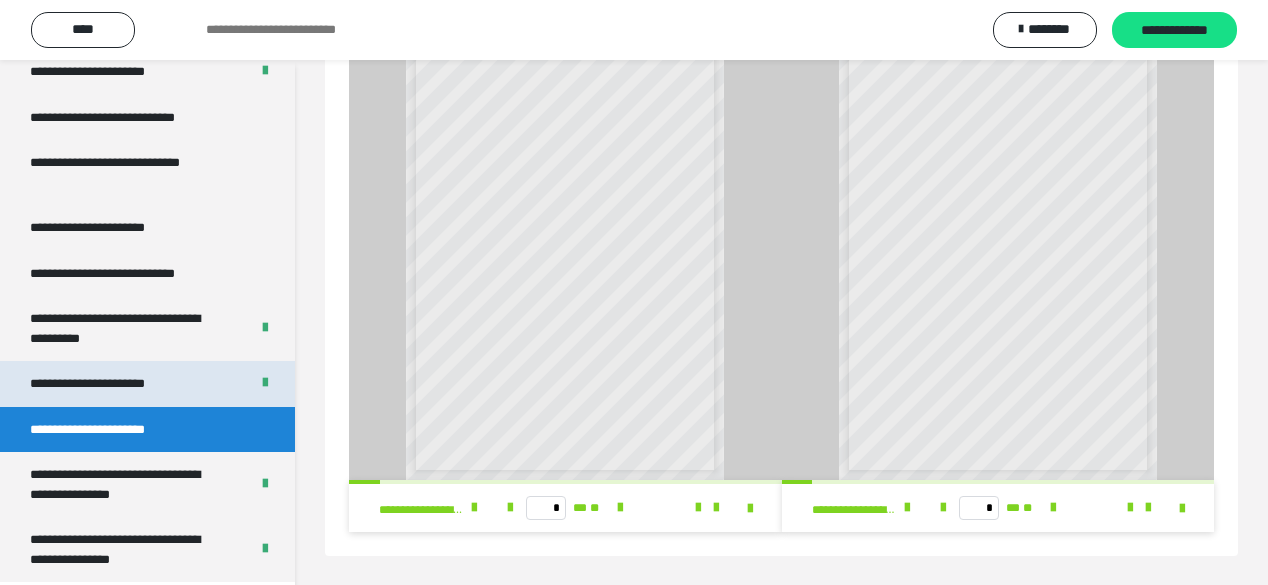 click on "**********" at bounding box center (110, 384) 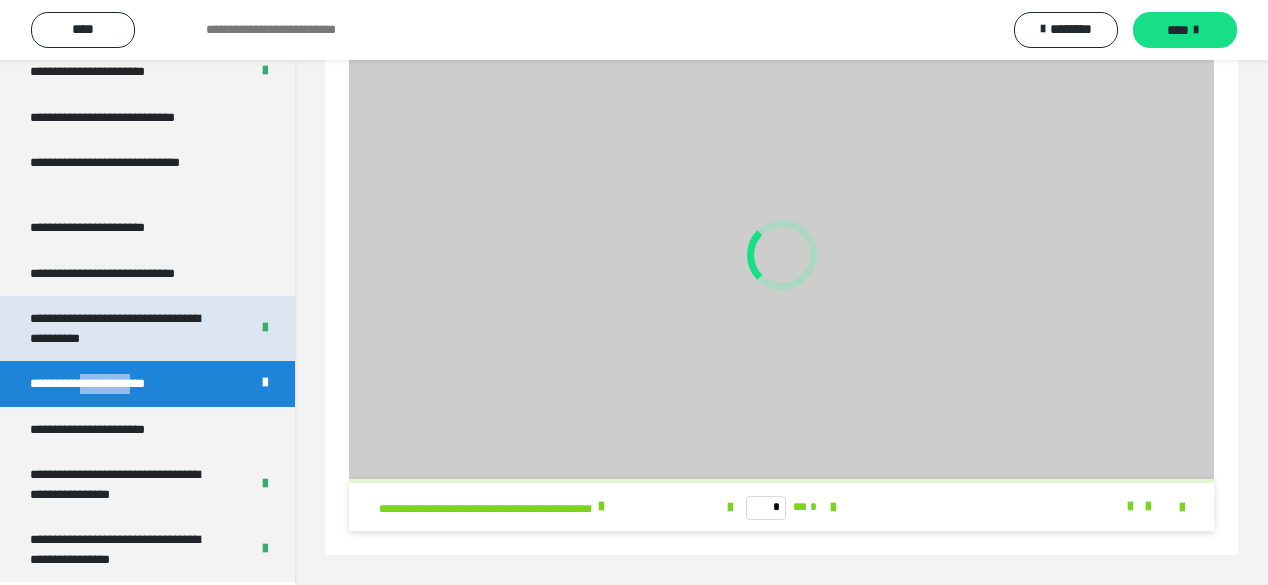 scroll, scrollTop: 110, scrollLeft: 0, axis: vertical 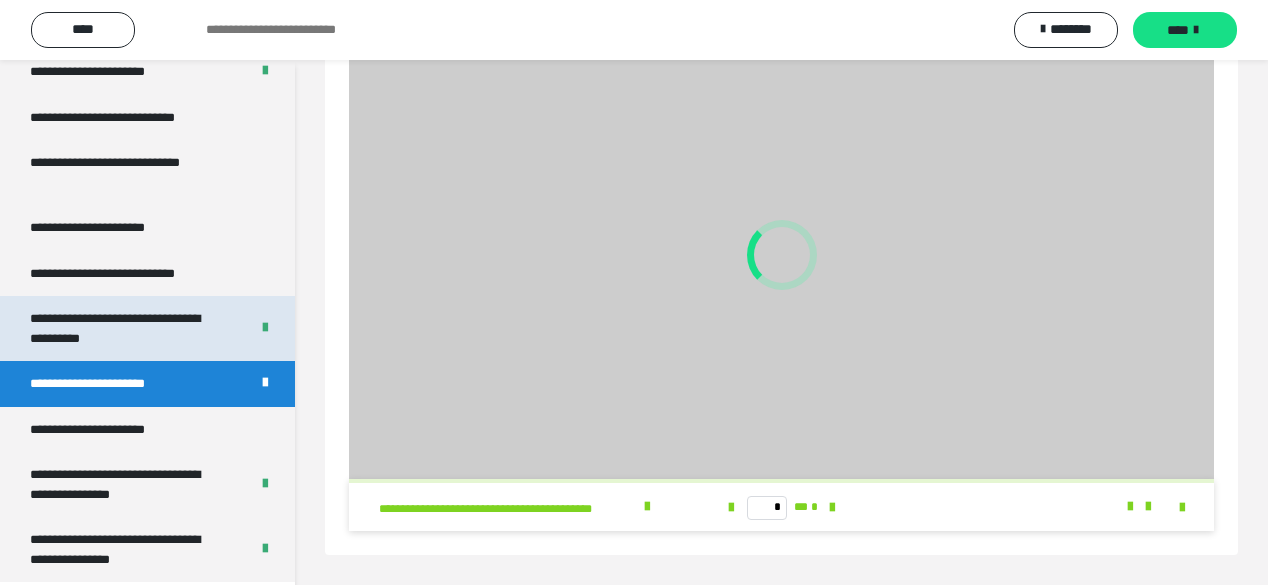 click on "**********" at bounding box center (125, 328) 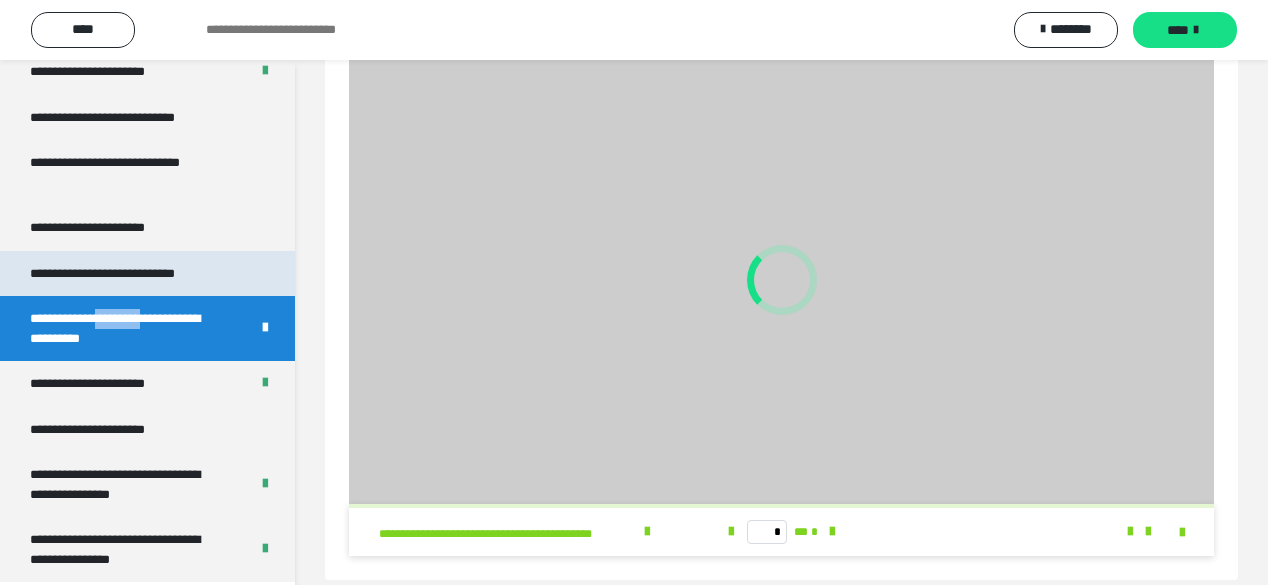 scroll, scrollTop: 610, scrollLeft: 0, axis: vertical 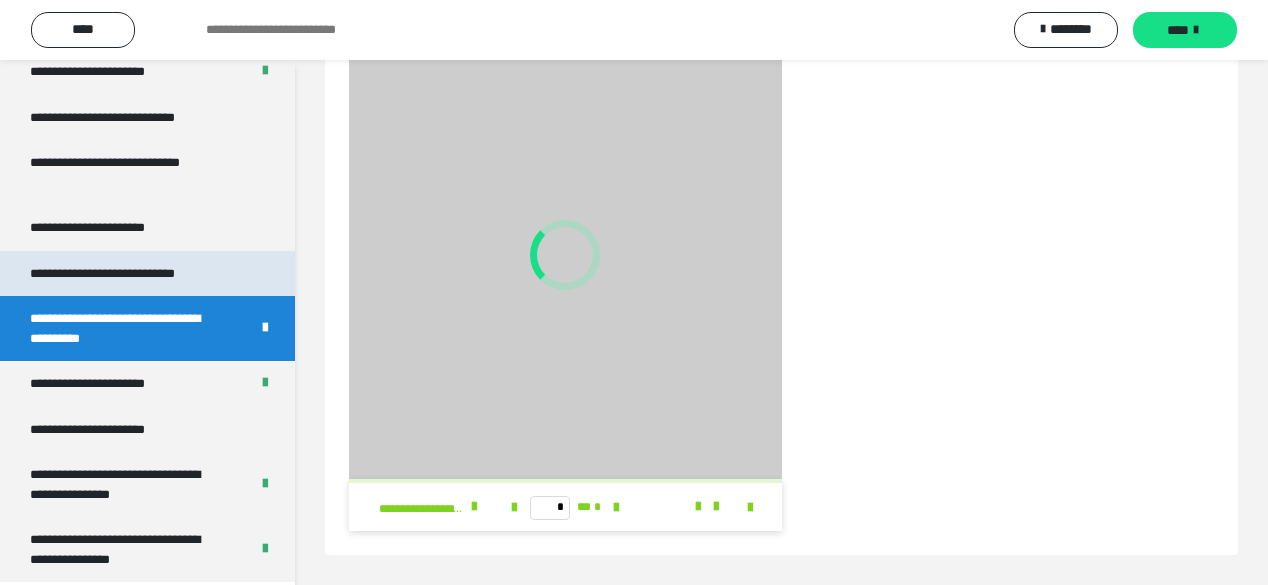 click on "**********" at bounding box center (129, 274) 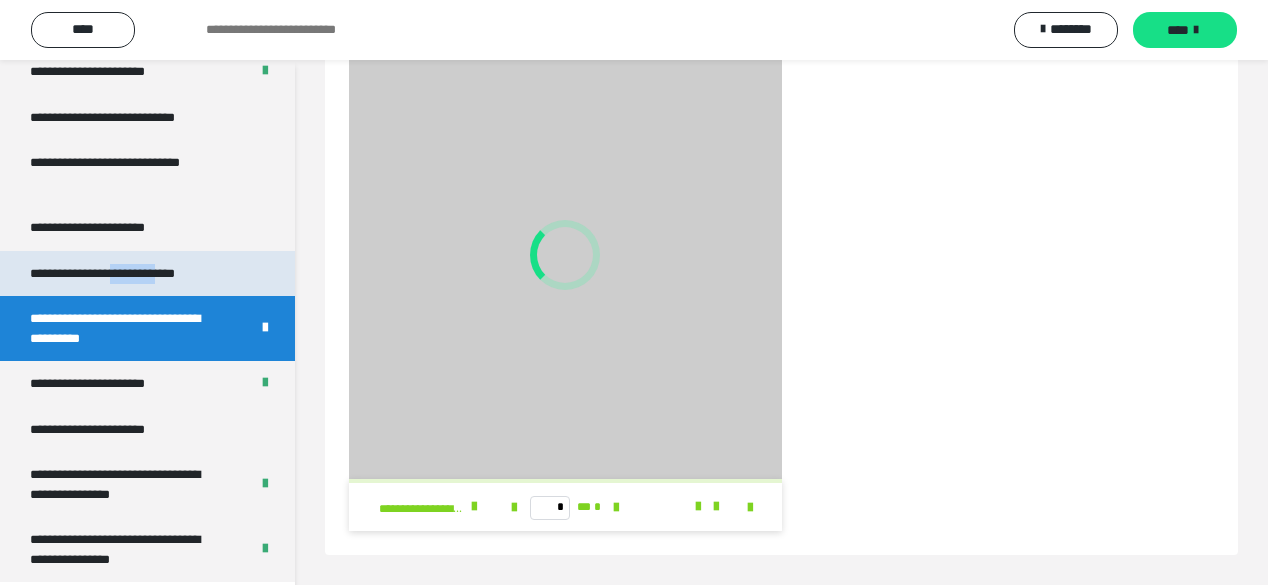 click on "**********" at bounding box center (129, 274) 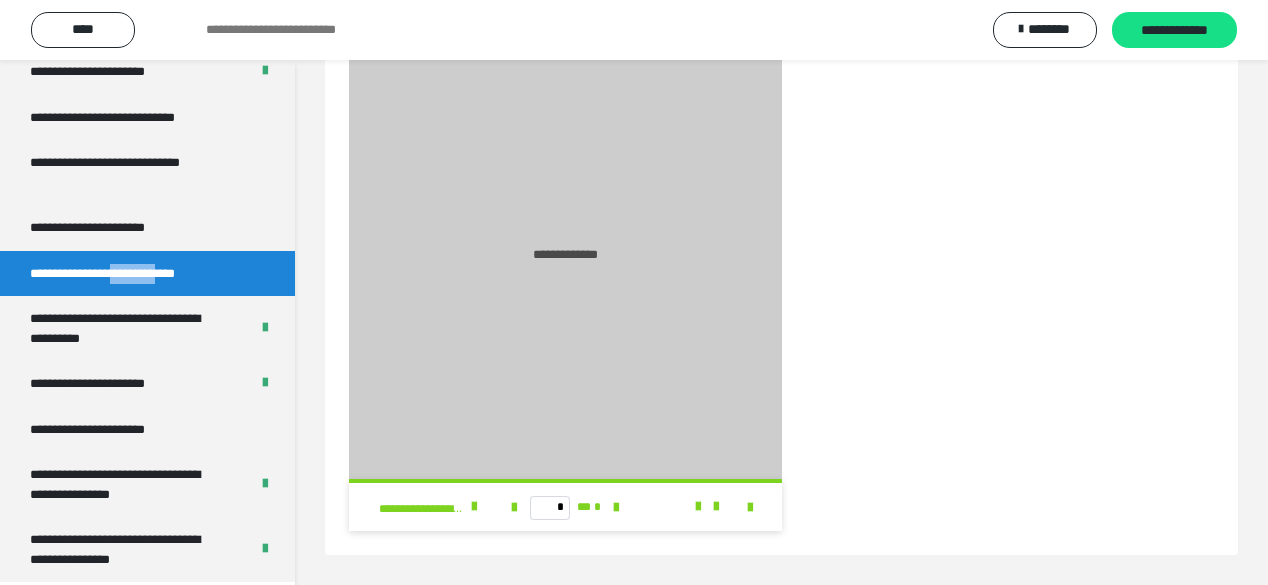 scroll, scrollTop: 60, scrollLeft: 0, axis: vertical 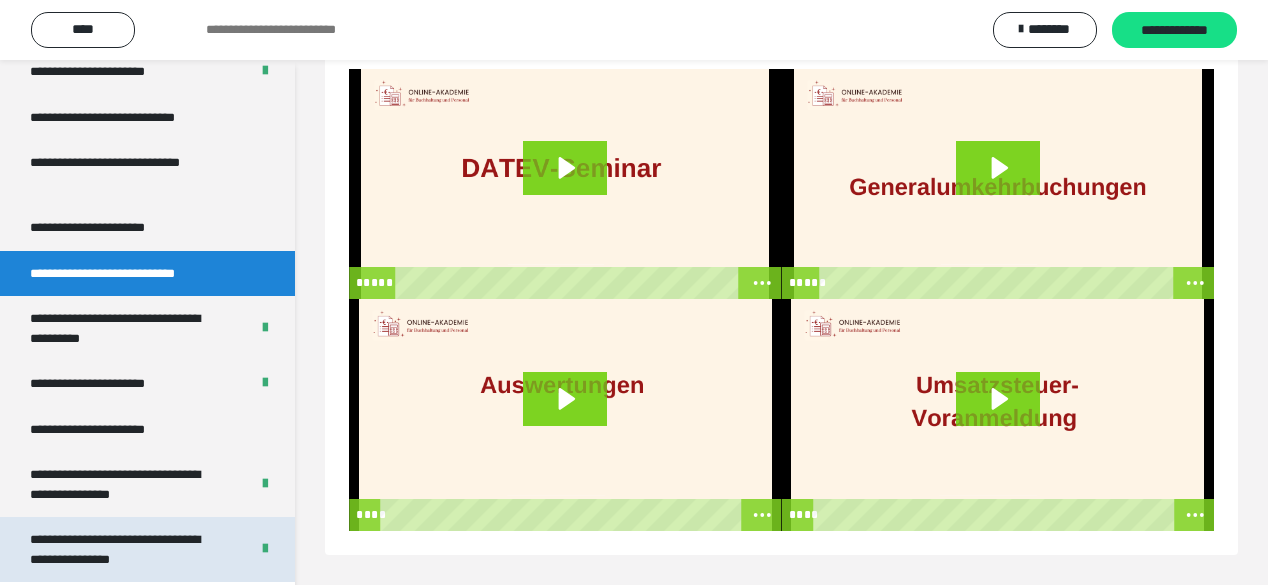 click on "**********" at bounding box center [125, 549] 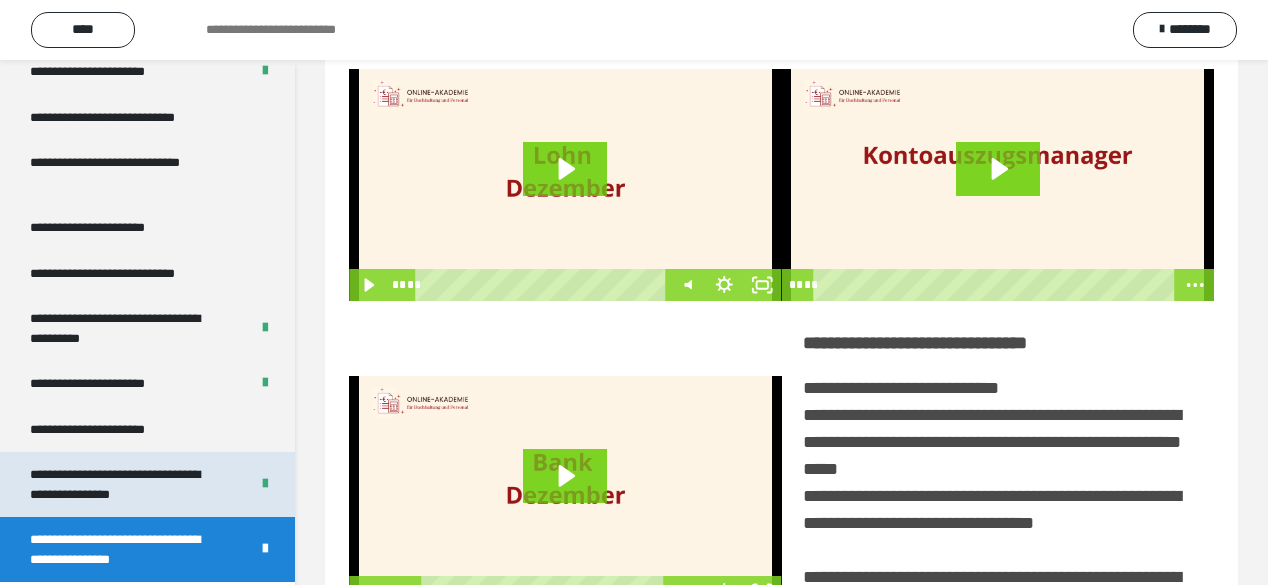 click on "**********" at bounding box center [125, 484] 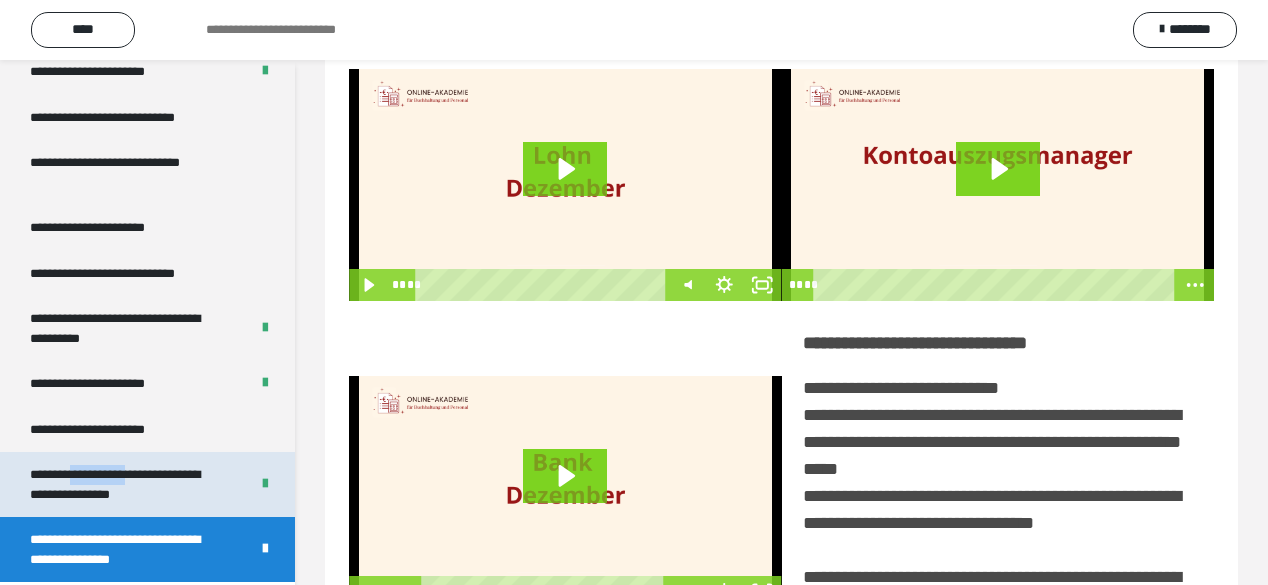 click on "**********" at bounding box center (125, 484) 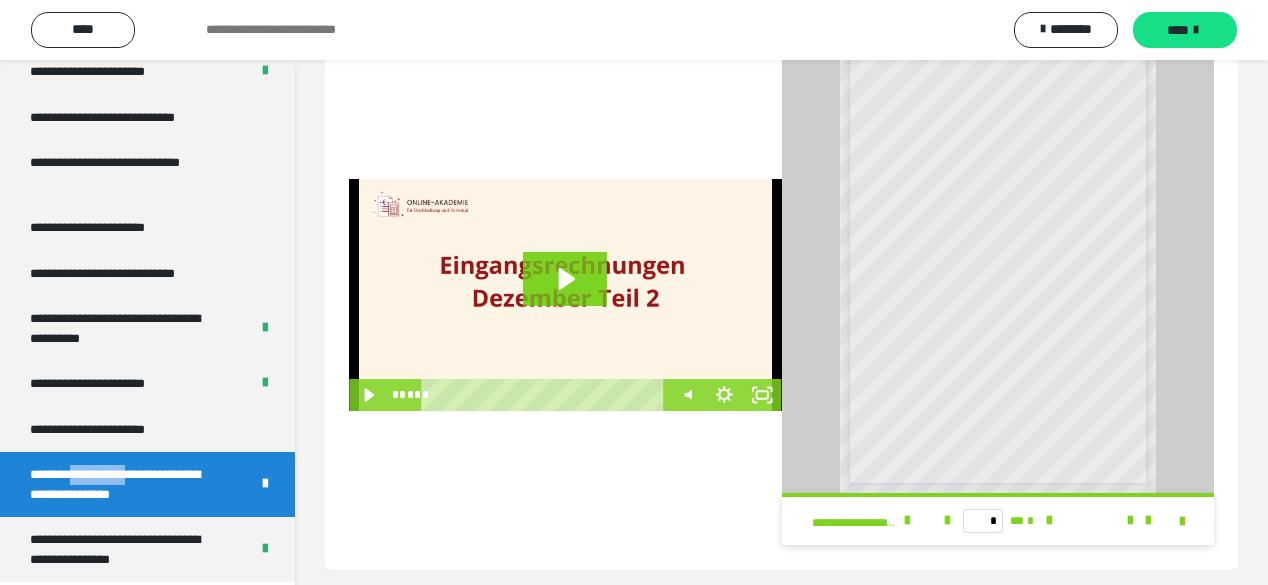 scroll, scrollTop: 529, scrollLeft: 0, axis: vertical 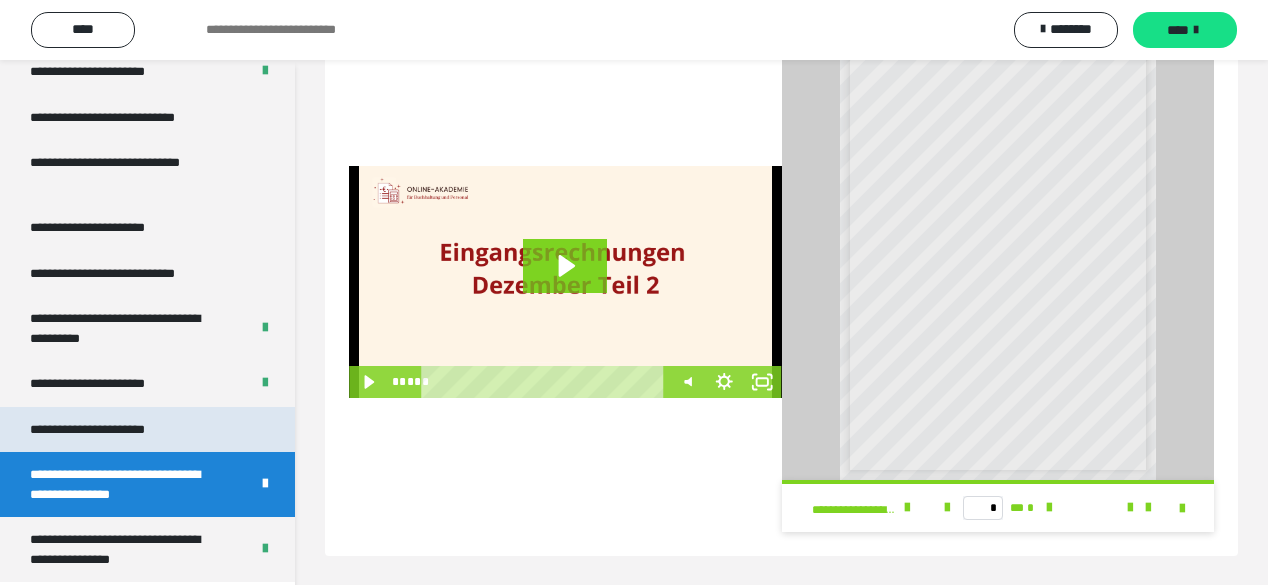 click on "**********" at bounding box center [111, 430] 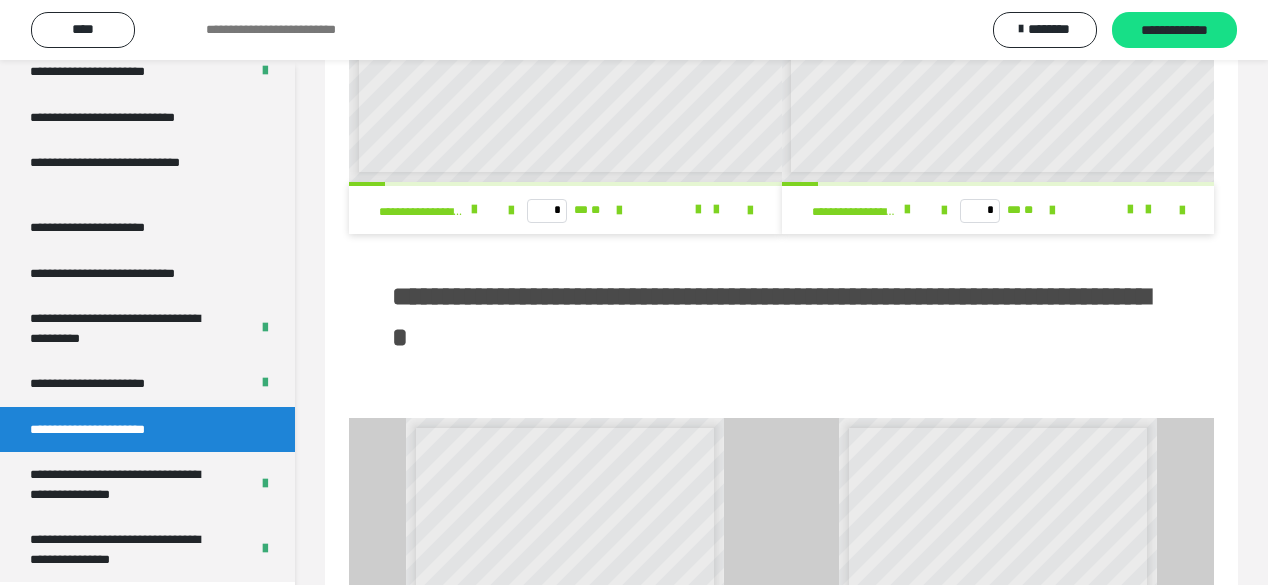 scroll, scrollTop: 49, scrollLeft: 0, axis: vertical 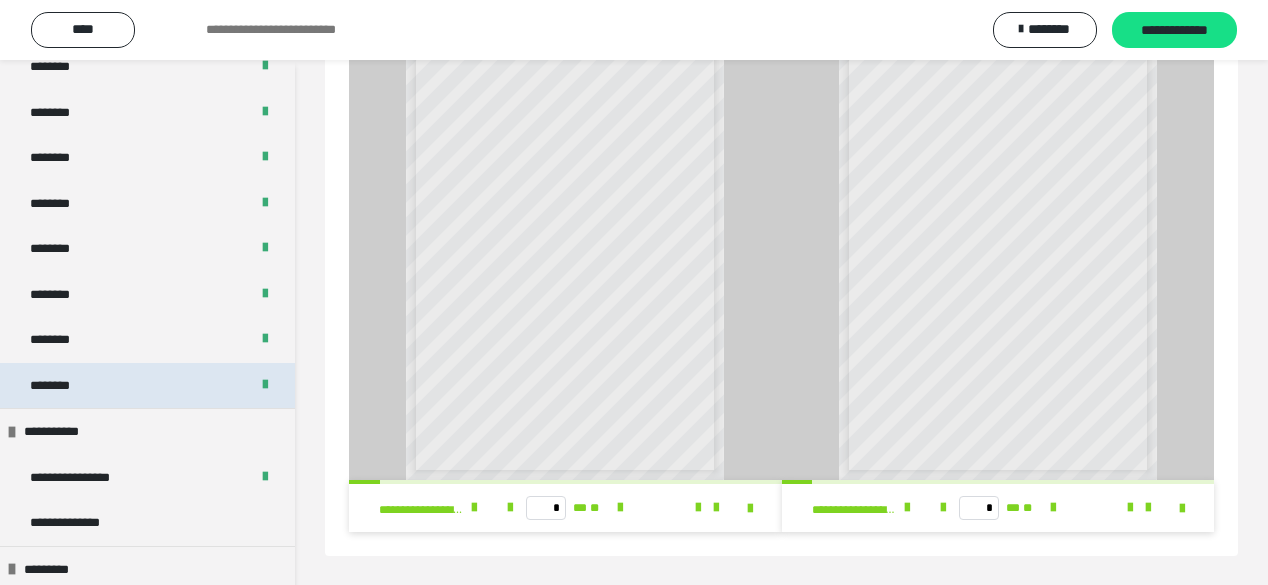 click on "********" at bounding box center [147, 386] 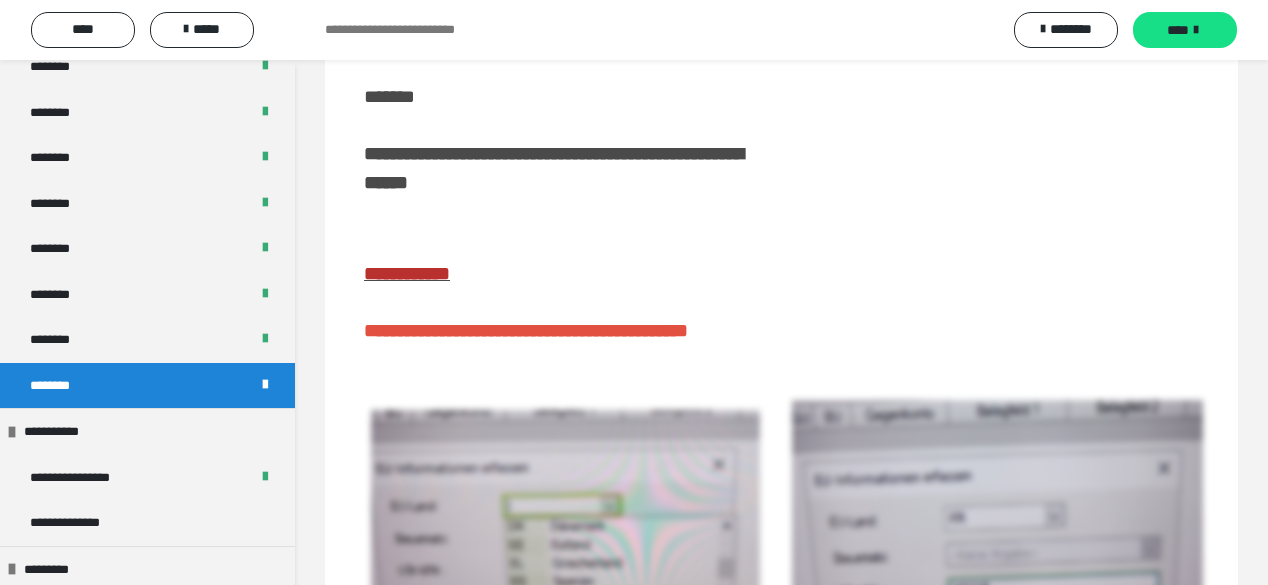 scroll, scrollTop: 412, scrollLeft: 0, axis: vertical 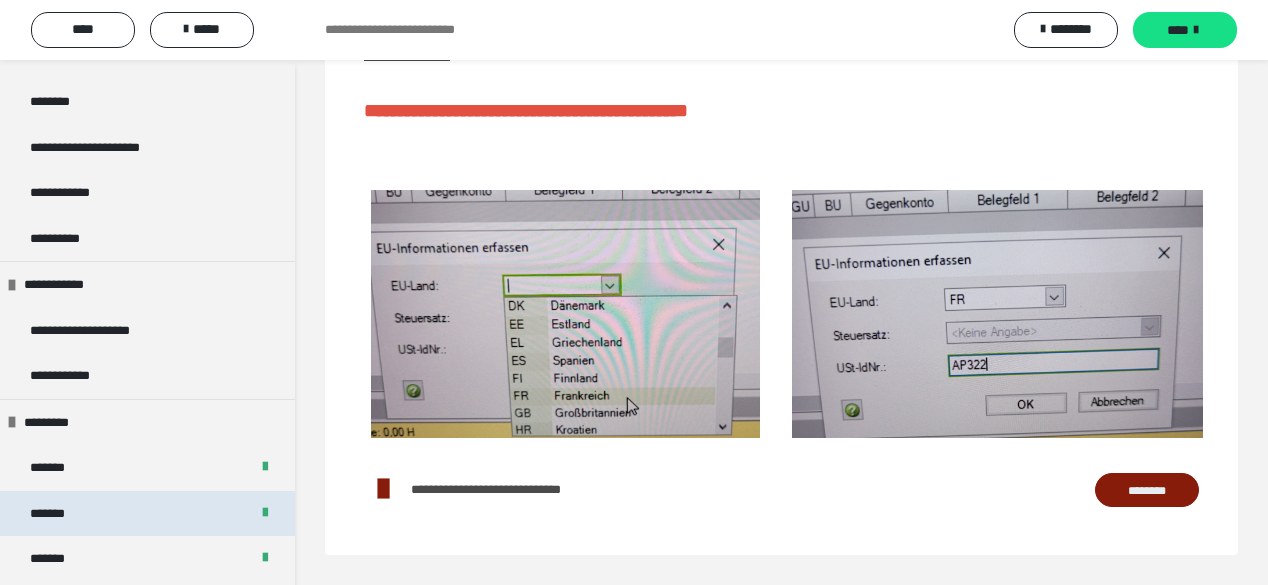 click on "*******" at bounding box center (58, 514) 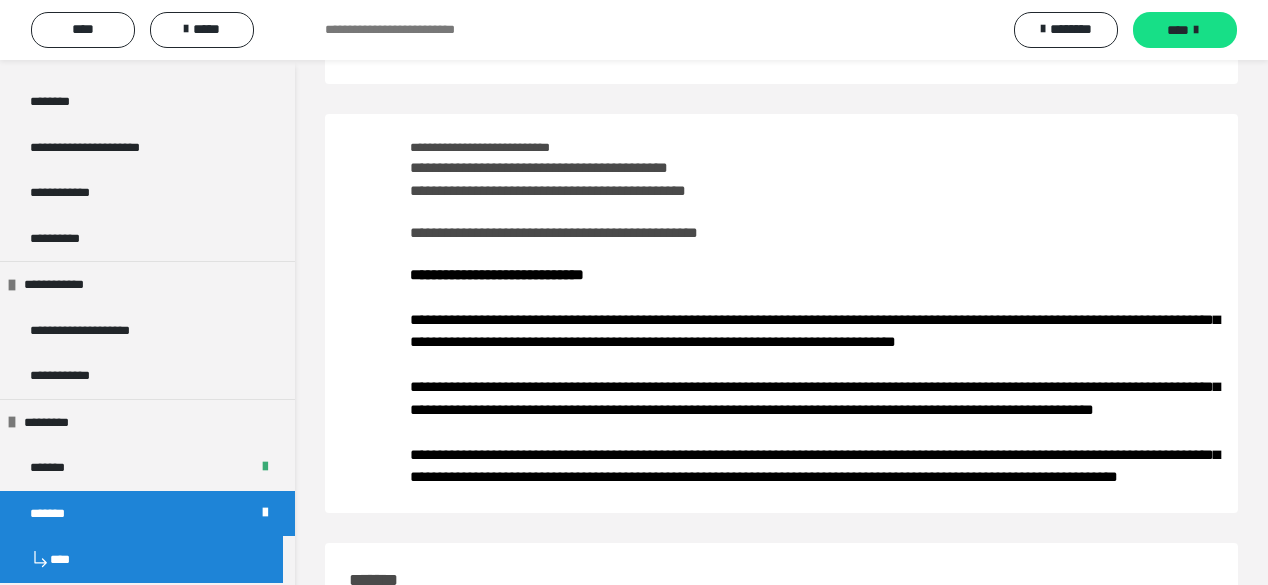 scroll, scrollTop: 0, scrollLeft: 0, axis: both 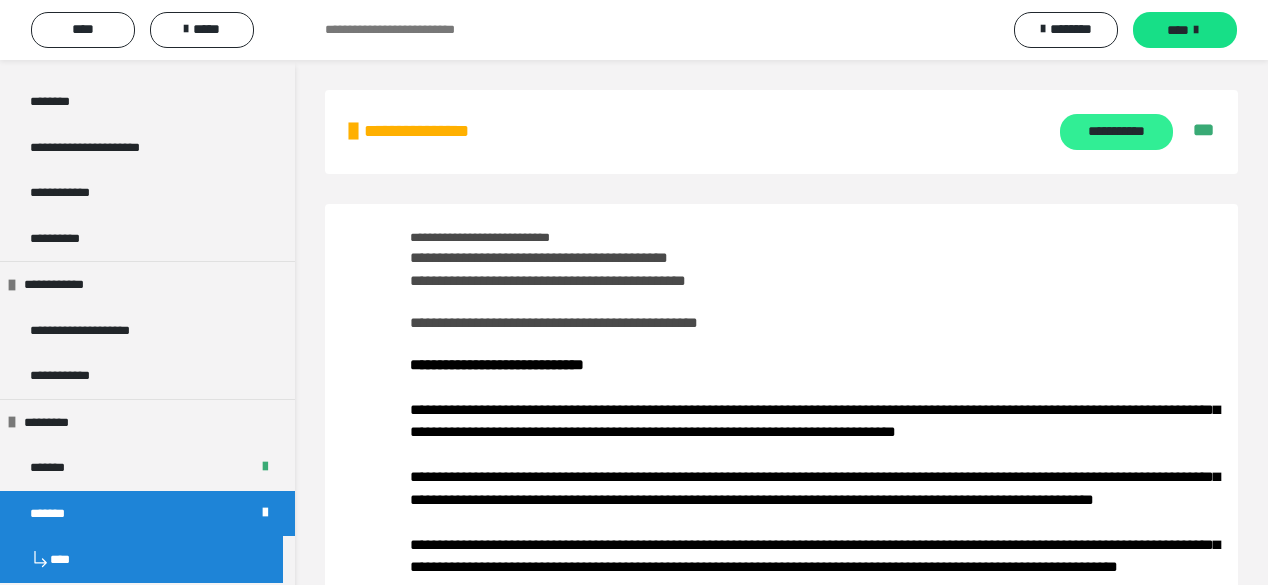 click on "**********" at bounding box center (1116, 132) 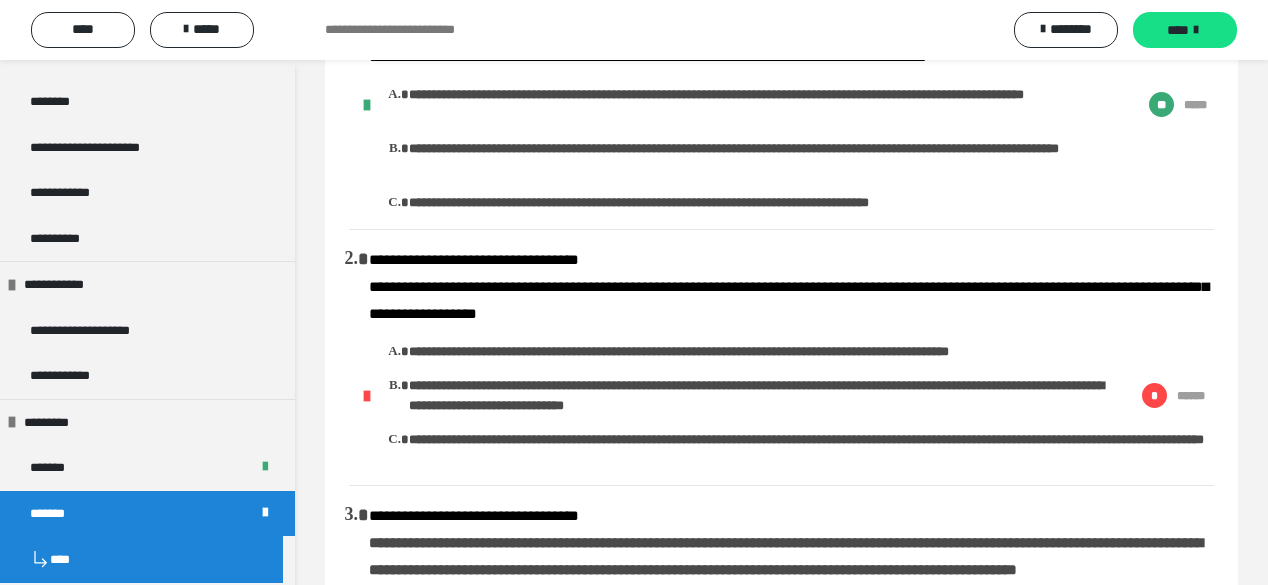 scroll, scrollTop: 279, scrollLeft: 0, axis: vertical 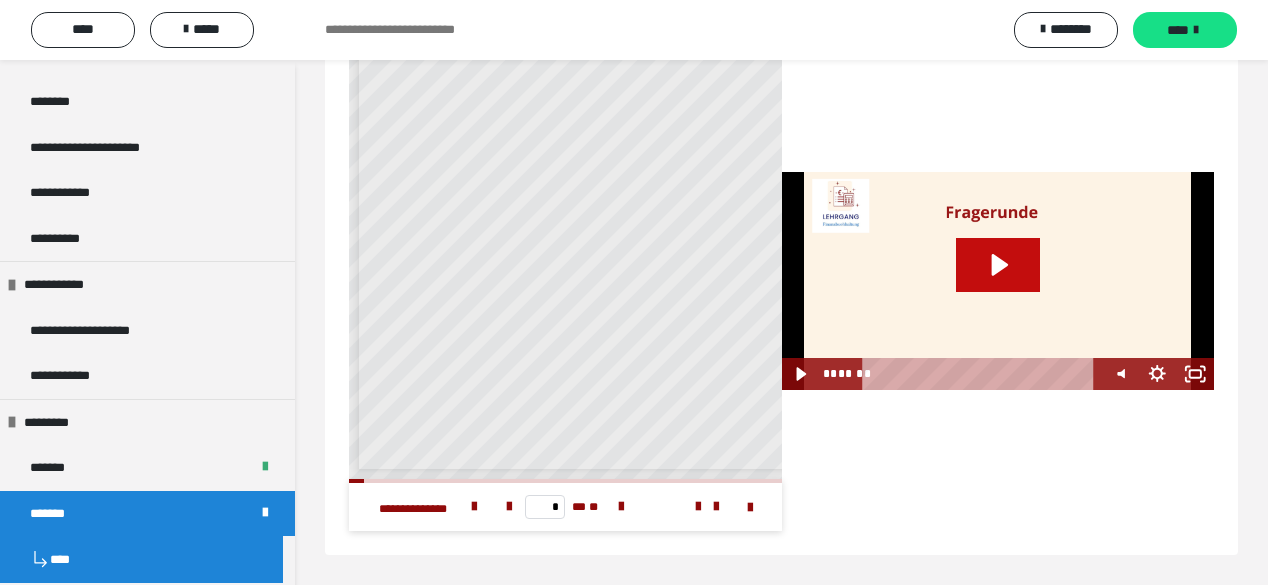 click 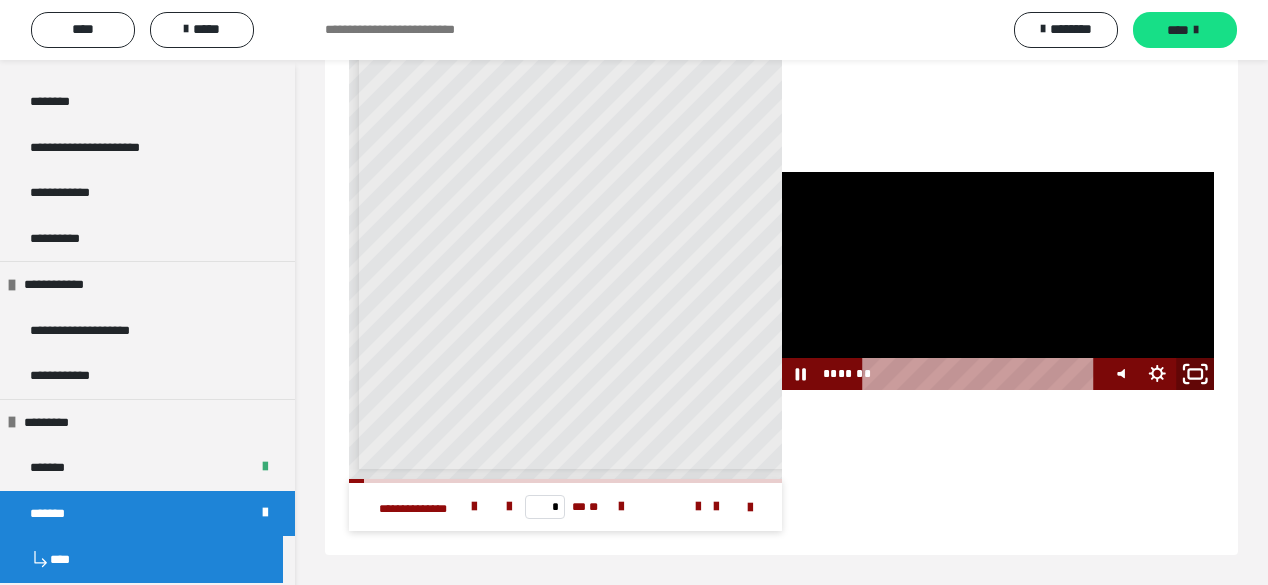 click 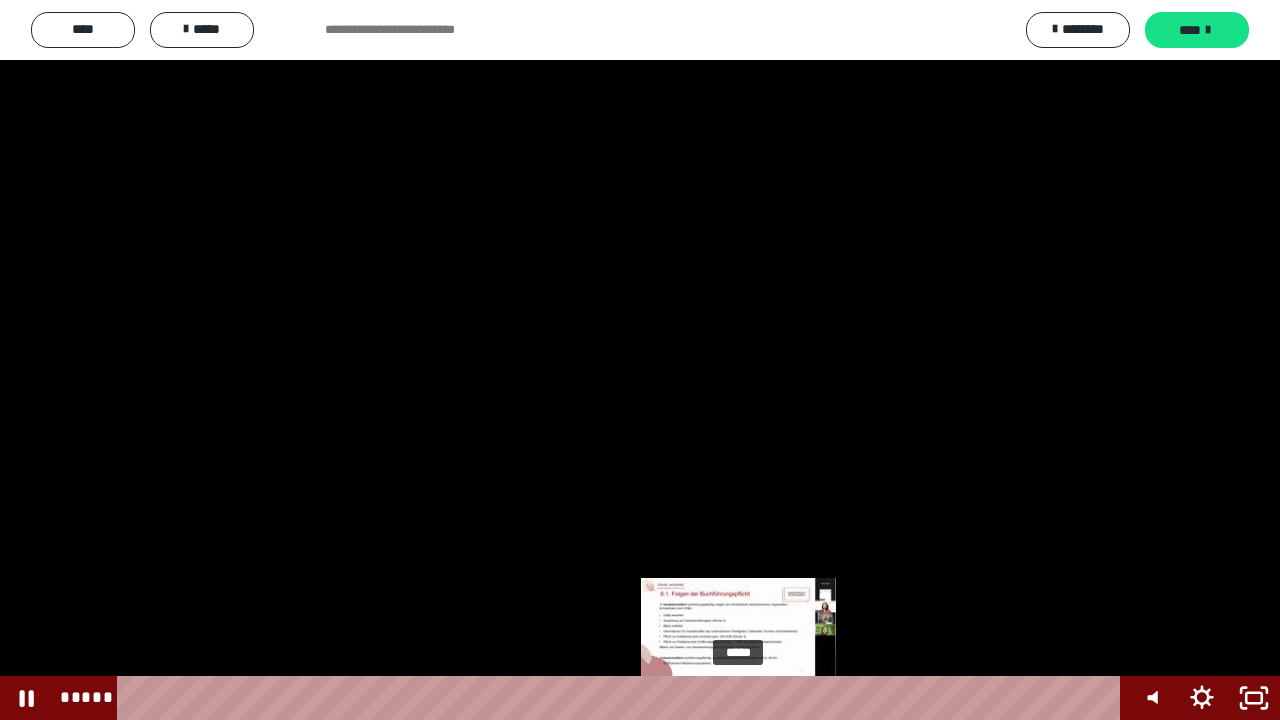 click on "*****" at bounding box center (622, 698) 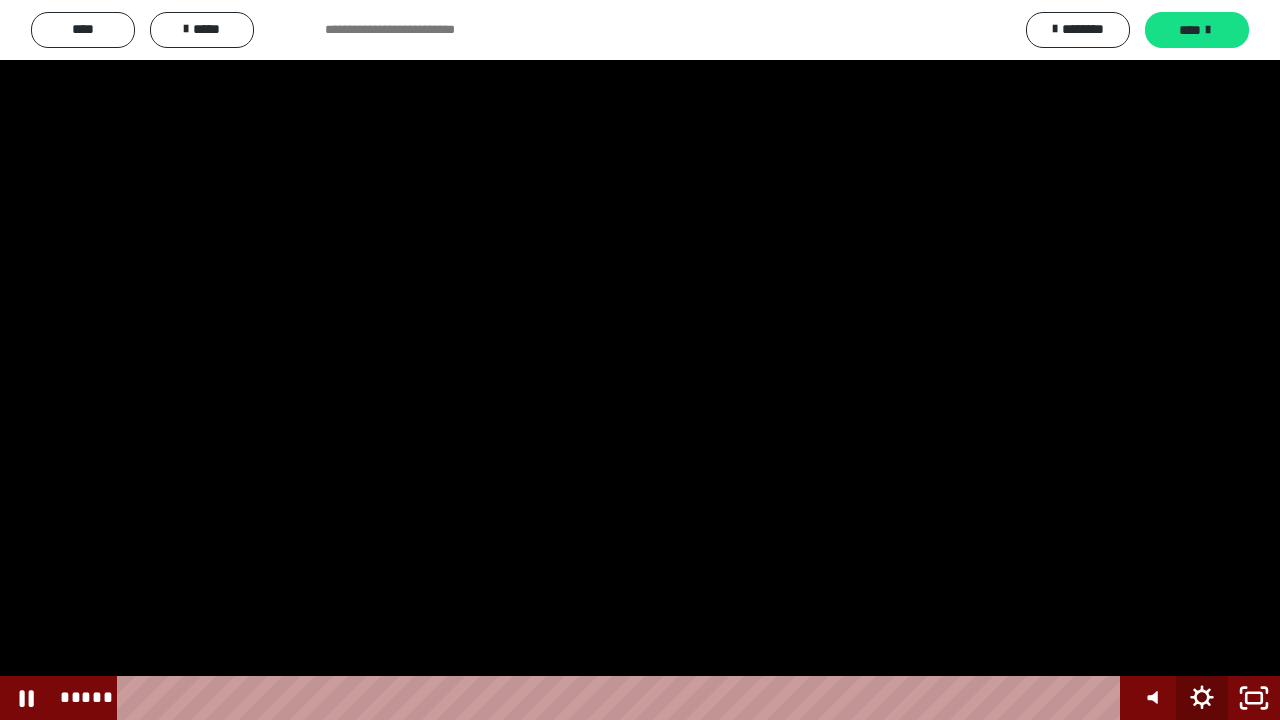 click 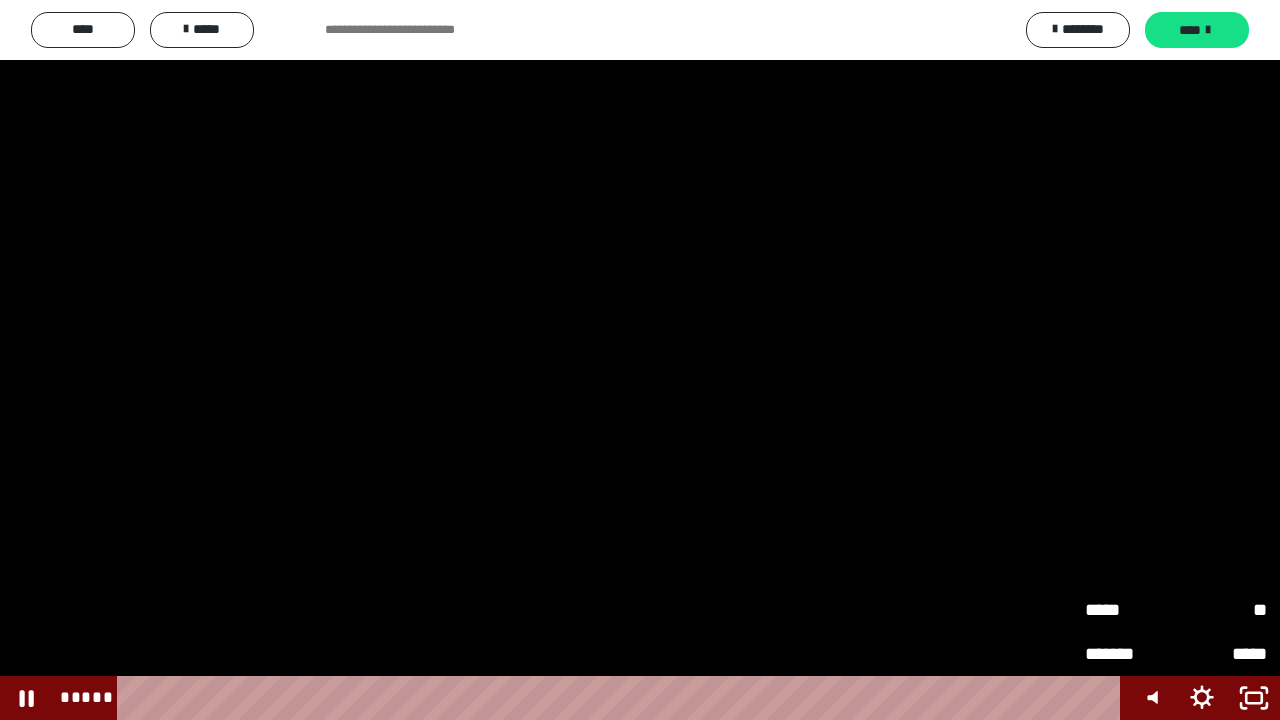 click on "*****" at bounding box center [1130, 610] 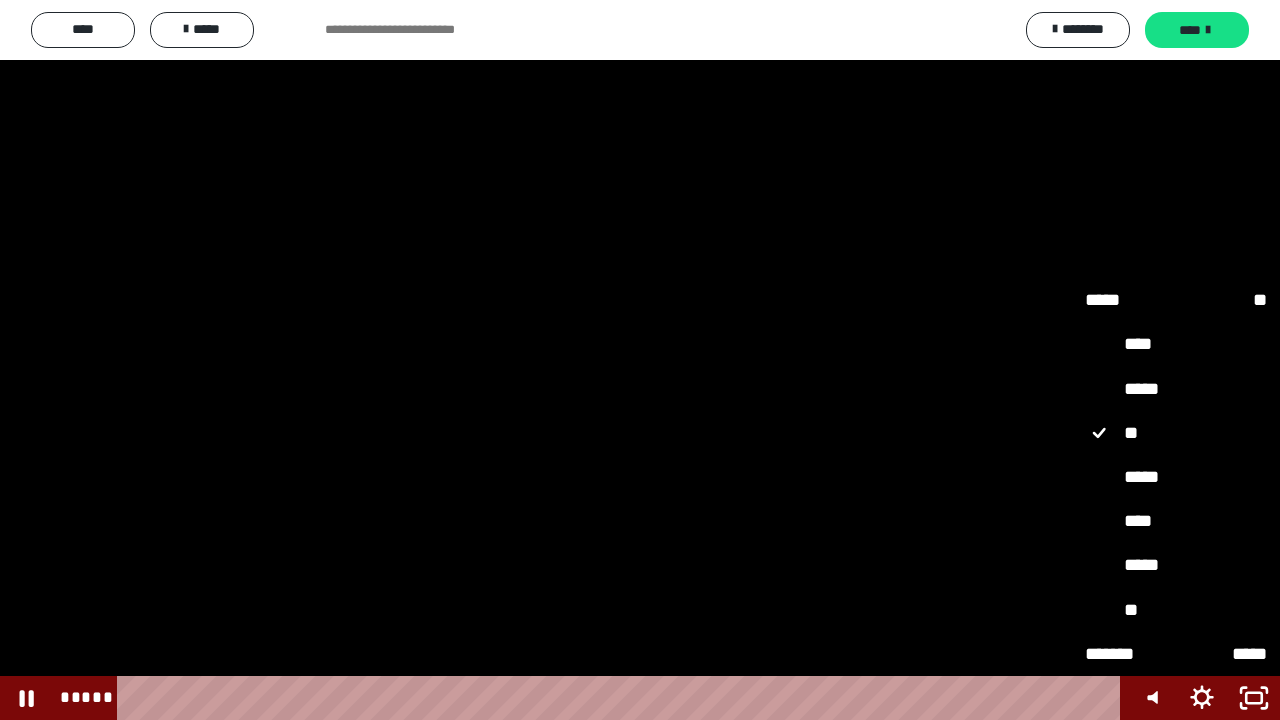 click on "*****" at bounding box center (1176, 478) 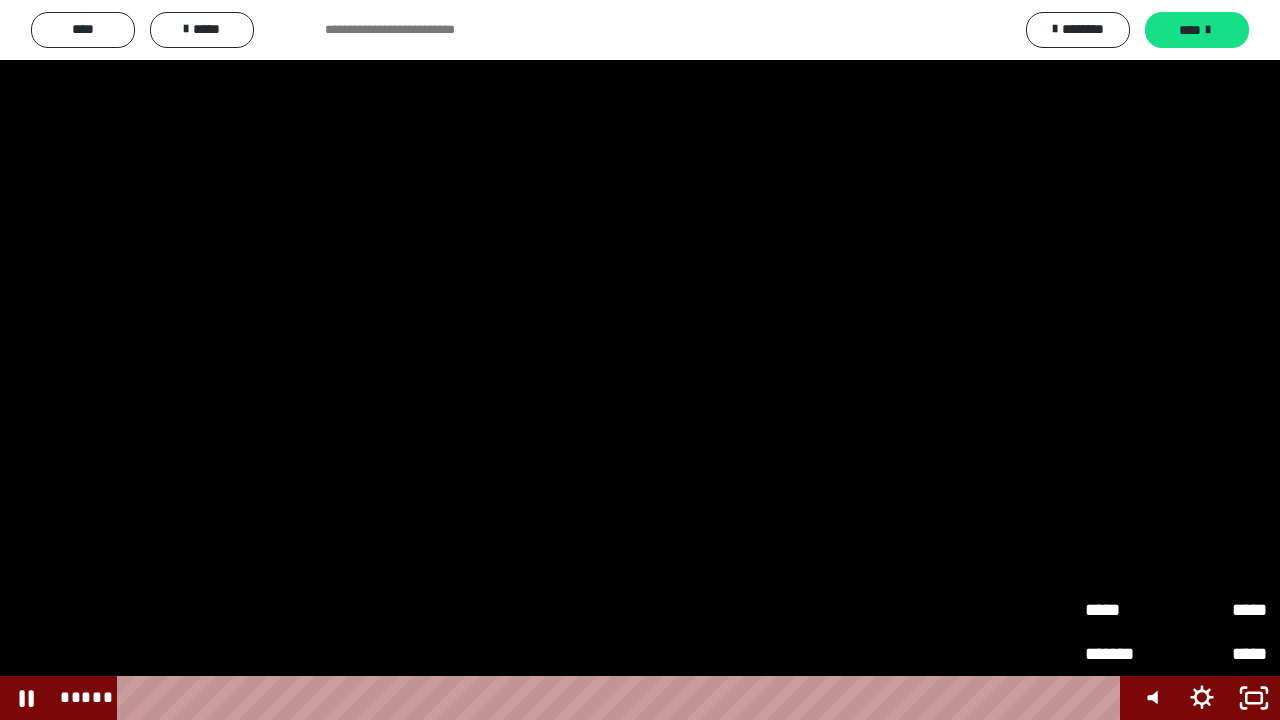 type 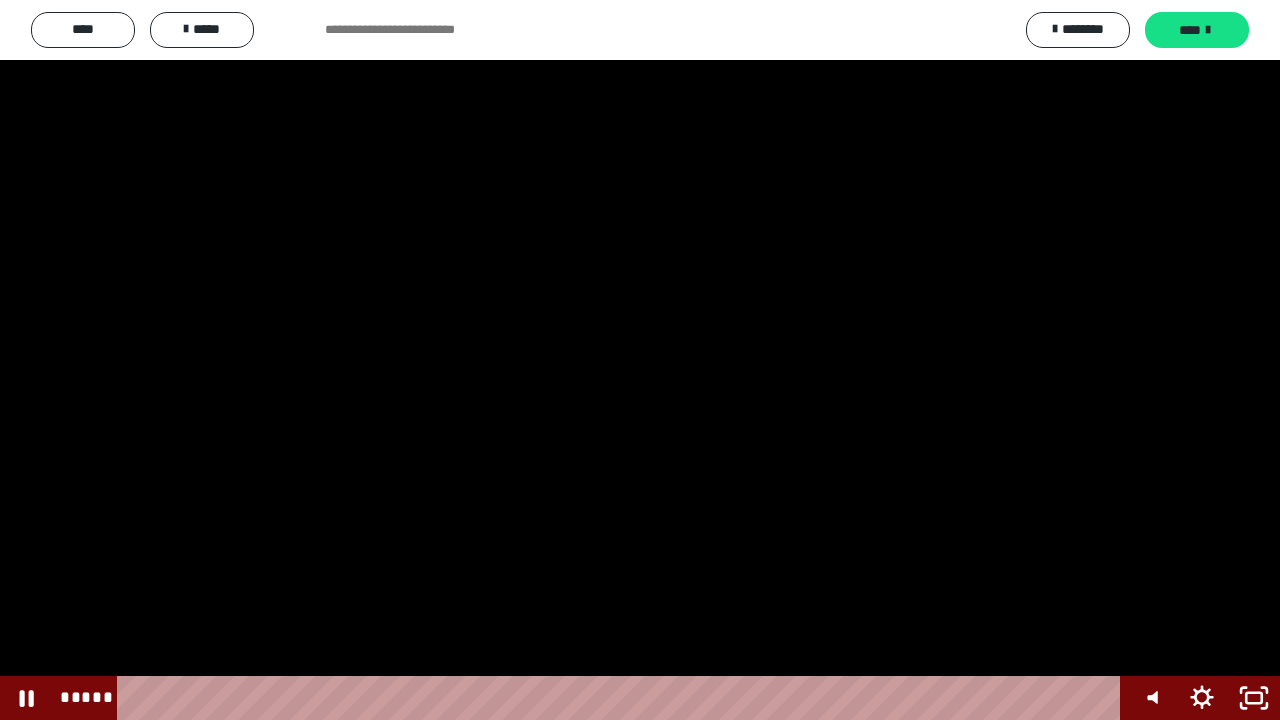 click at bounding box center [640, 360] 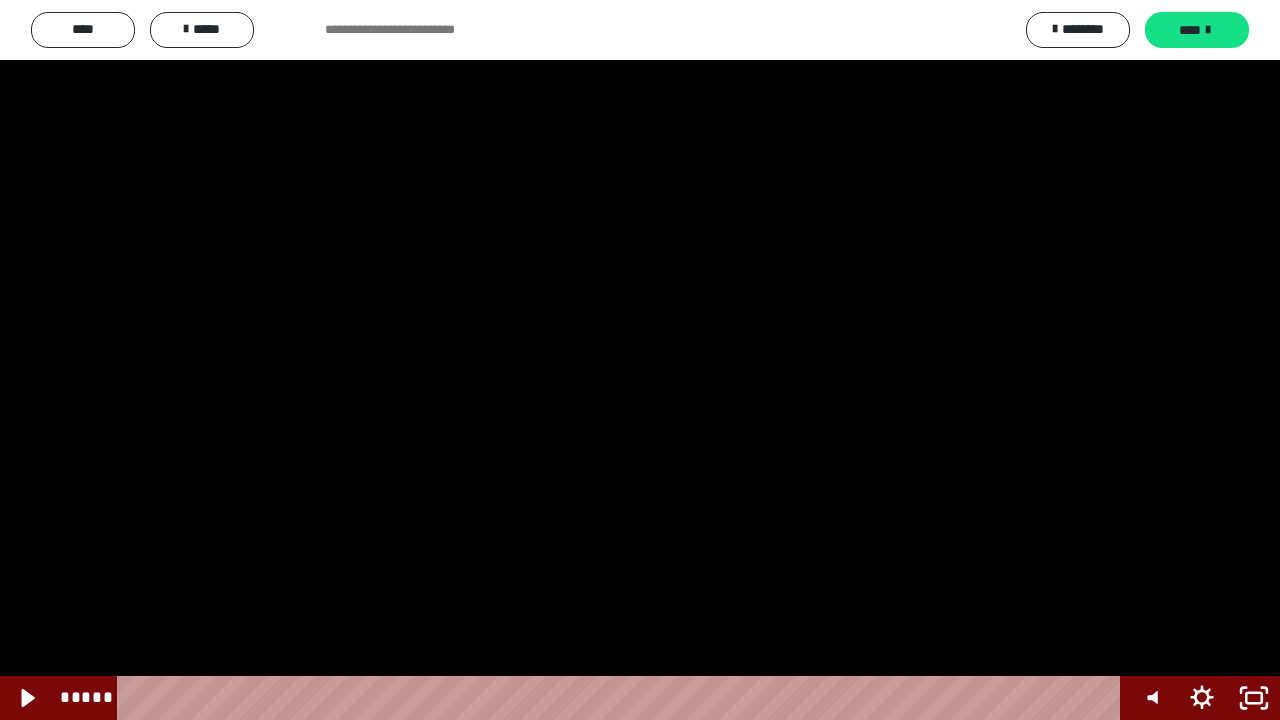 click at bounding box center [640, 360] 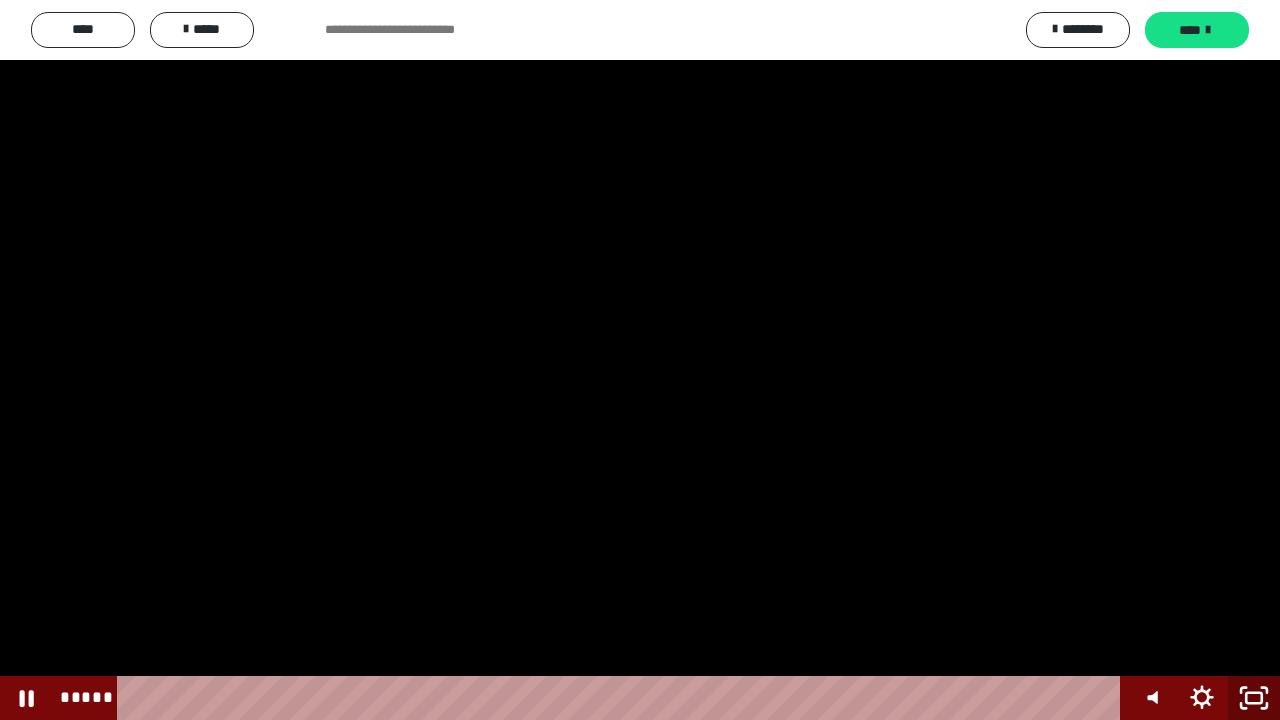 click 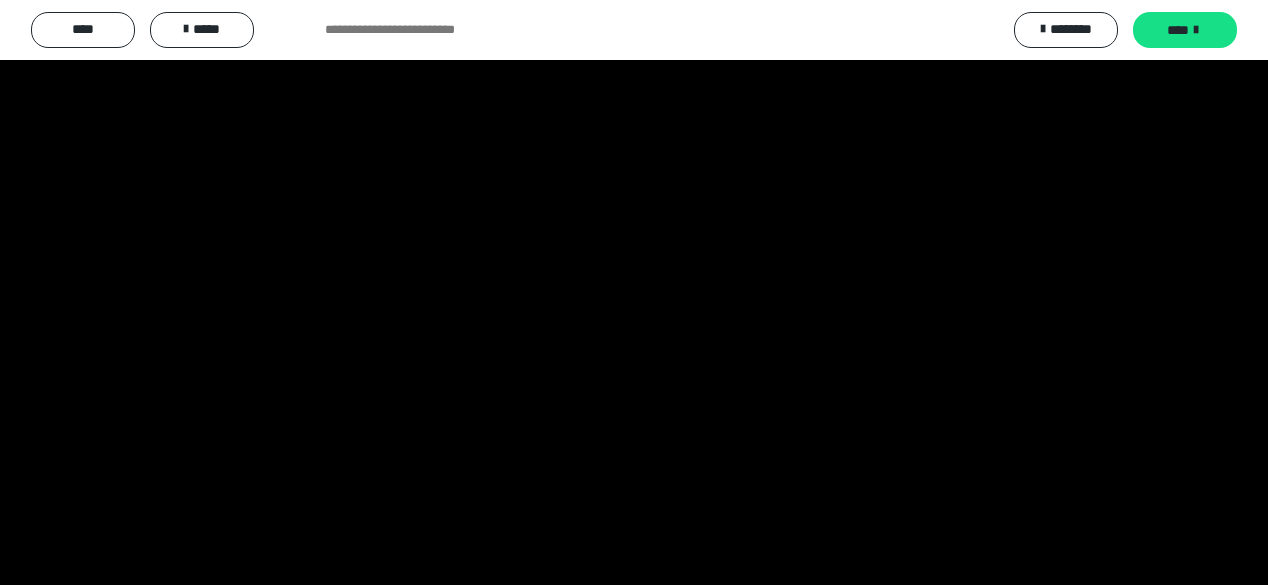 scroll, scrollTop: 0, scrollLeft: 0, axis: both 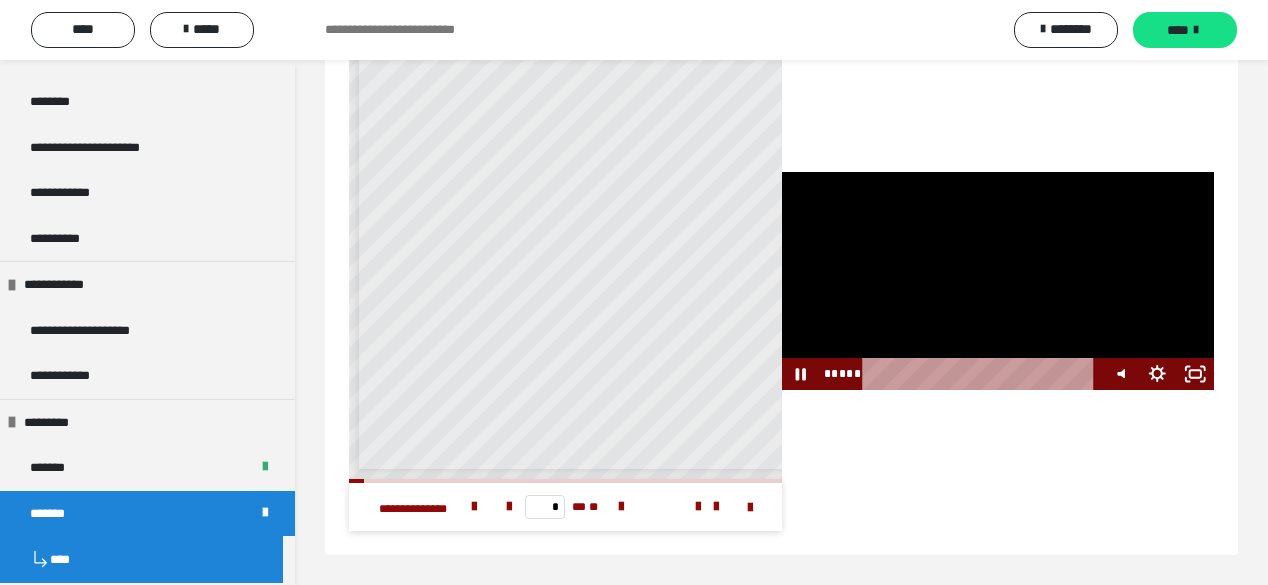 click at bounding box center (998, 281) 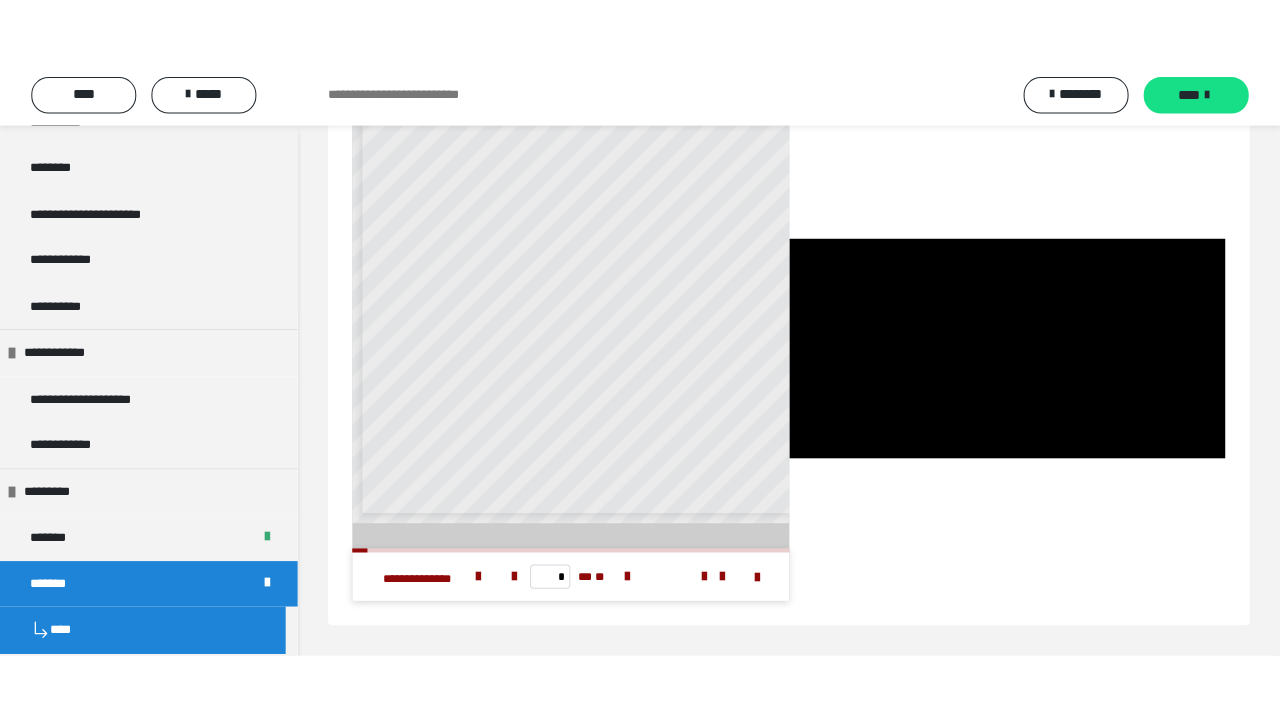 scroll, scrollTop: 32, scrollLeft: 0, axis: vertical 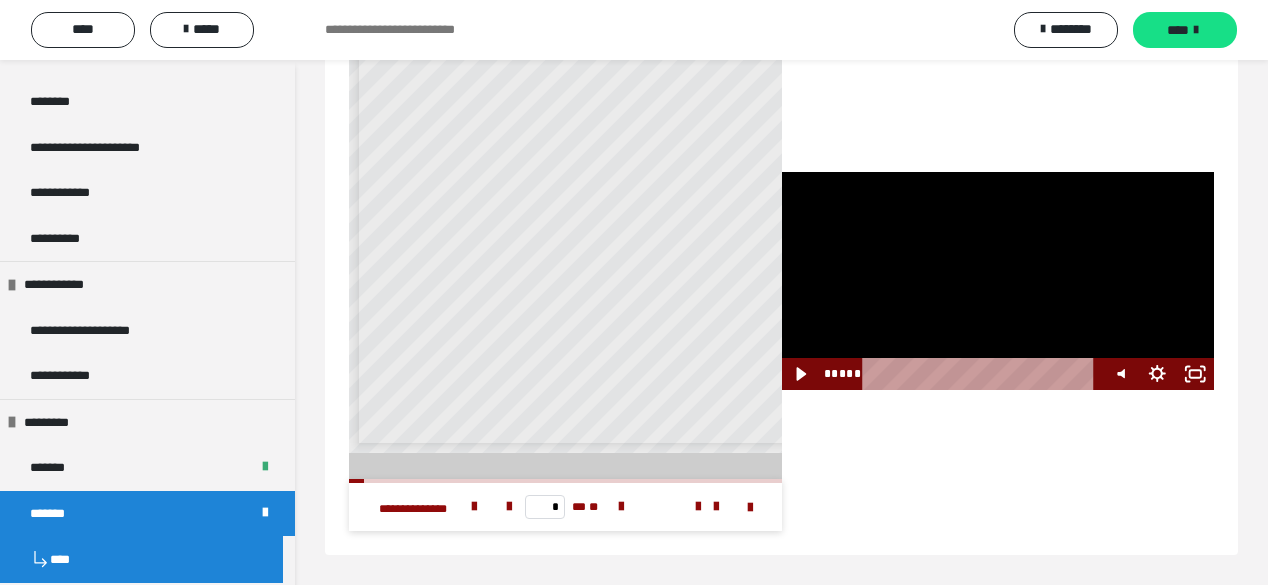 click at bounding box center (998, 281) 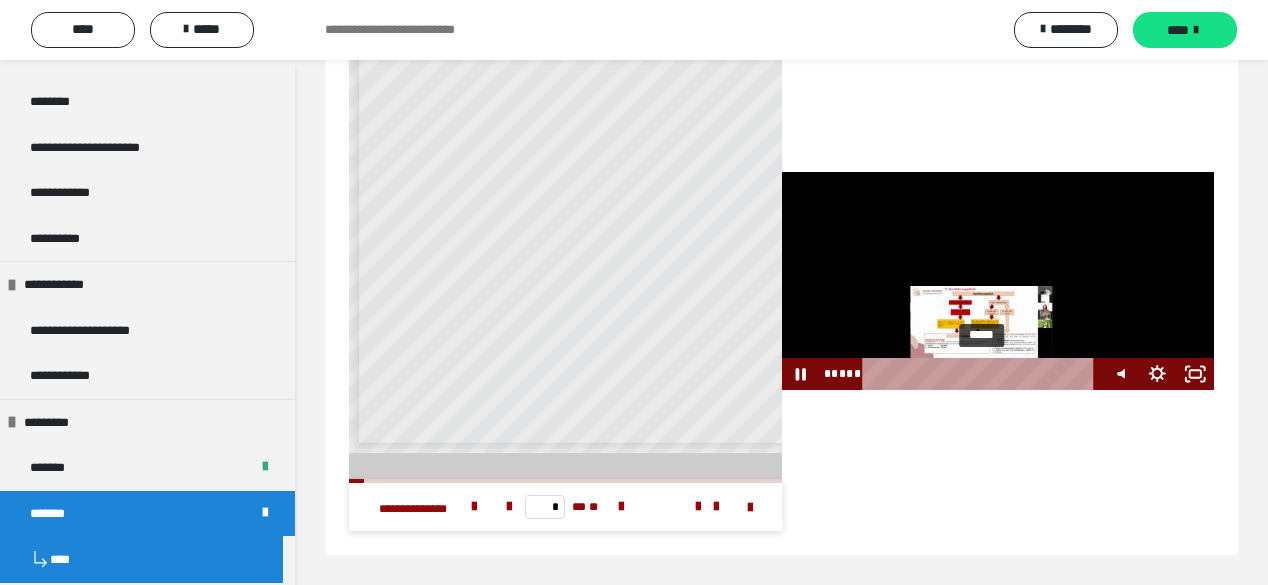 click on "*****" at bounding box center (982, 374) 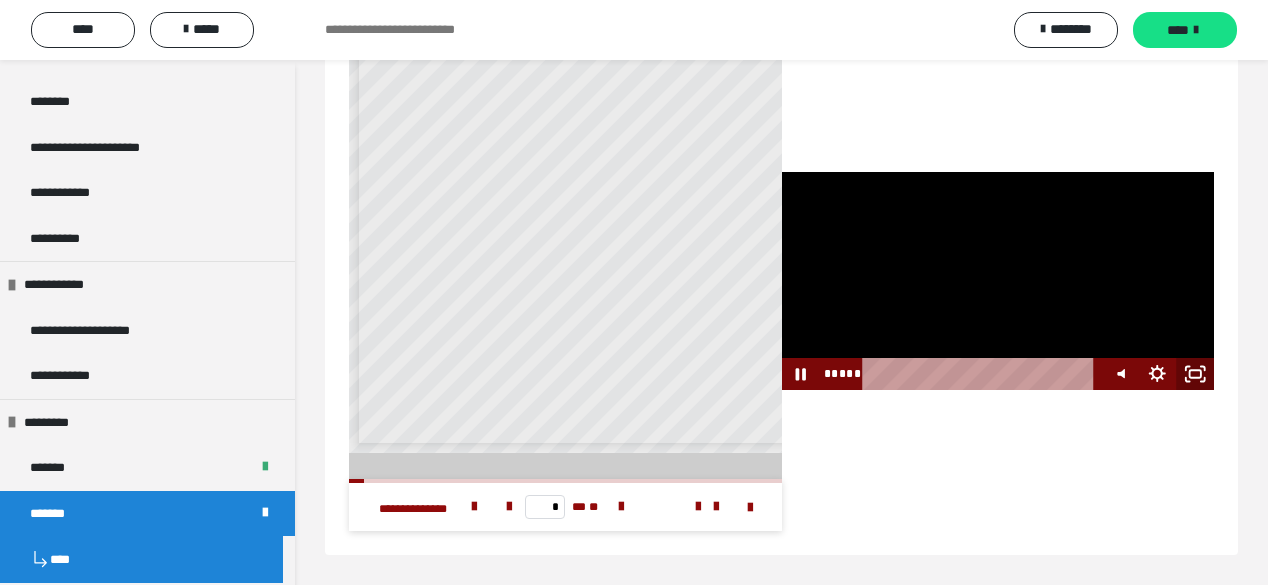 click 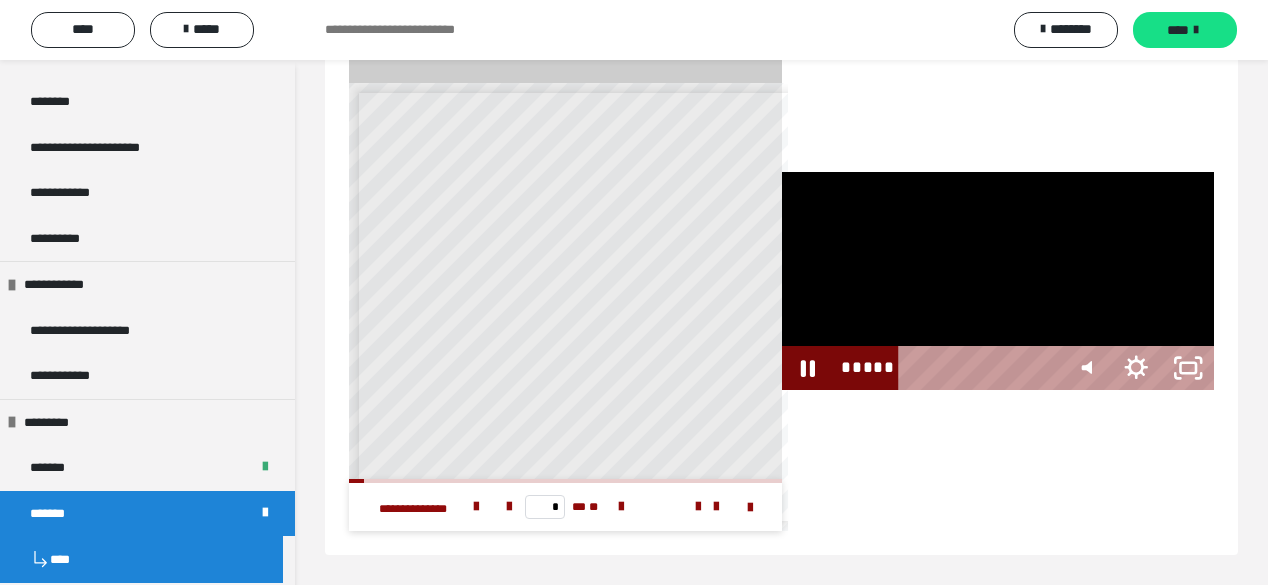 scroll, scrollTop: 6, scrollLeft: 0, axis: vertical 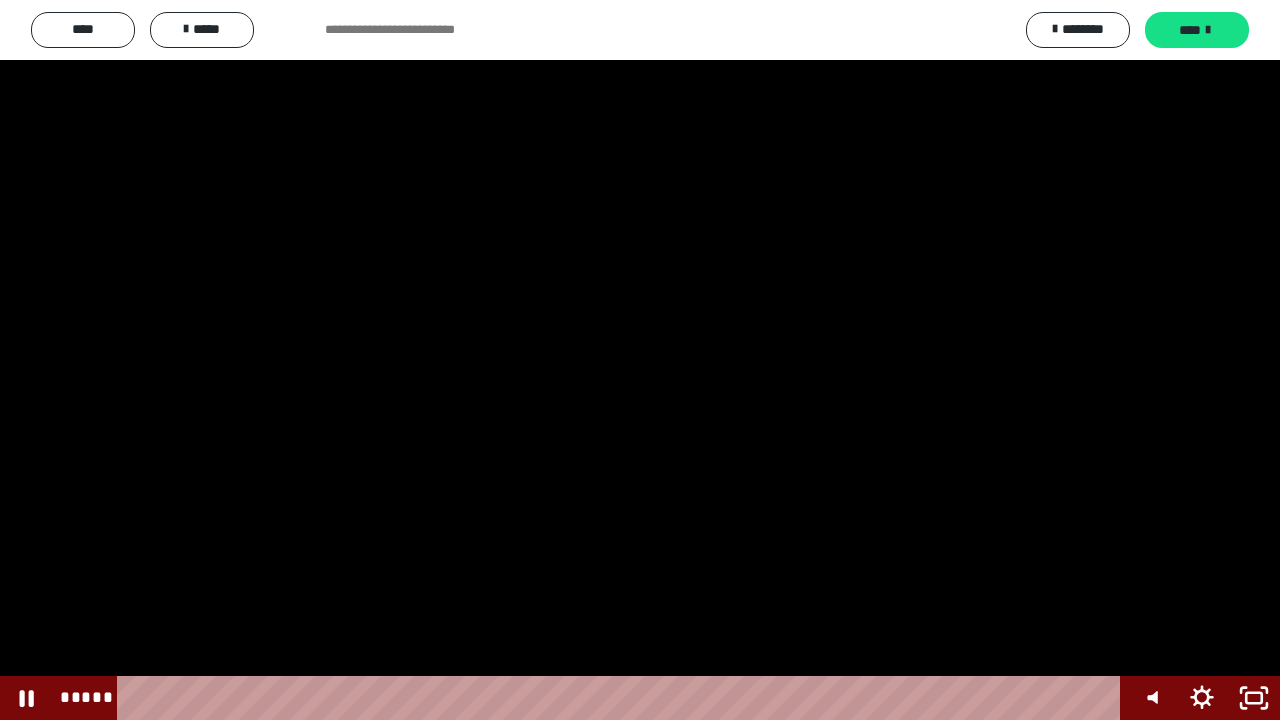 click at bounding box center [640, 360] 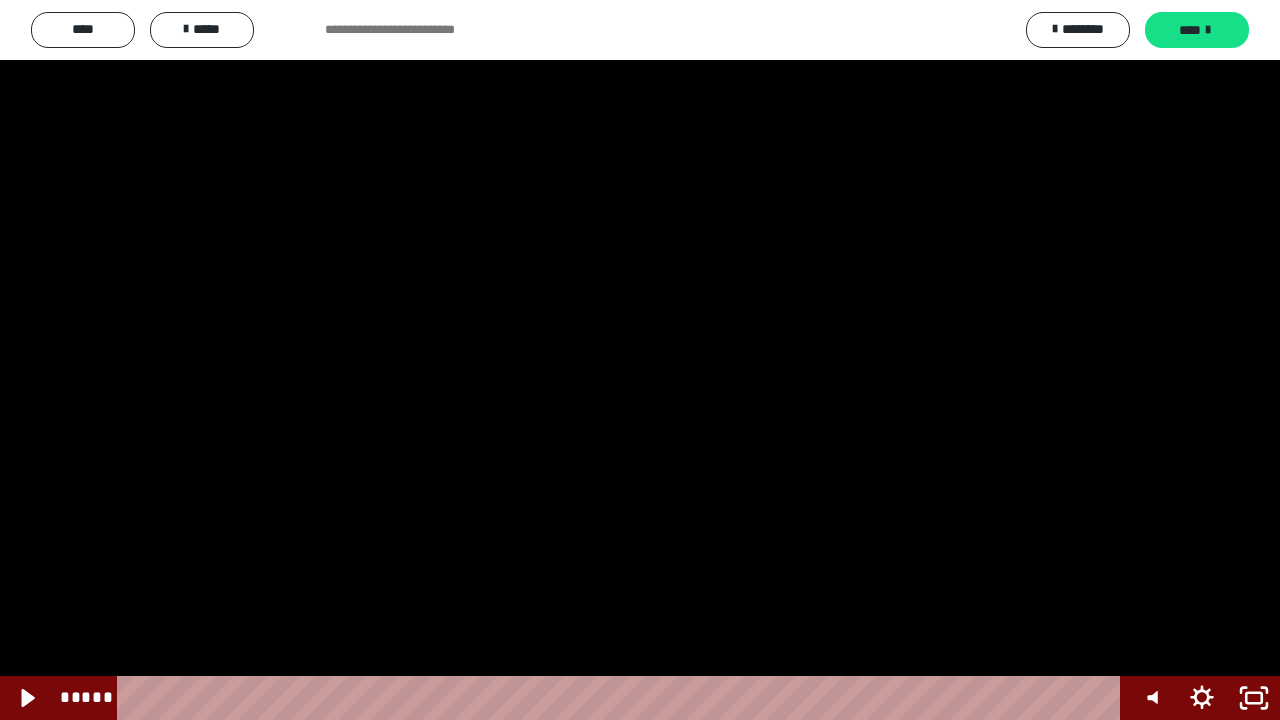 click at bounding box center (640, 360) 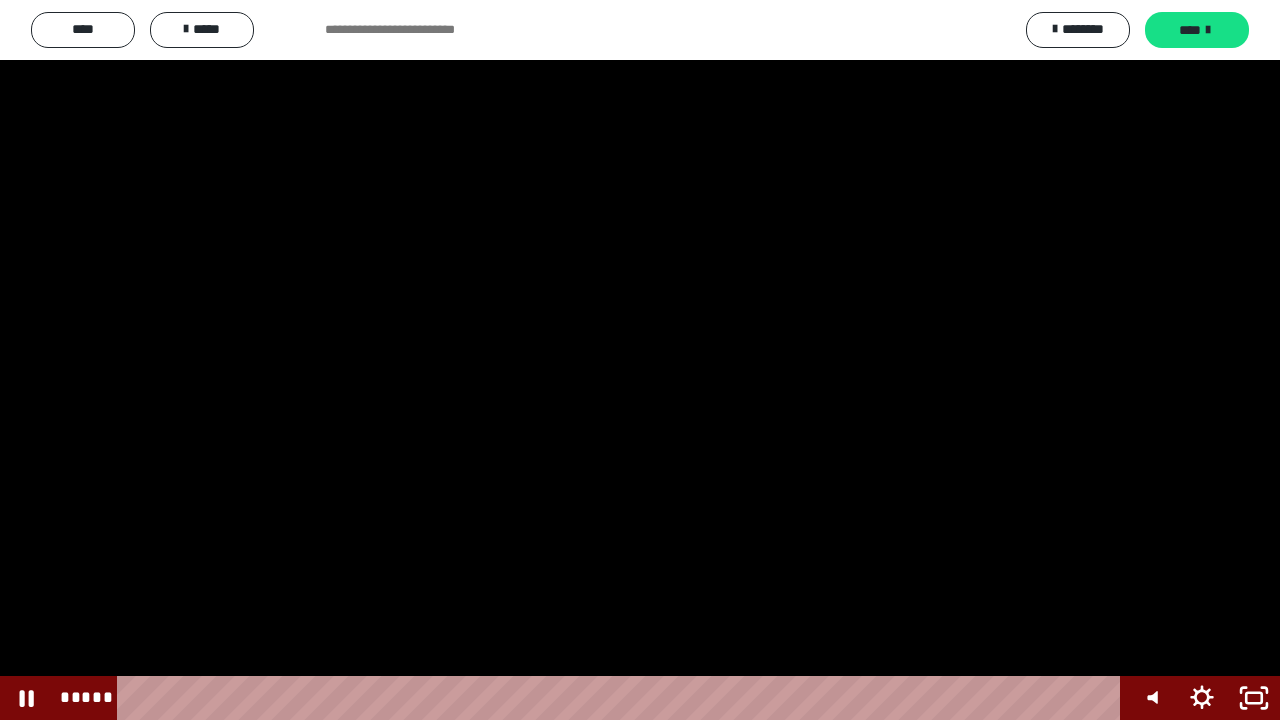 click at bounding box center (640, 360) 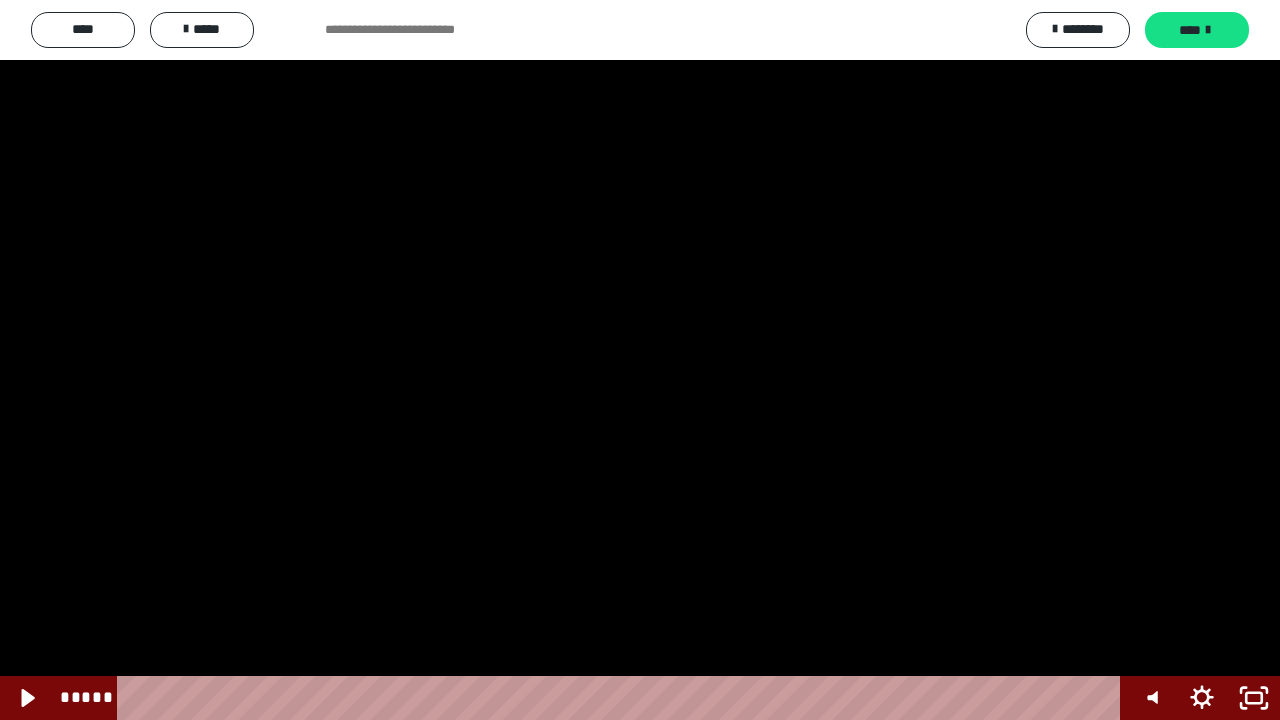 click at bounding box center (640, 360) 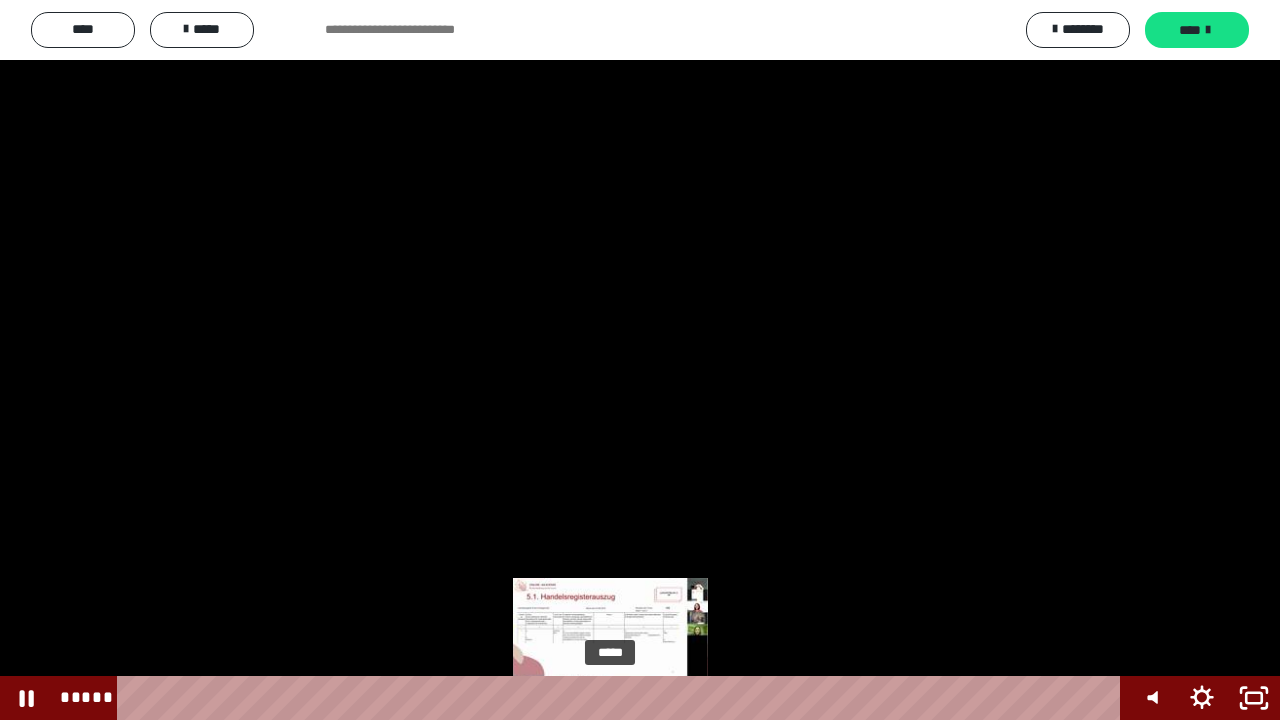 click on "*****" at bounding box center [622, 698] 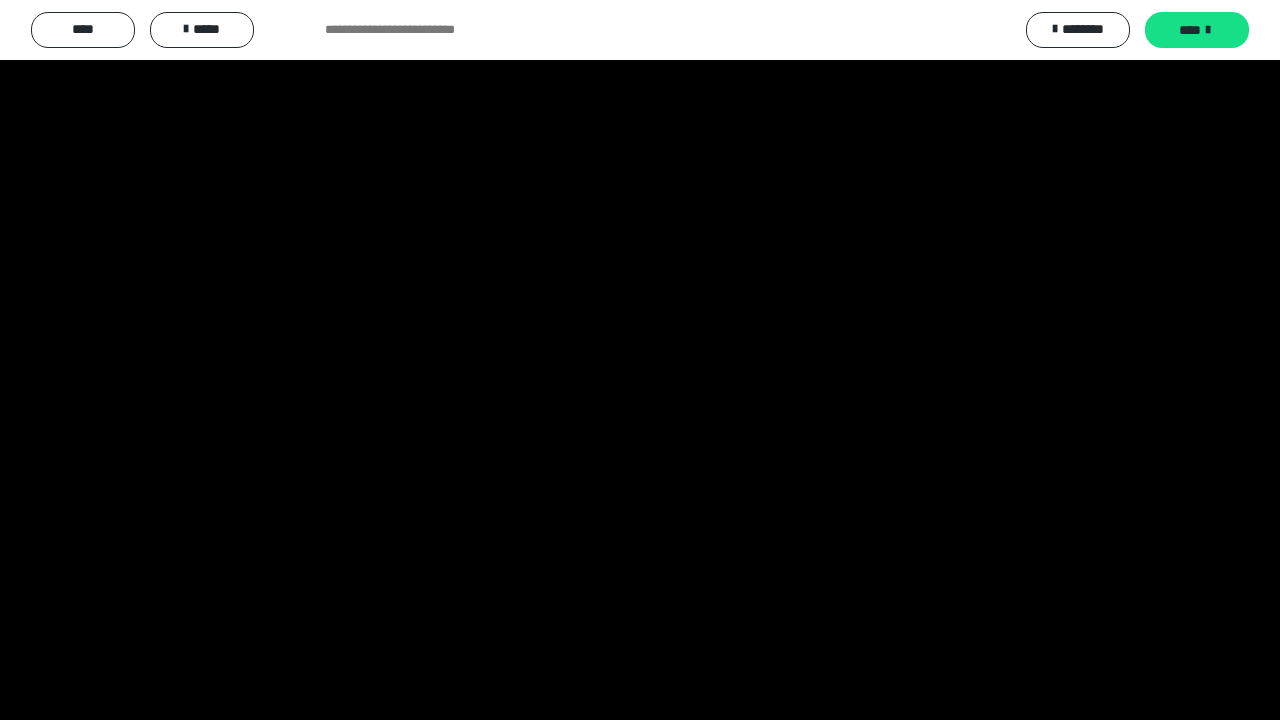 click at bounding box center (640, 360) 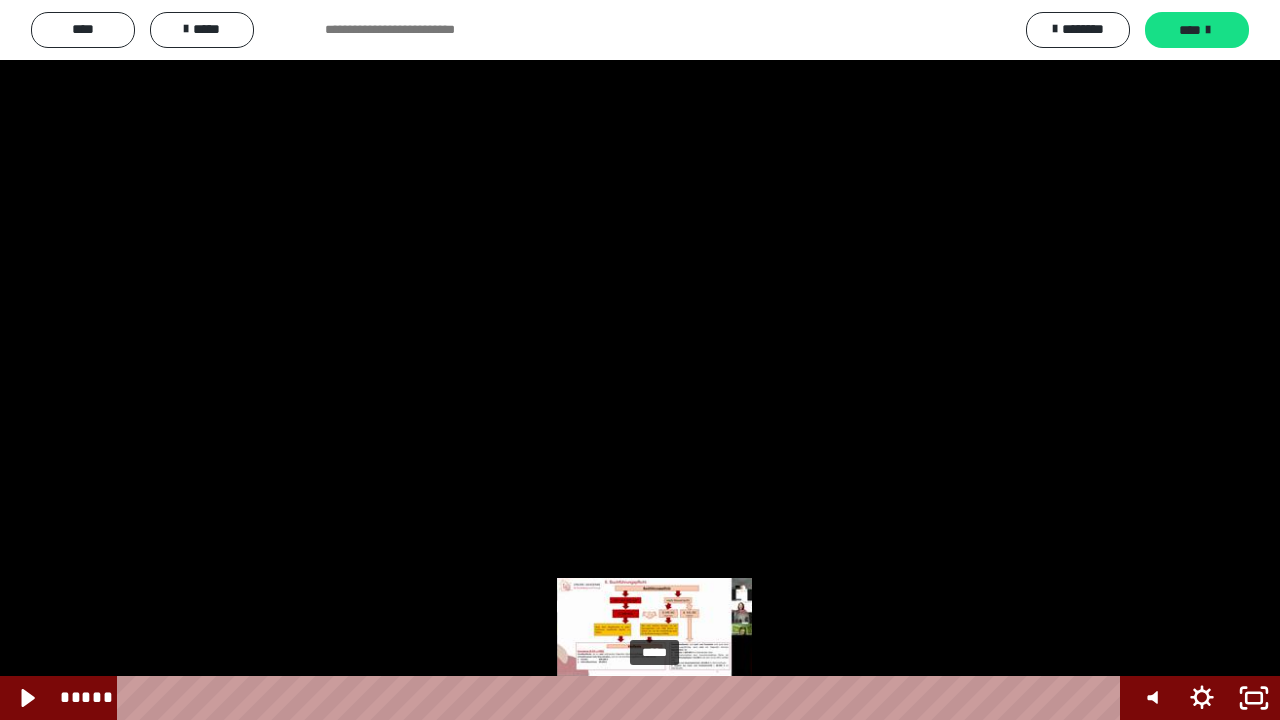 click at bounding box center [654, 698] 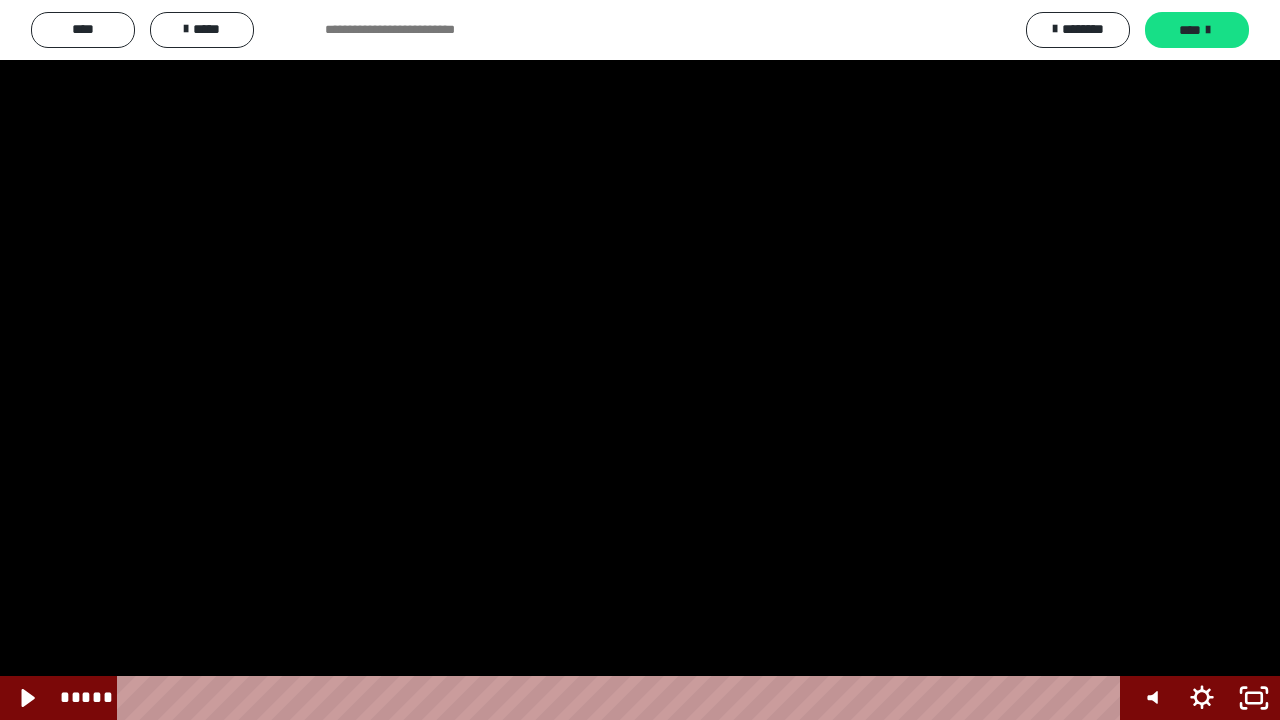 click at bounding box center [640, 360] 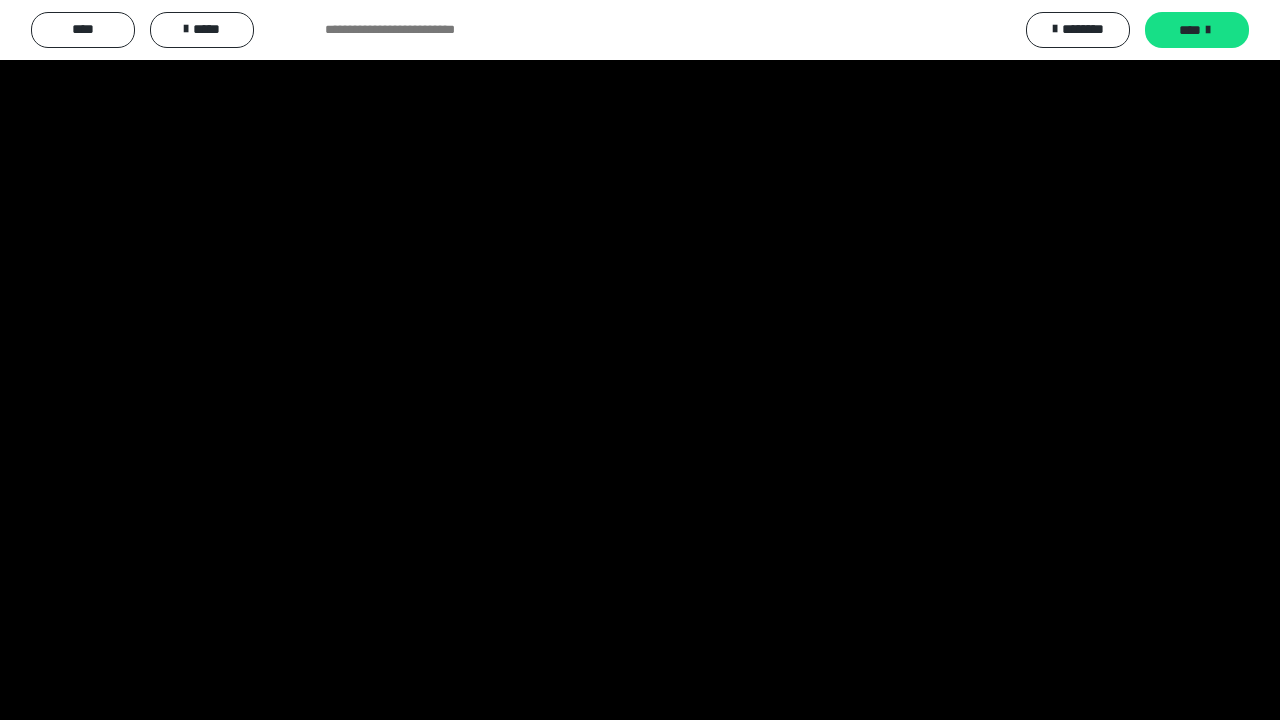 click at bounding box center (640, 360) 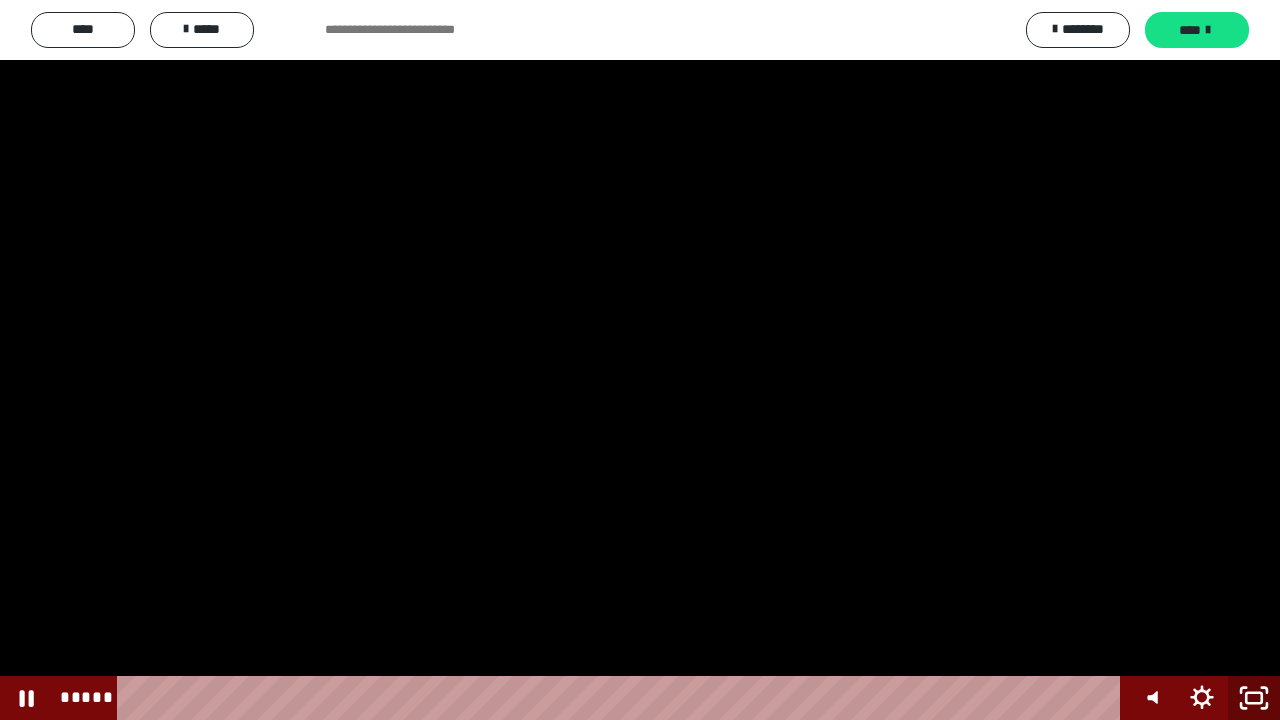 click 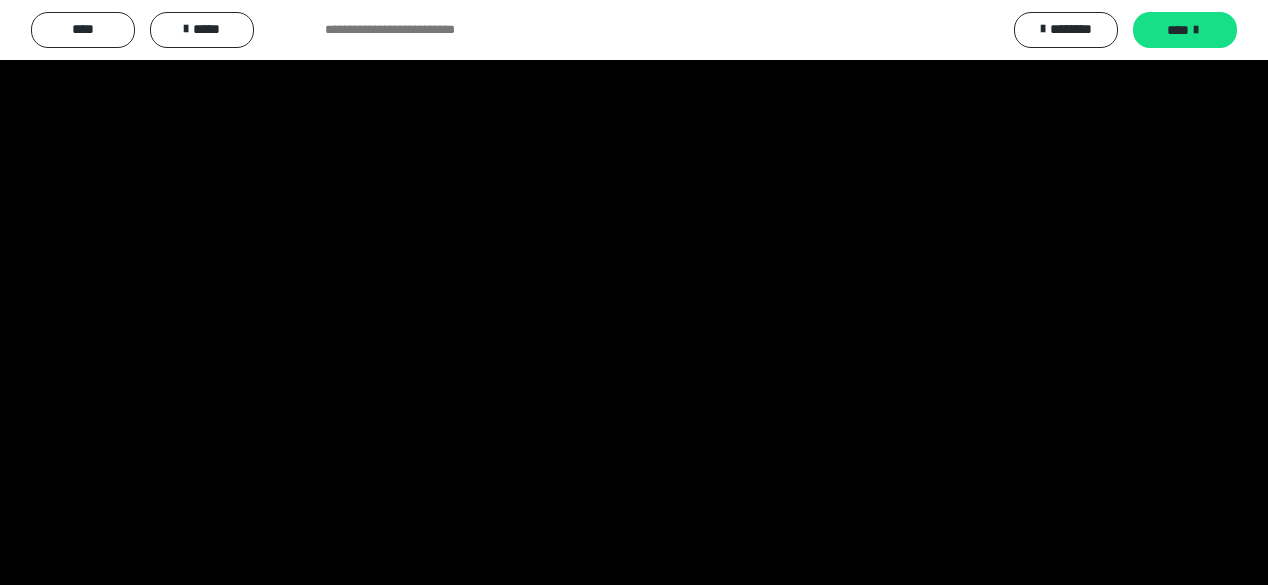 scroll, scrollTop: 32, scrollLeft: 0, axis: vertical 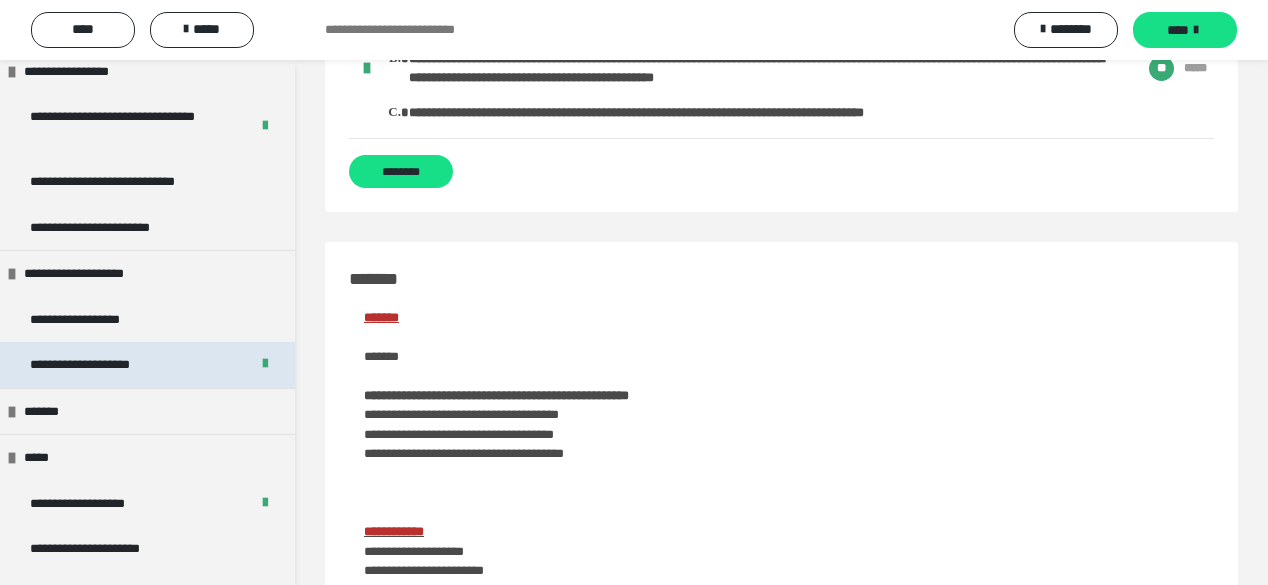 click on "**********" at bounding box center [102, 365] 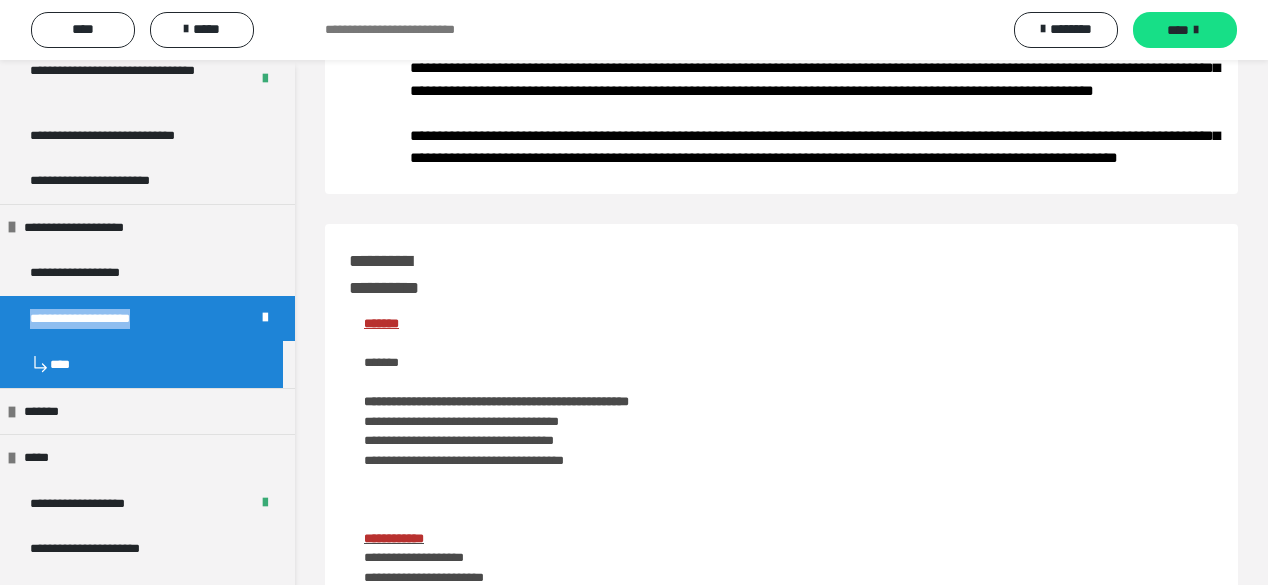 scroll, scrollTop: 60, scrollLeft: 0, axis: vertical 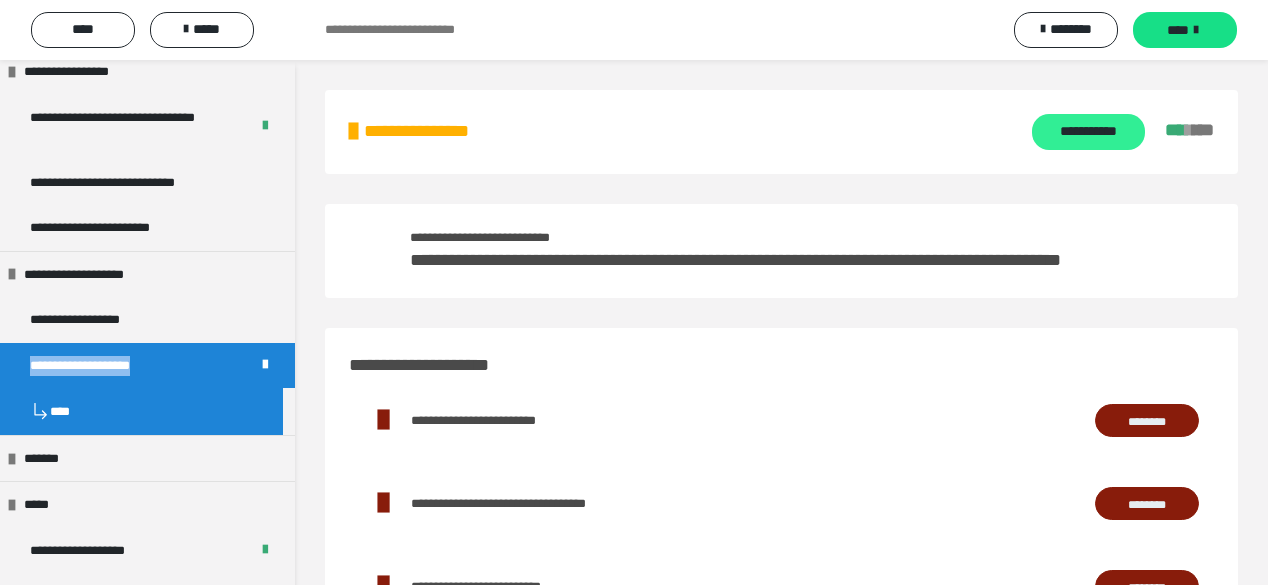 click on "**********" at bounding box center (1088, 132) 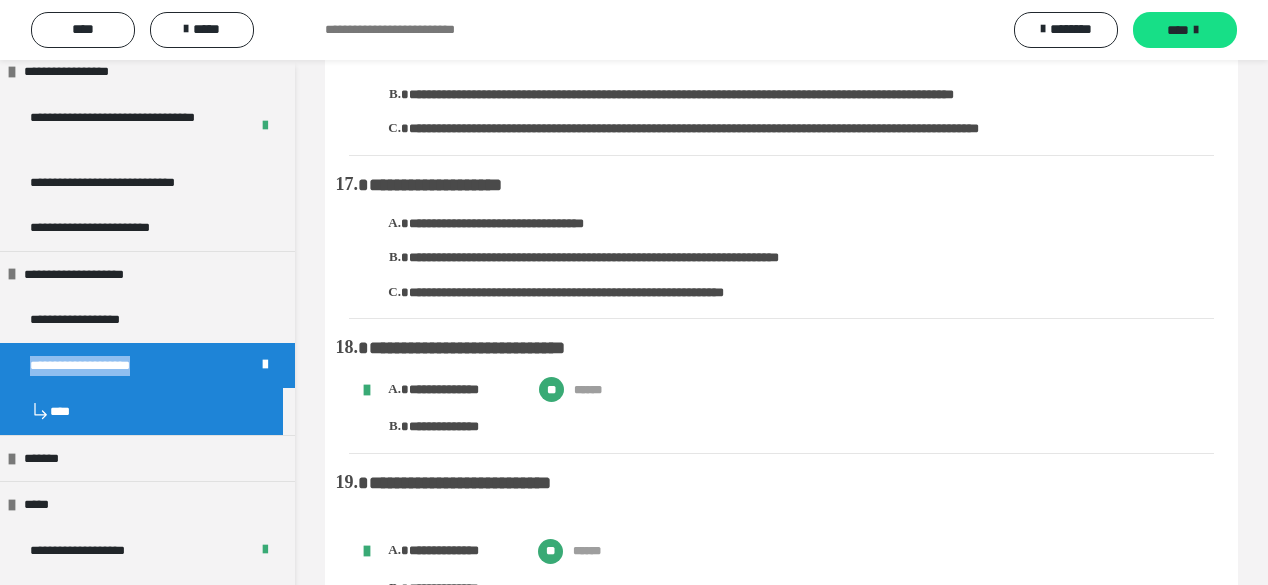 scroll, scrollTop: 3200, scrollLeft: 0, axis: vertical 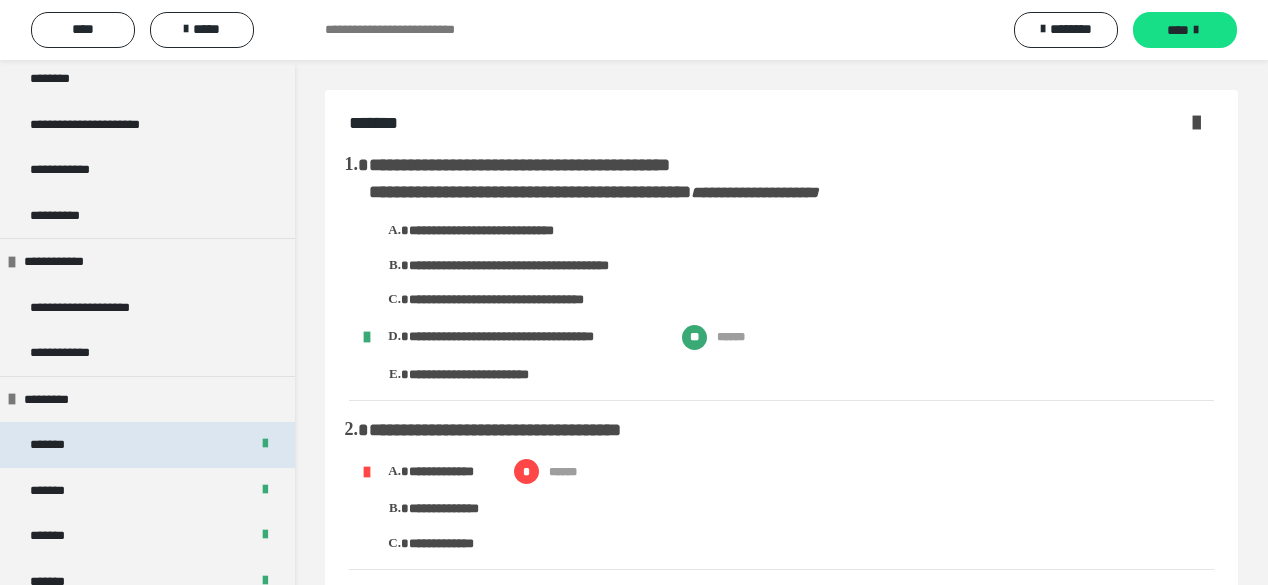 click on "*******" at bounding box center (147, 445) 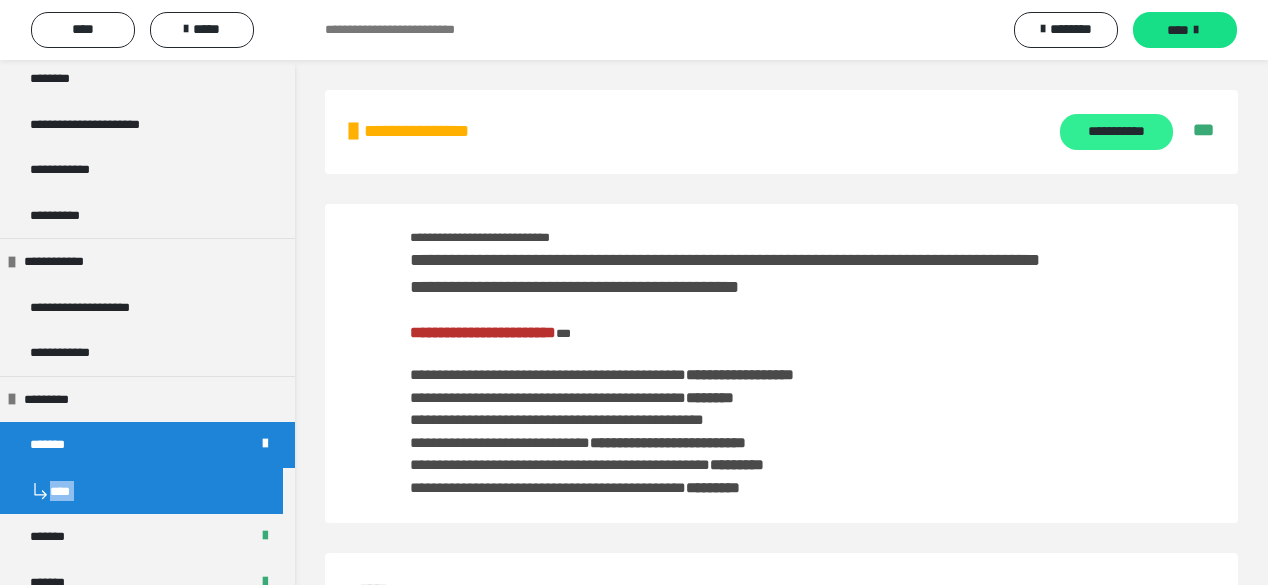 click on "**********" at bounding box center (1116, 132) 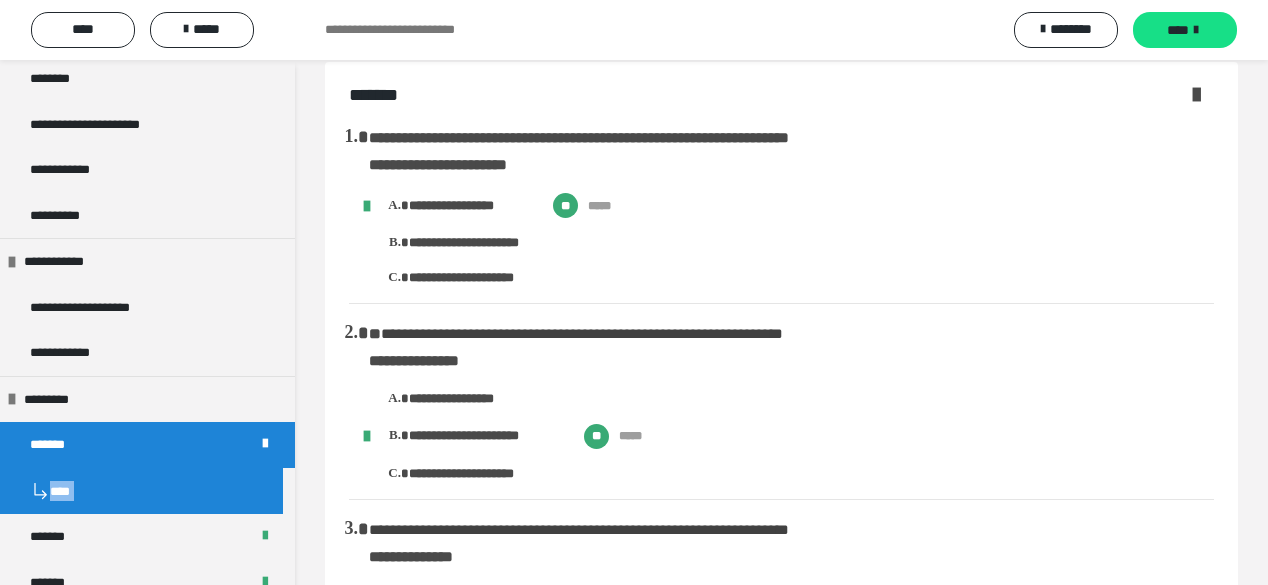 scroll, scrollTop: 0, scrollLeft: 0, axis: both 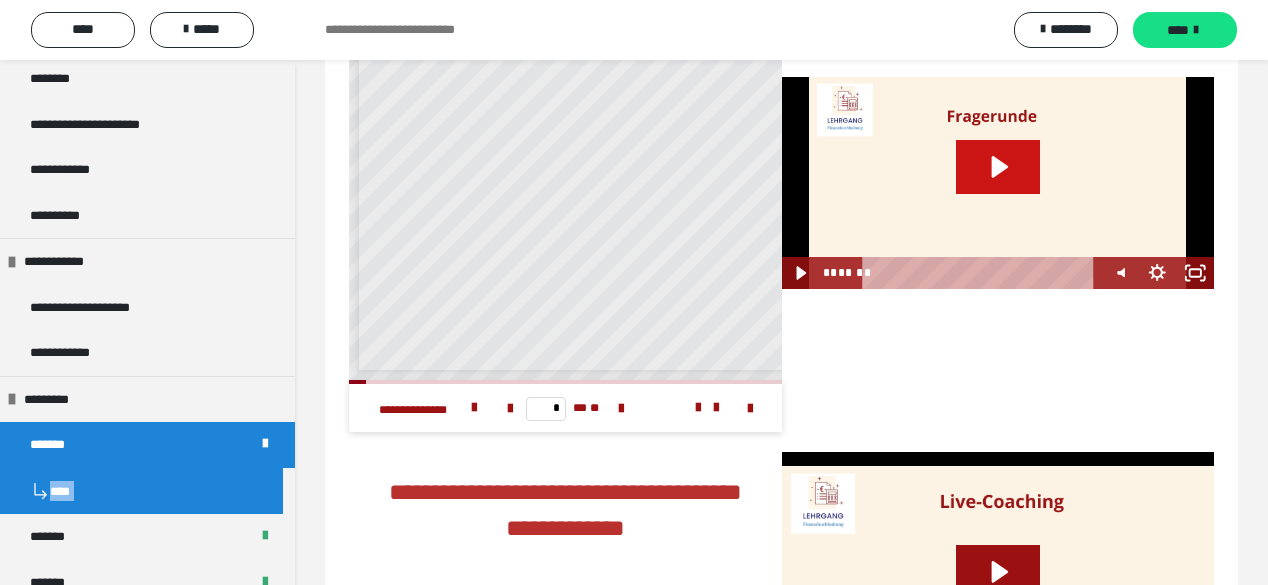 click 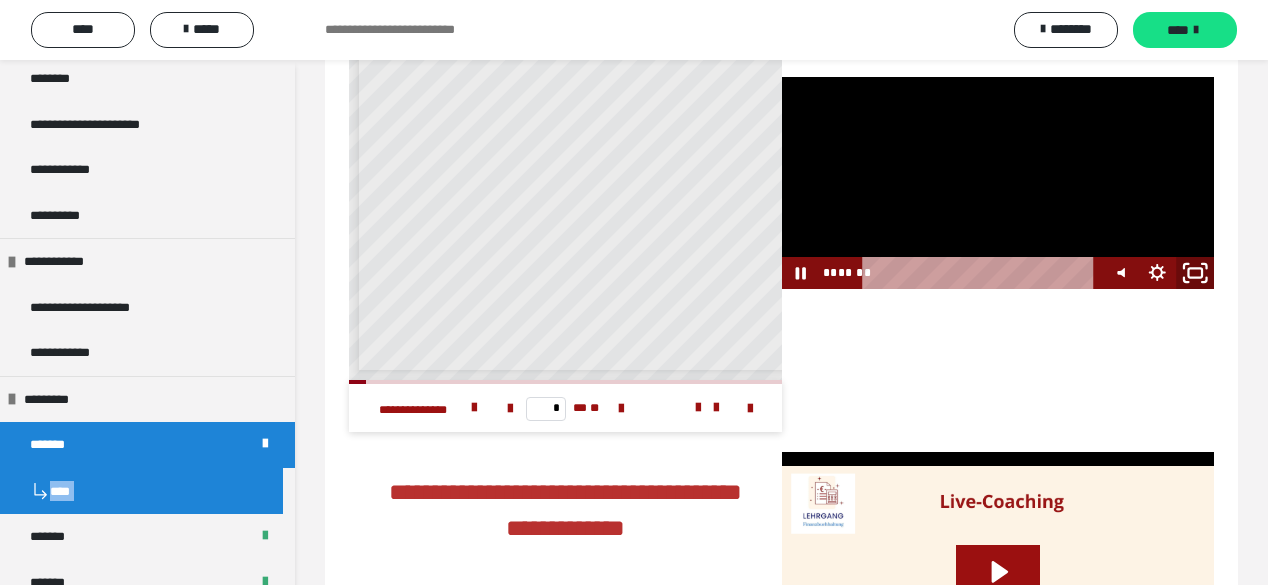 click 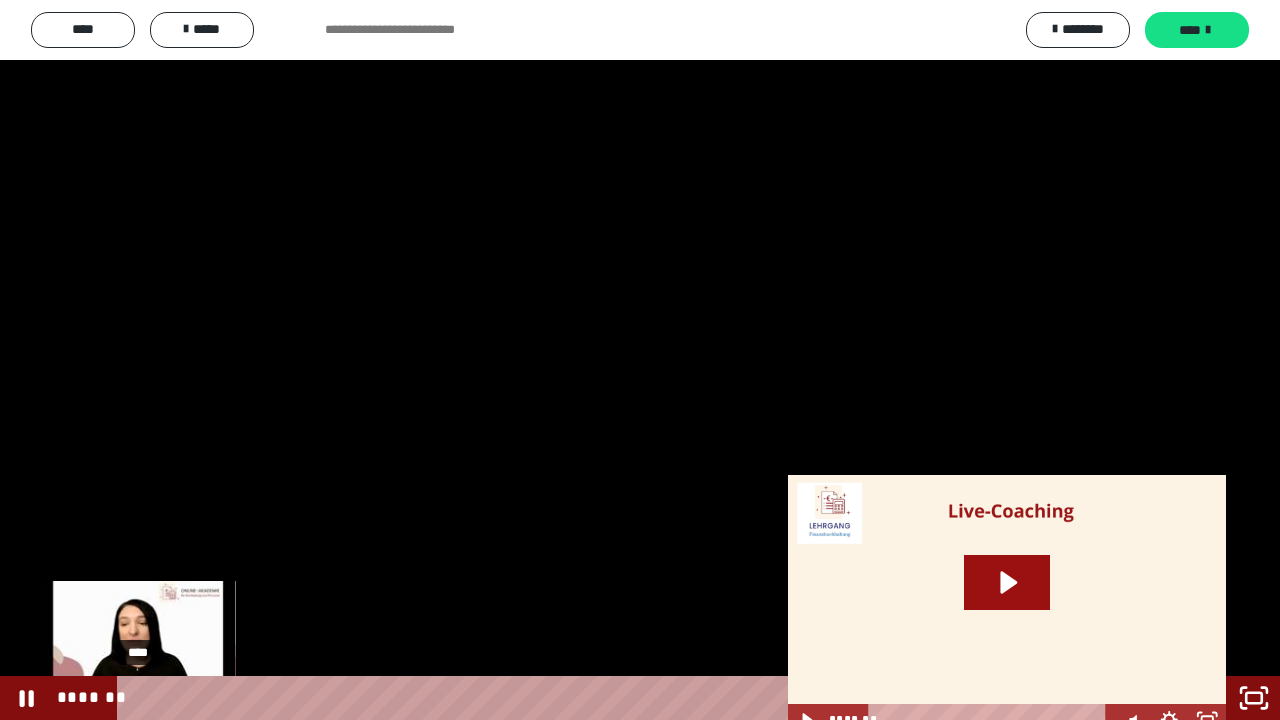 click on "****" at bounding box center (622, 698) 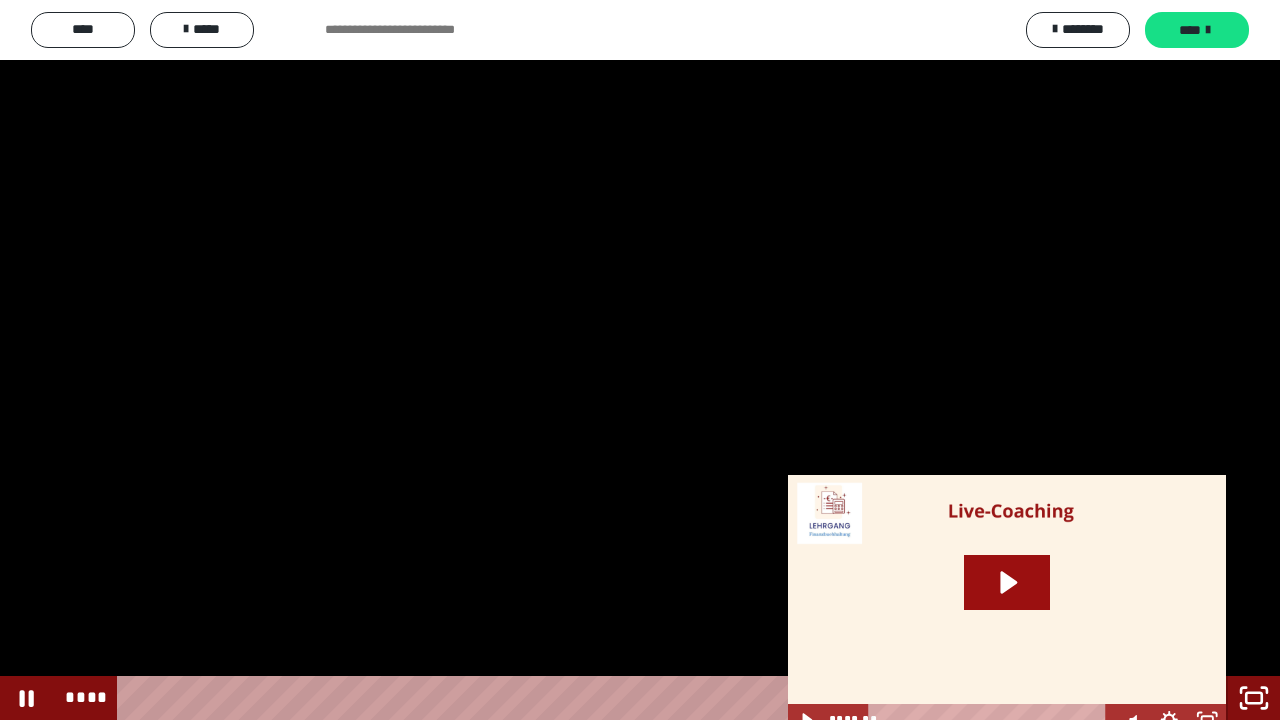 click 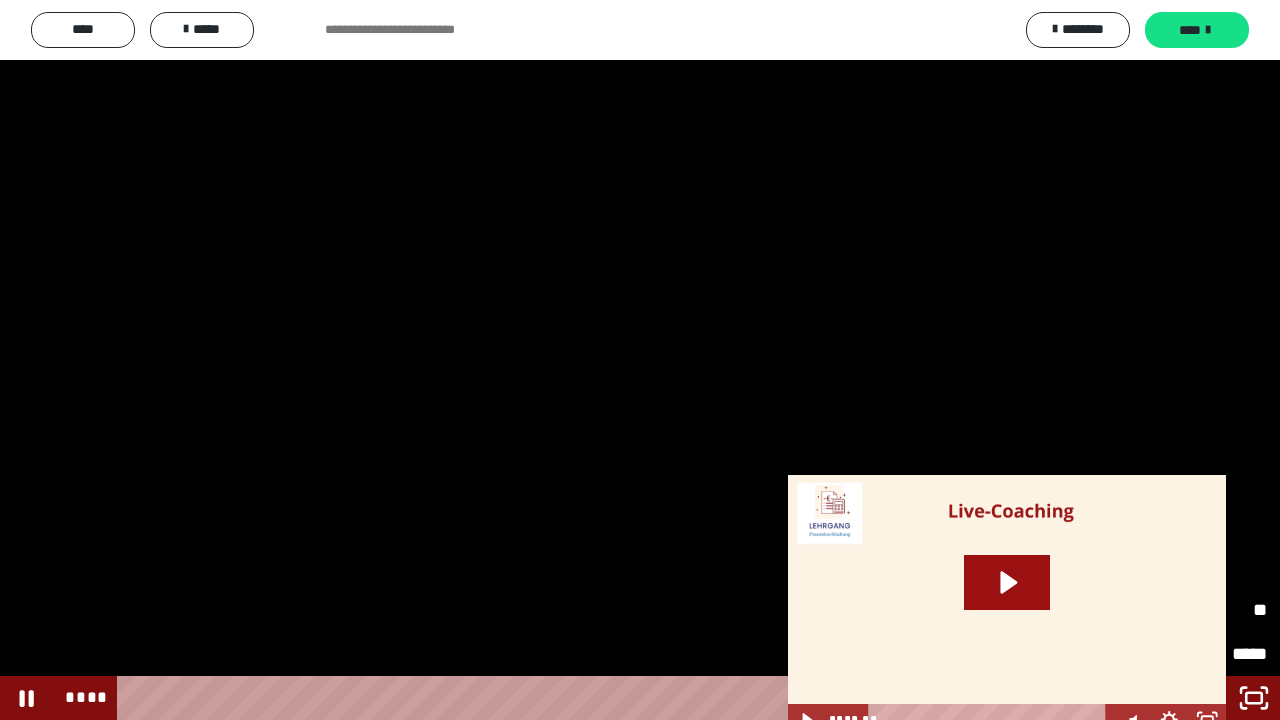 click on "*****" at bounding box center [1130, 610] 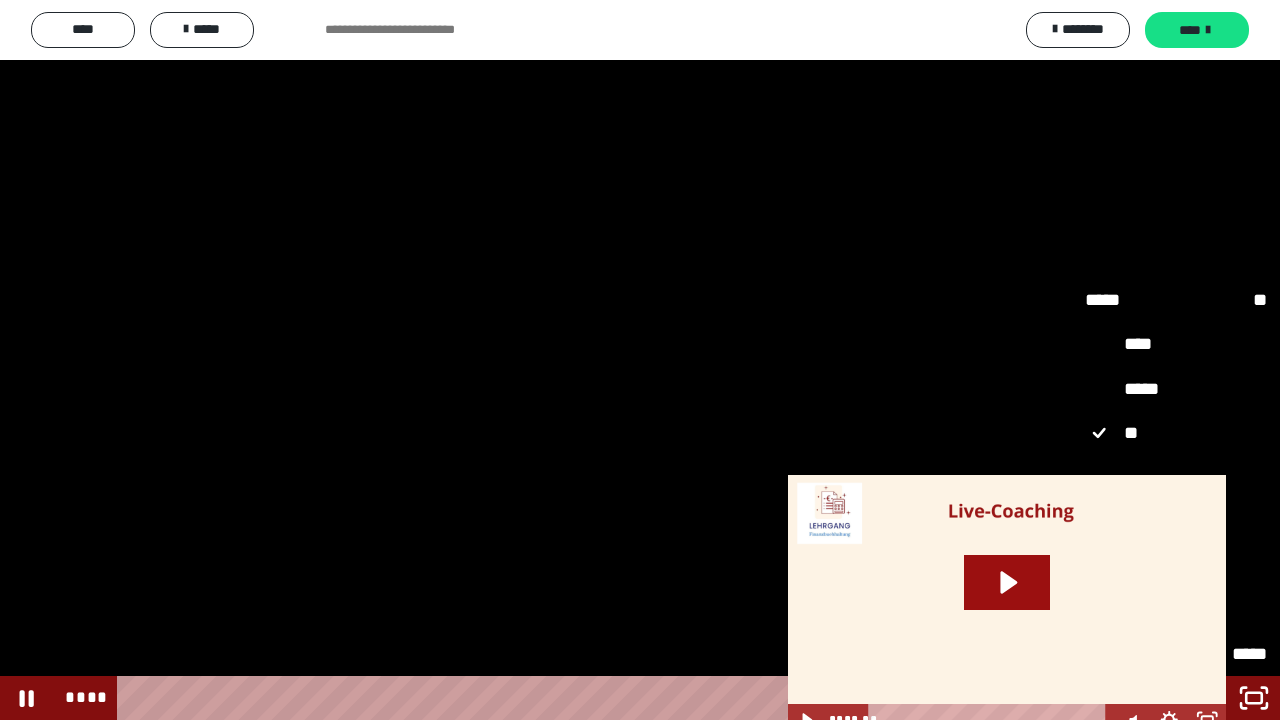 click on "****" at bounding box center (1176, 522) 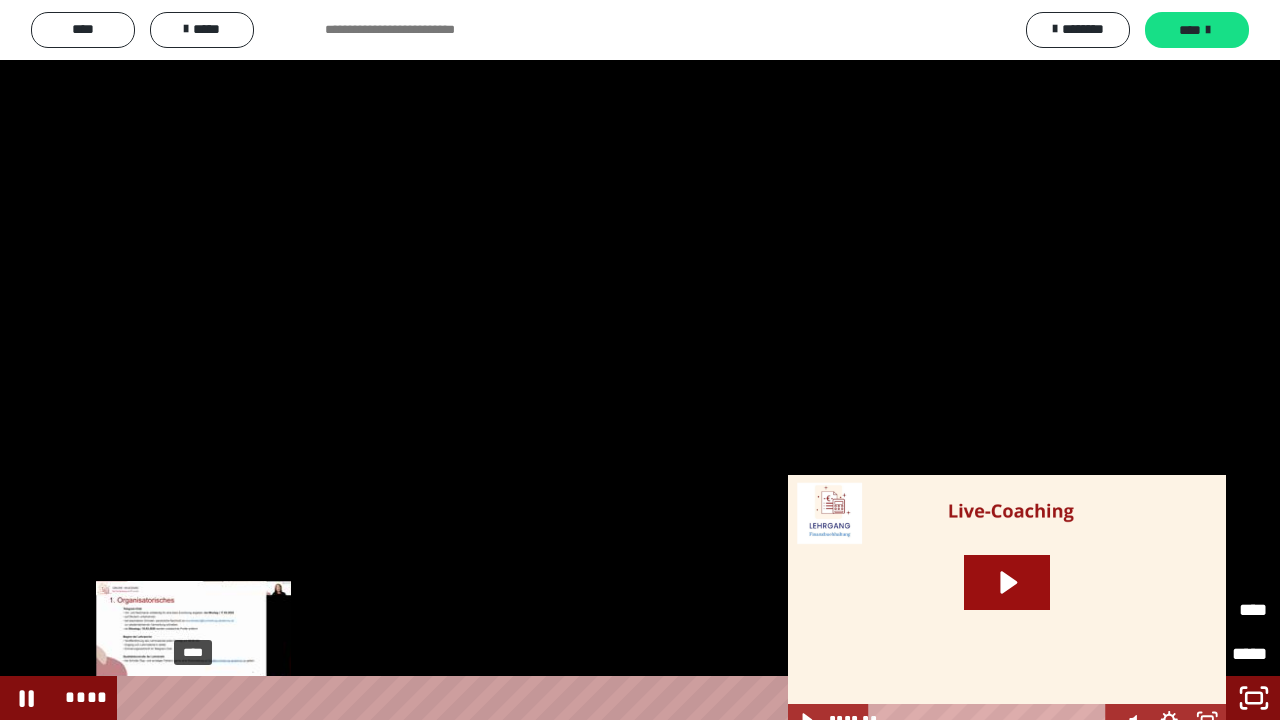 click on "****" at bounding box center [622, 698] 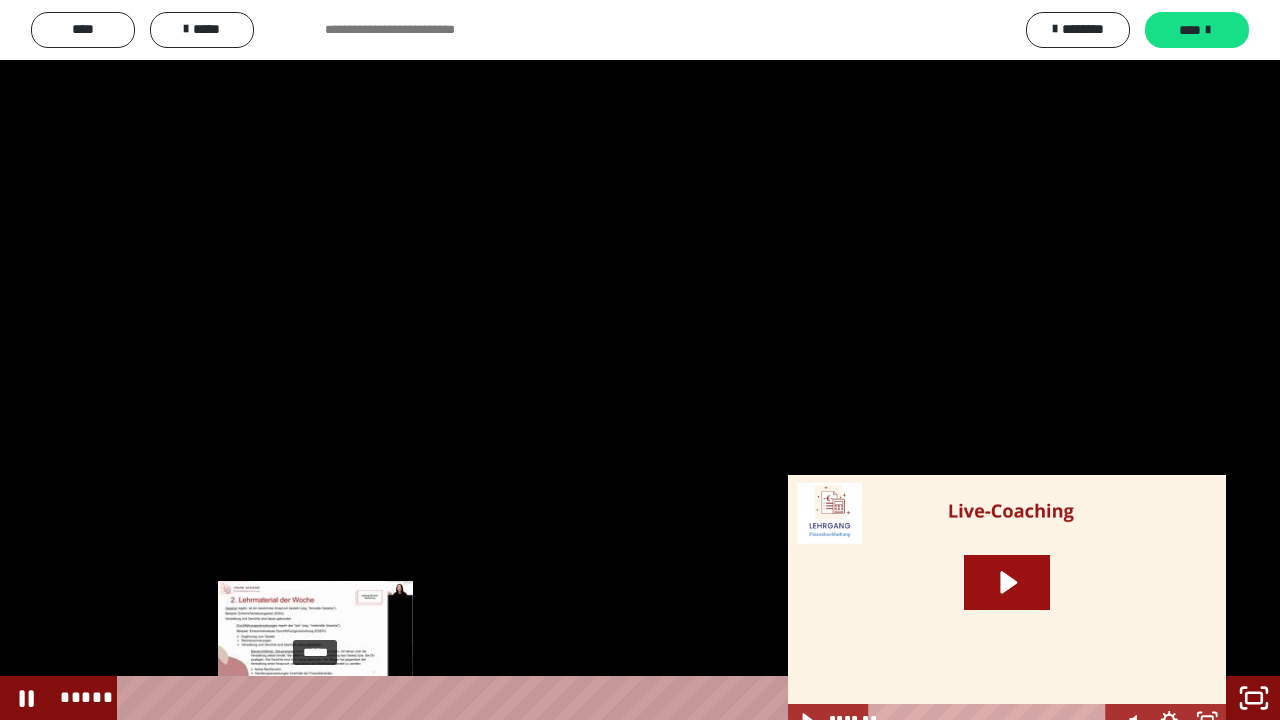 click on "*****" at bounding box center [622, 698] 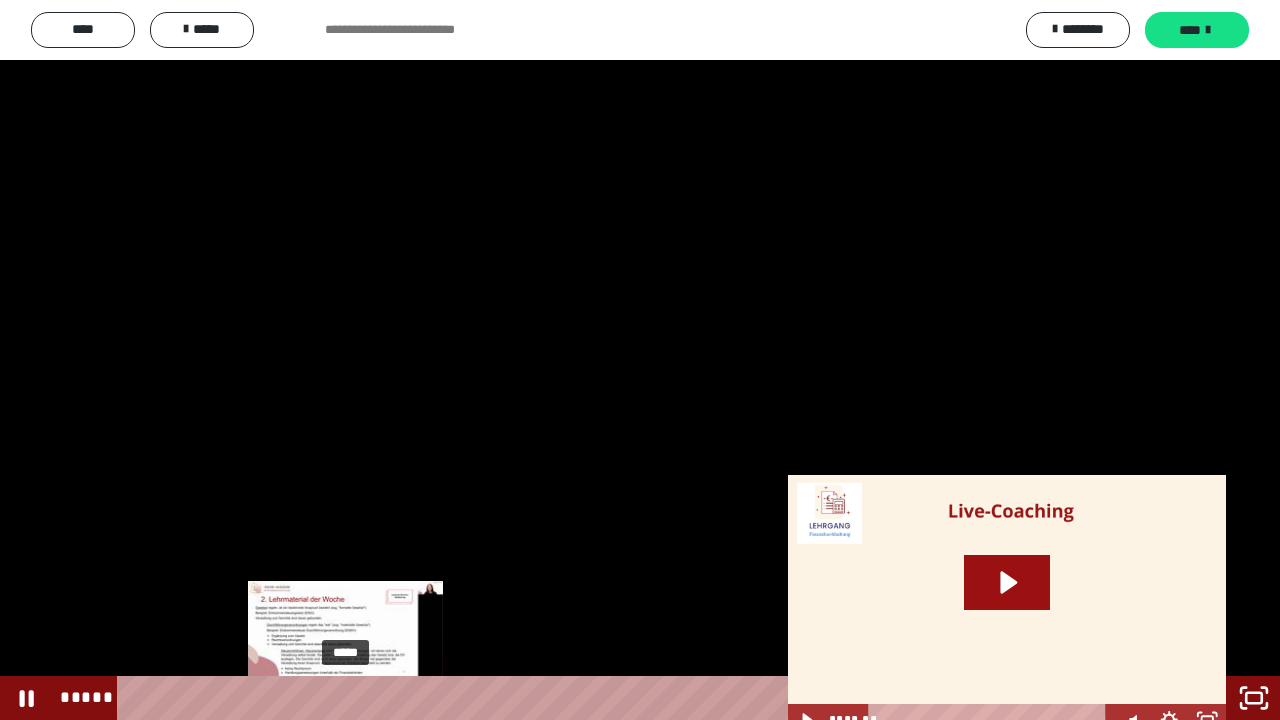 click on "*****" at bounding box center (622, 698) 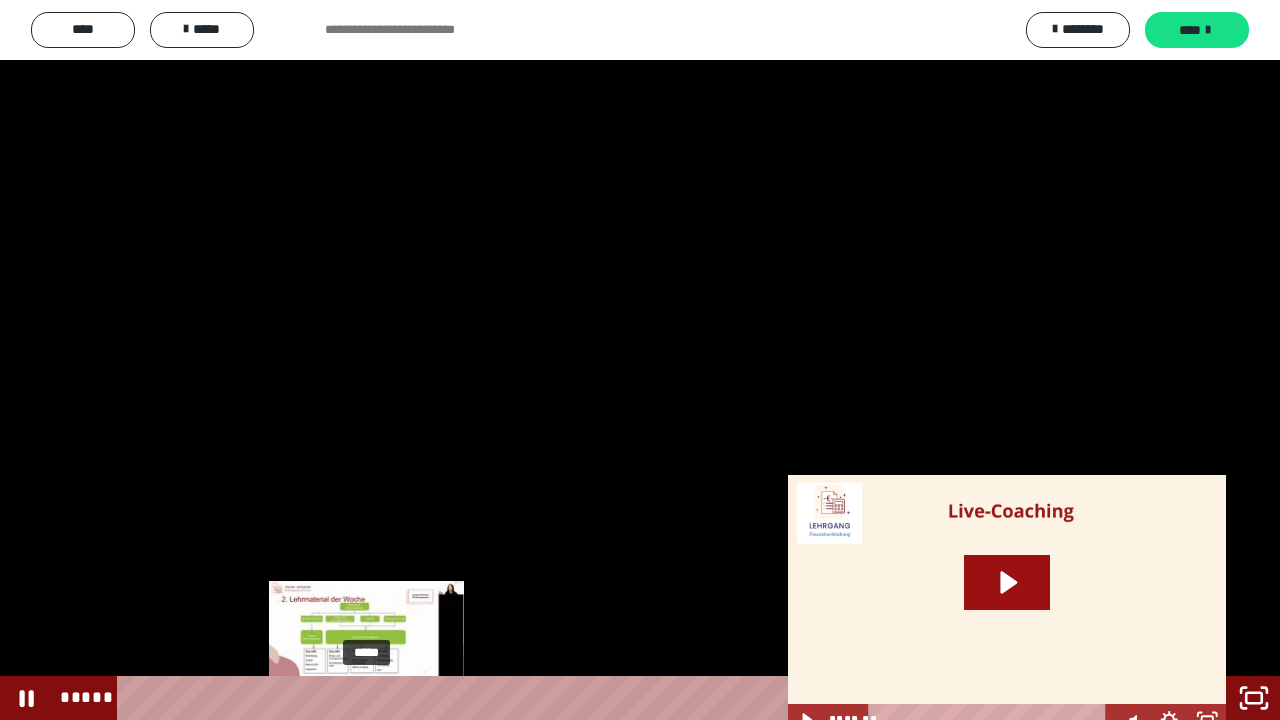 click on "*****" at bounding box center (622, 698) 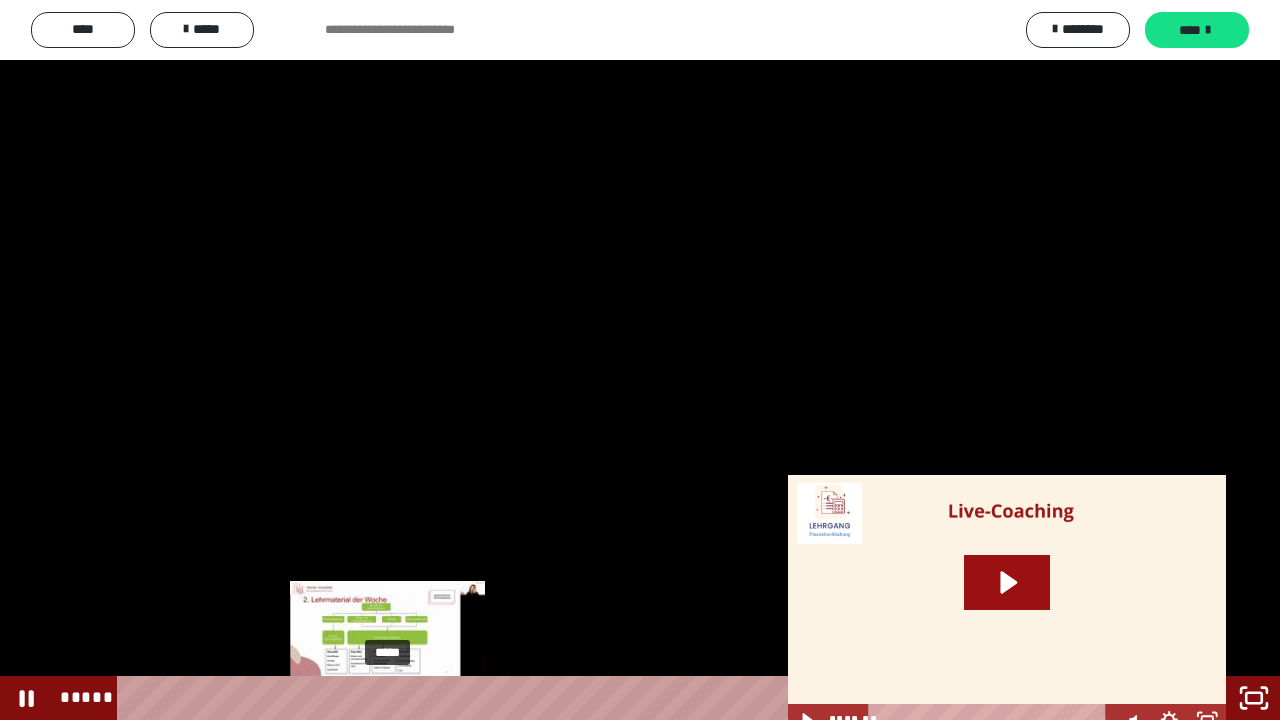 click on "*****" at bounding box center (622, 698) 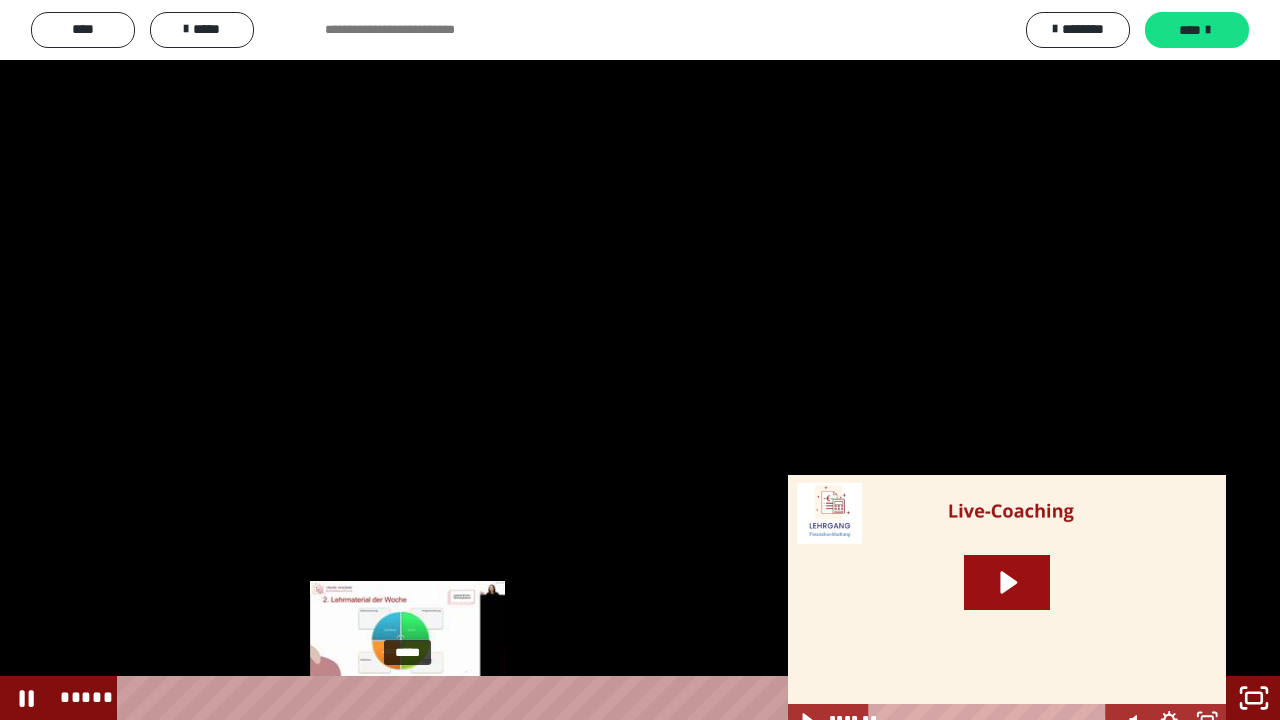 click on "*****" at bounding box center [622, 698] 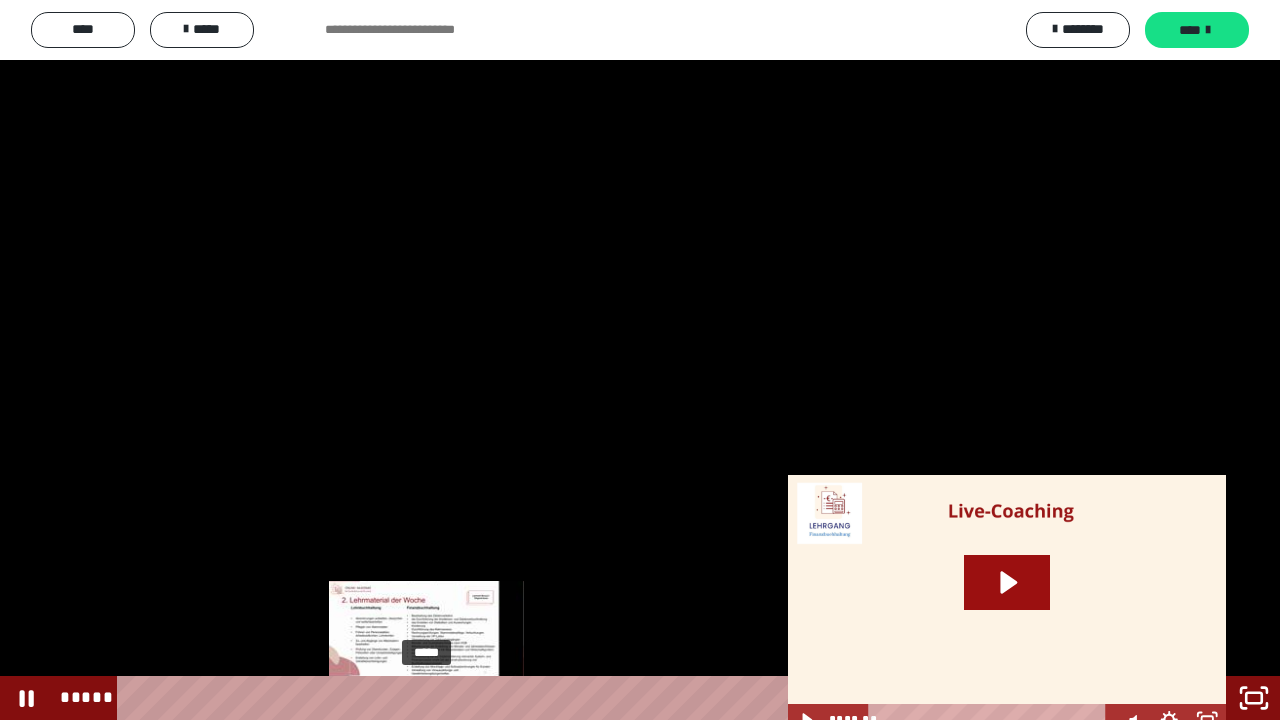 click on "*****" at bounding box center (622, 698) 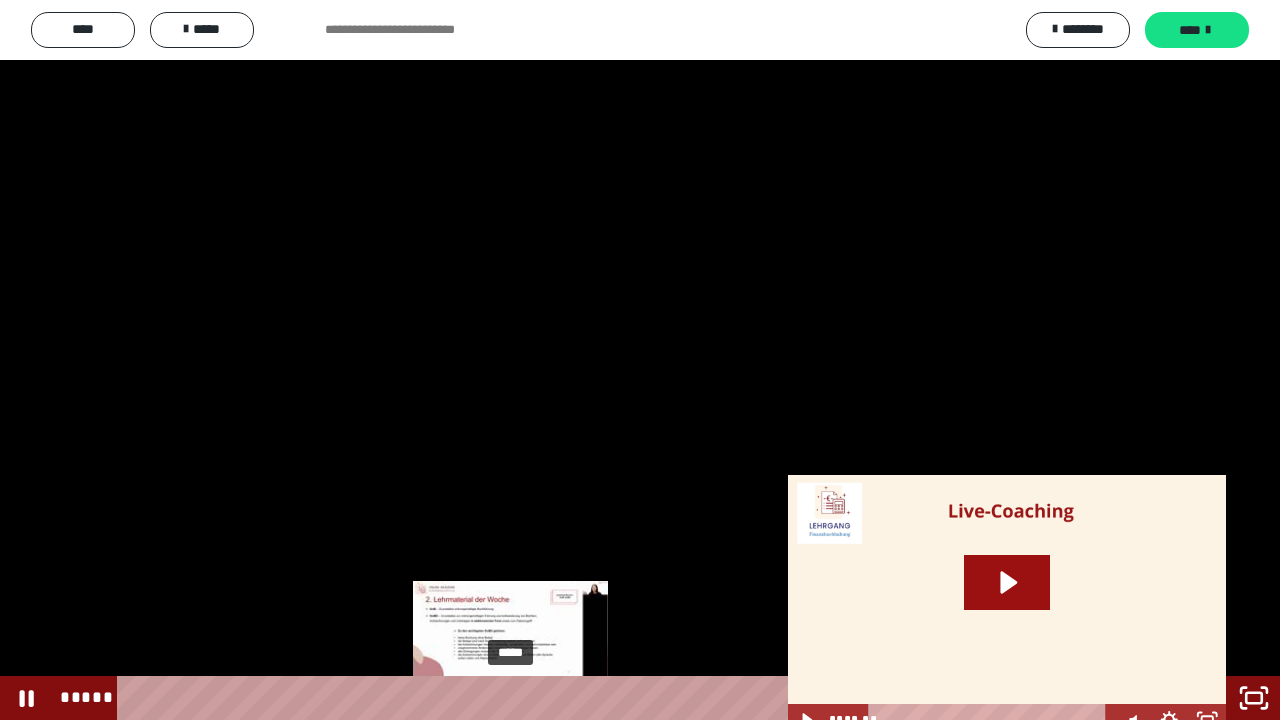 click on "*****" at bounding box center [622, 698] 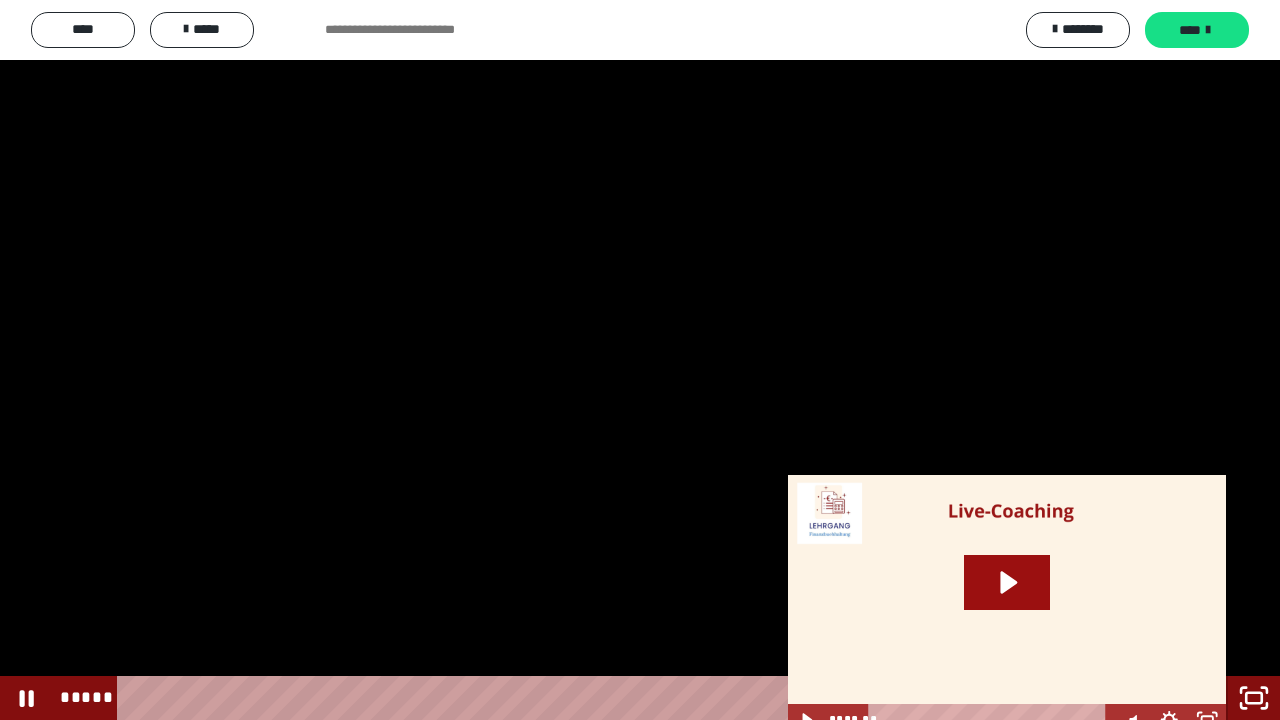 click 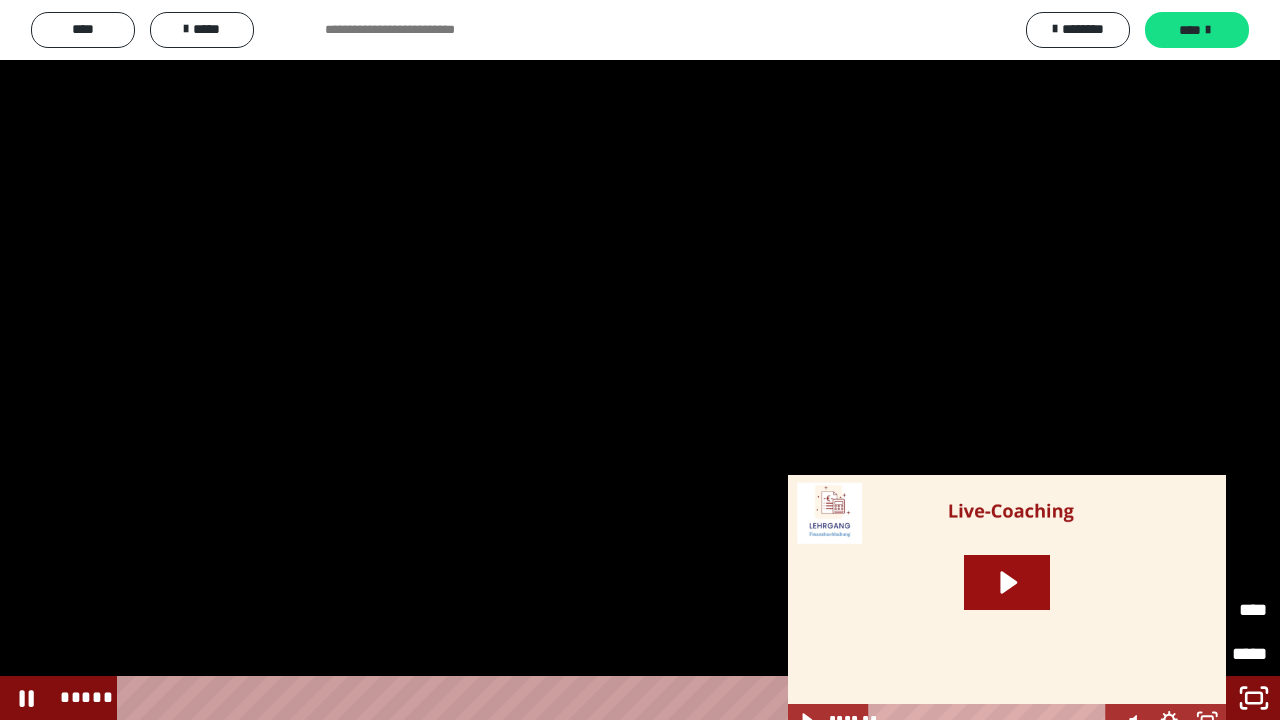 click on "*****" at bounding box center [1130, 601] 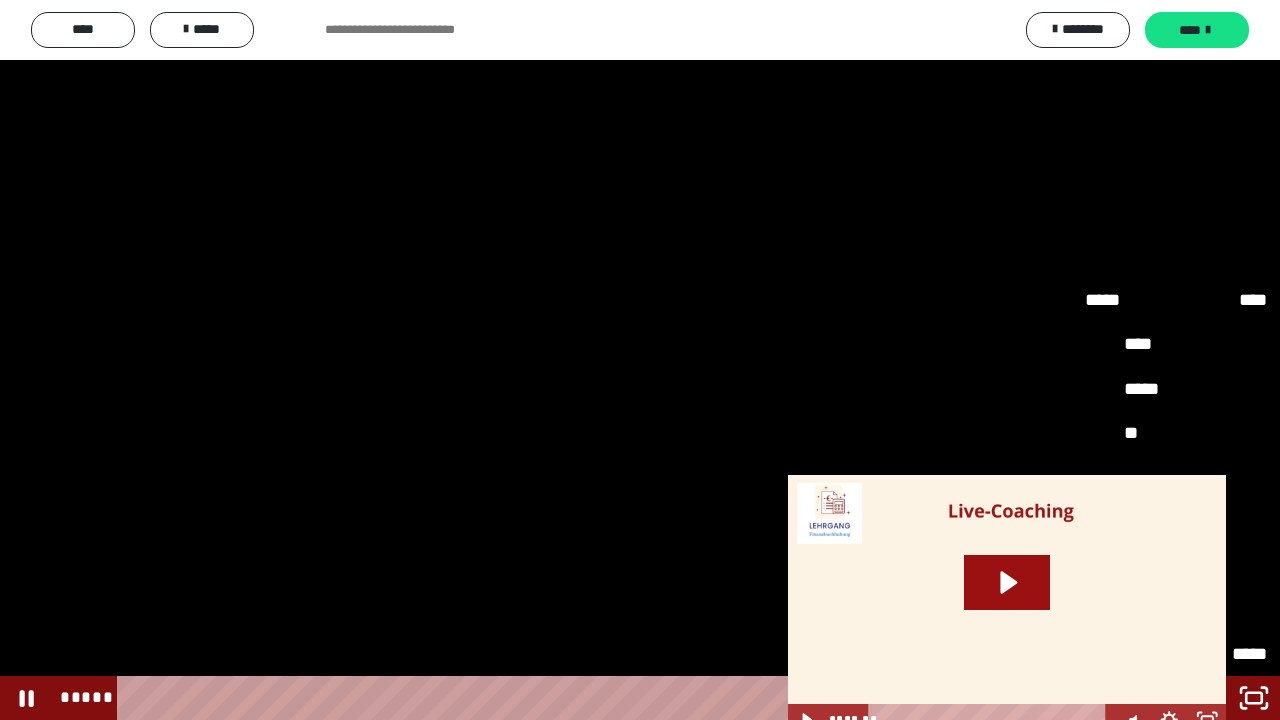 click on "*****" at bounding box center (1176, 478) 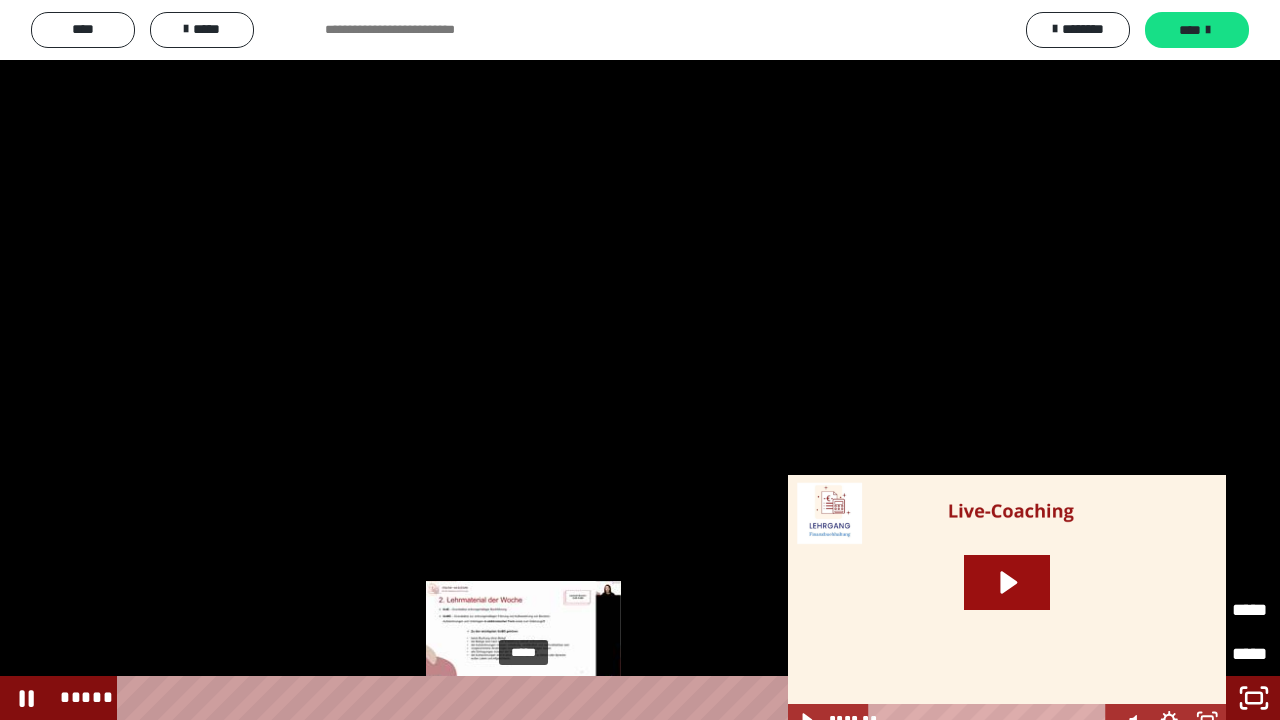 click on "*****" at bounding box center (622, 698) 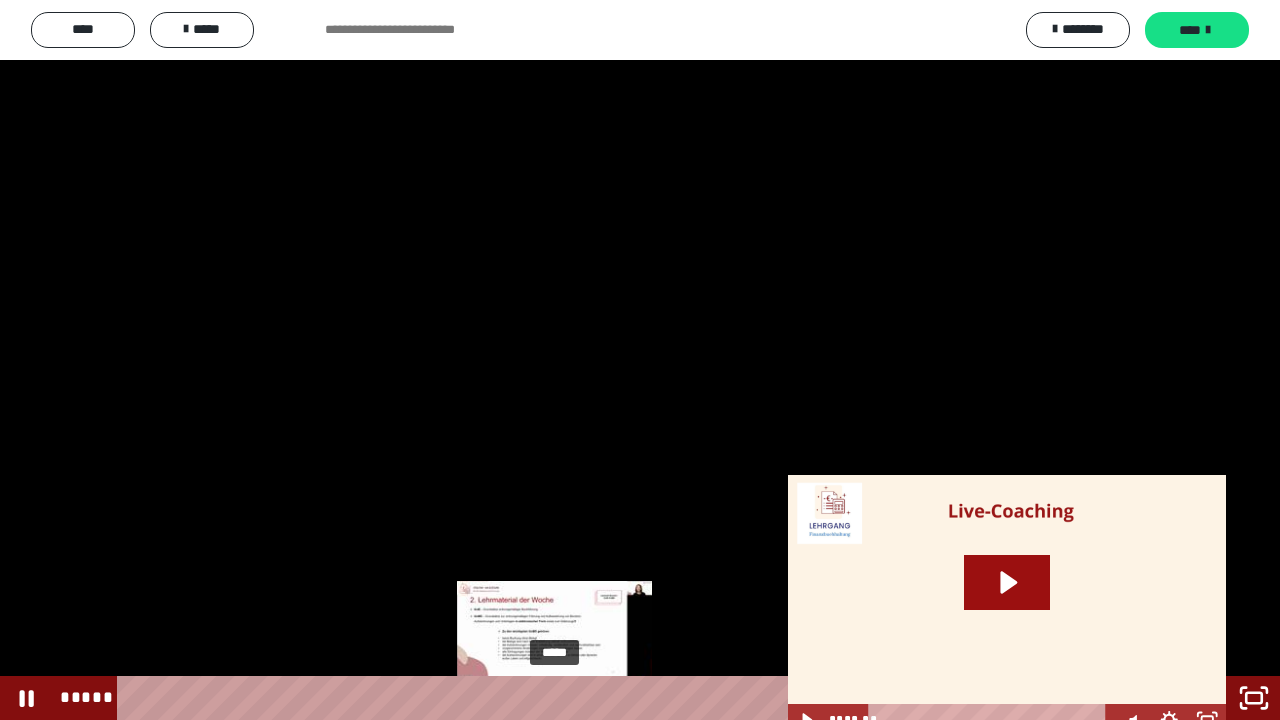 click on "*****" at bounding box center (622, 698) 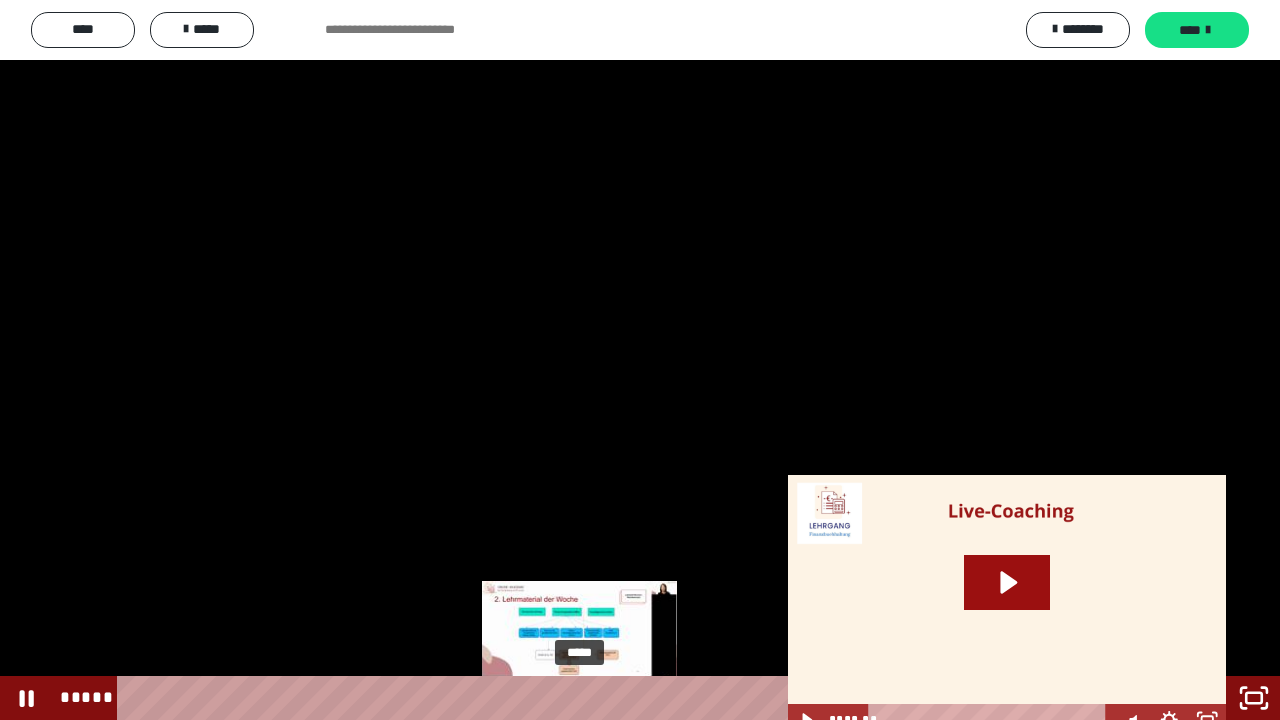click on "*****" at bounding box center (622, 698) 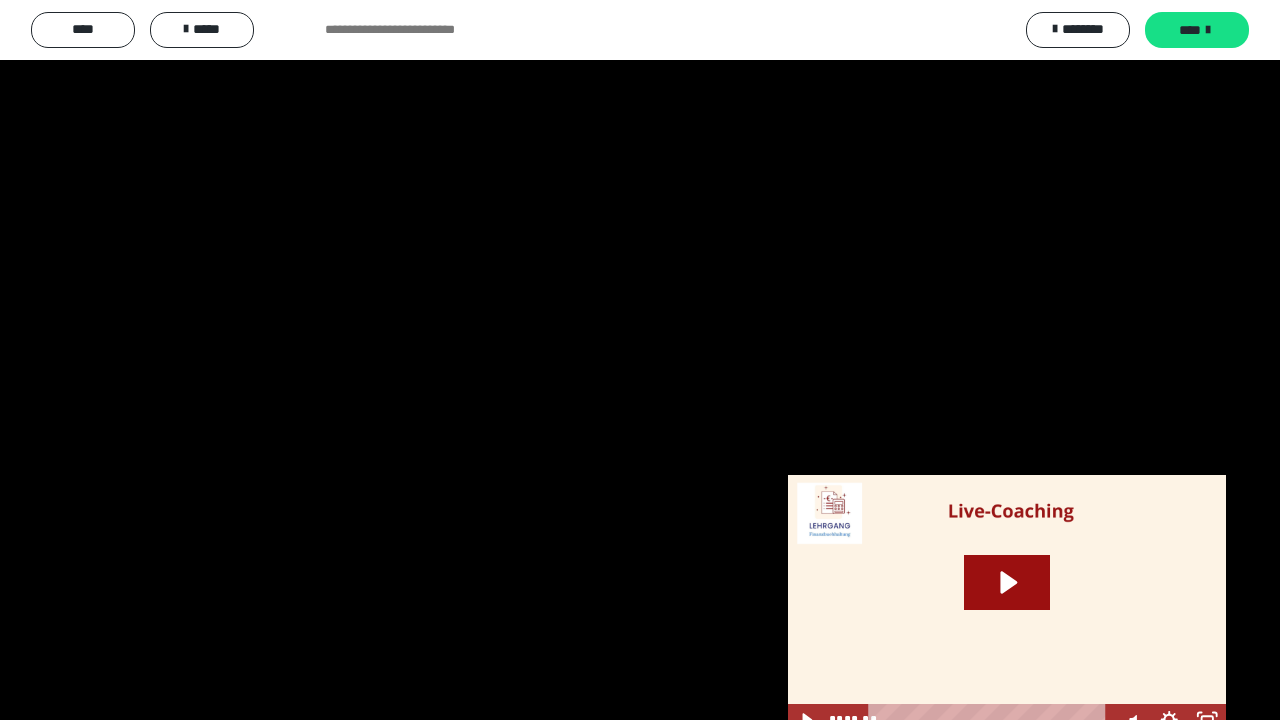 click at bounding box center [640, 360] 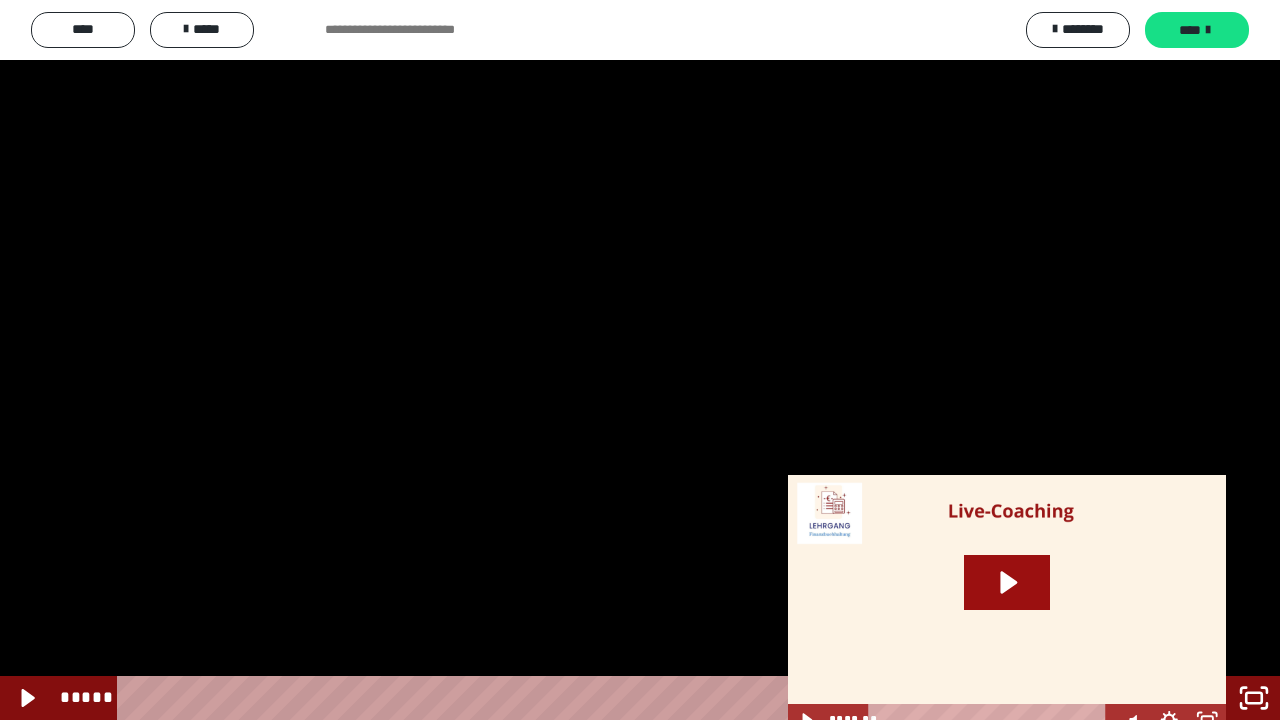 click at bounding box center [640, 360] 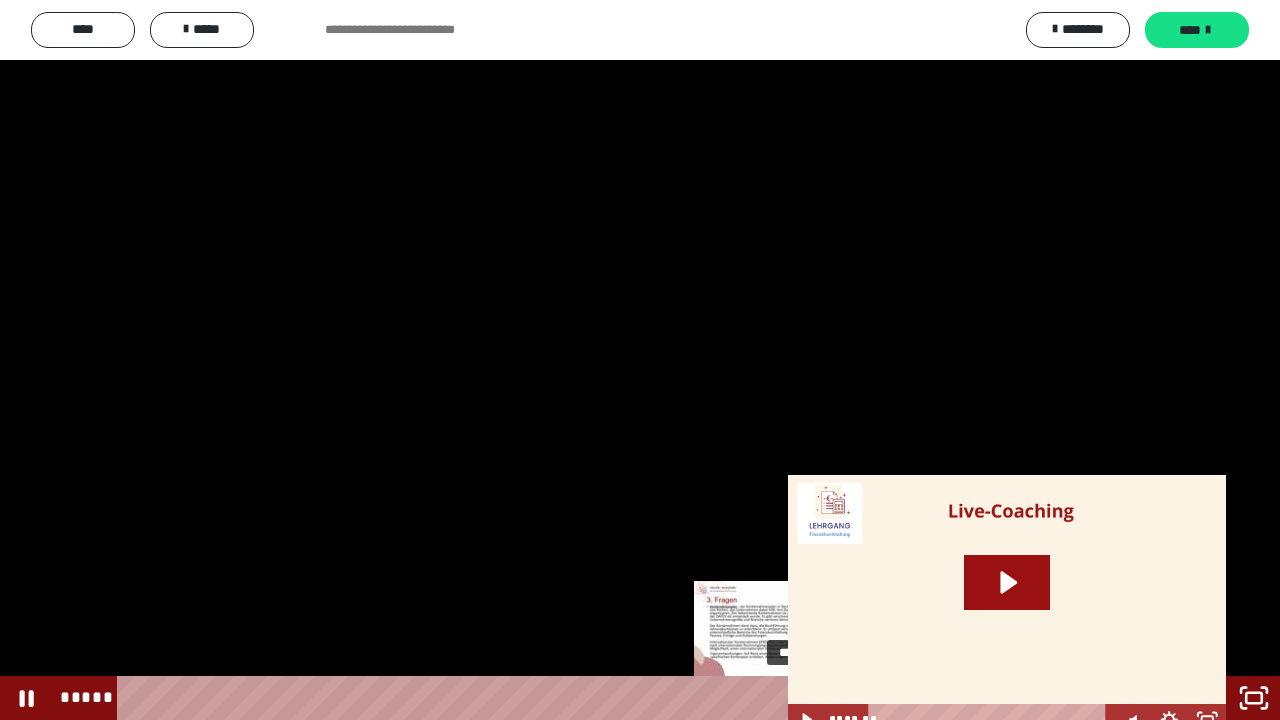 click on "*****" at bounding box center [622, 698] 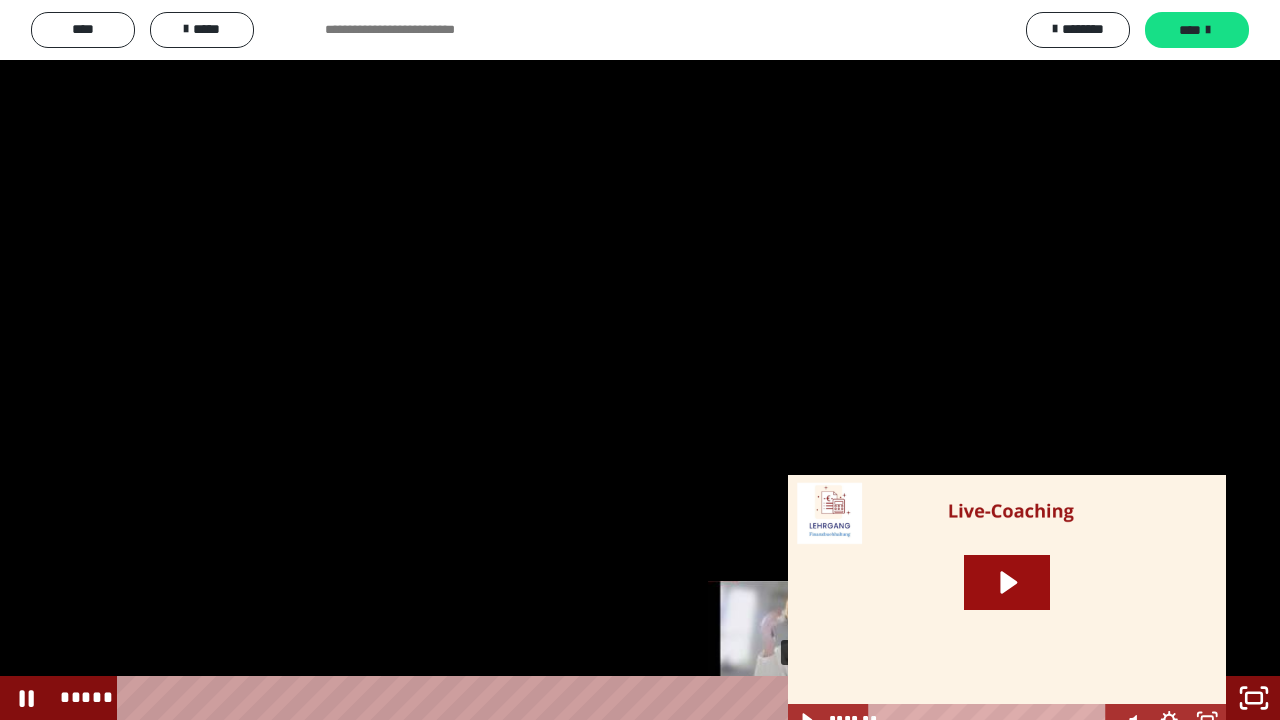 click on "*****" at bounding box center [622, 698] 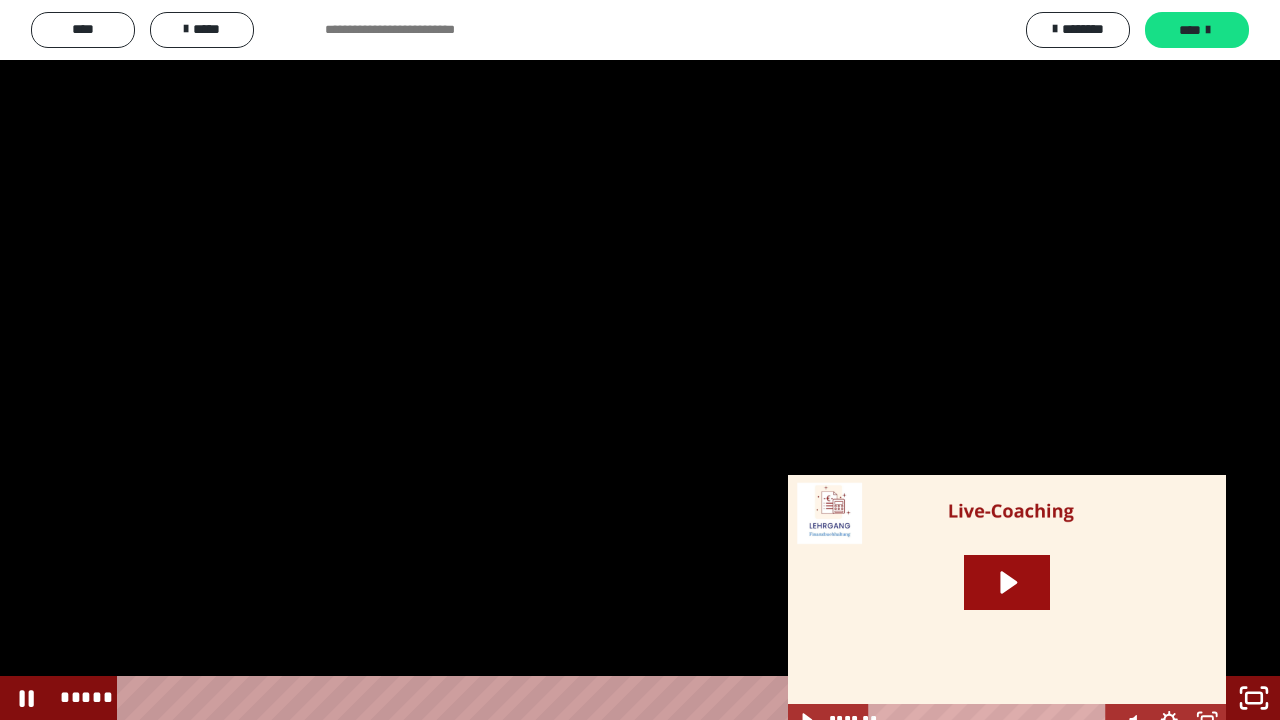 click at bounding box center [640, 360] 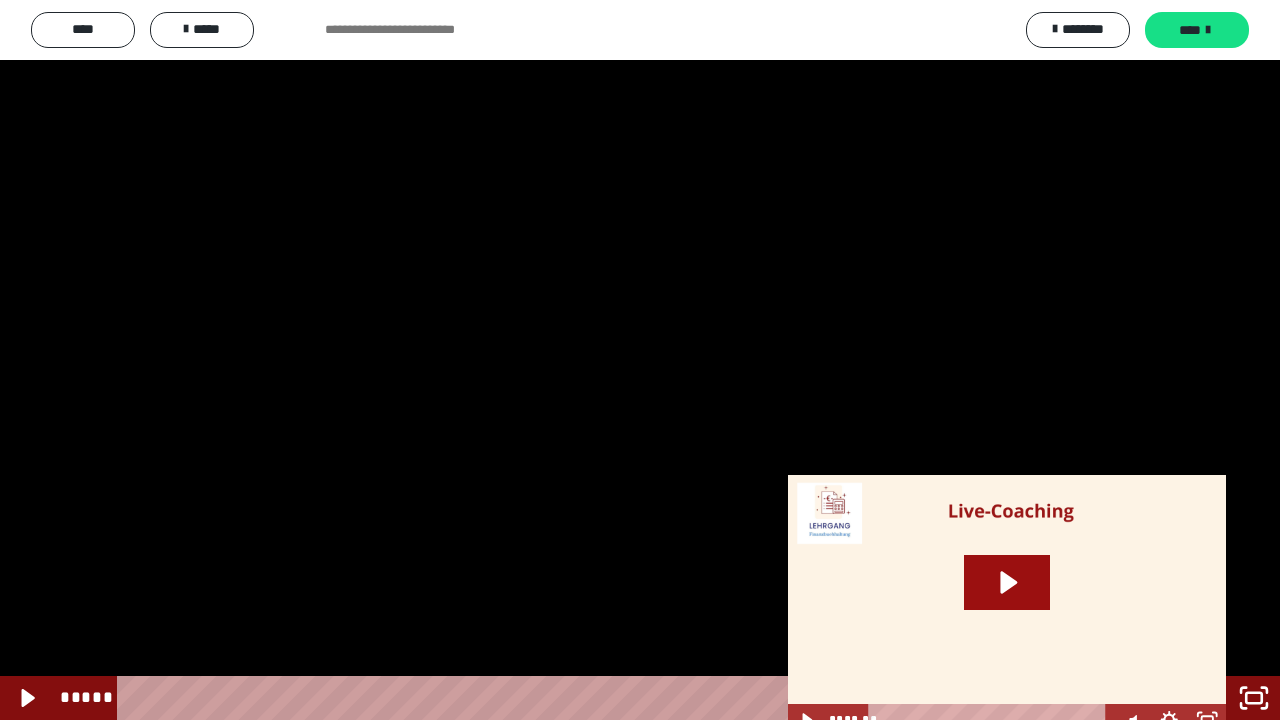 click at bounding box center (640, 360) 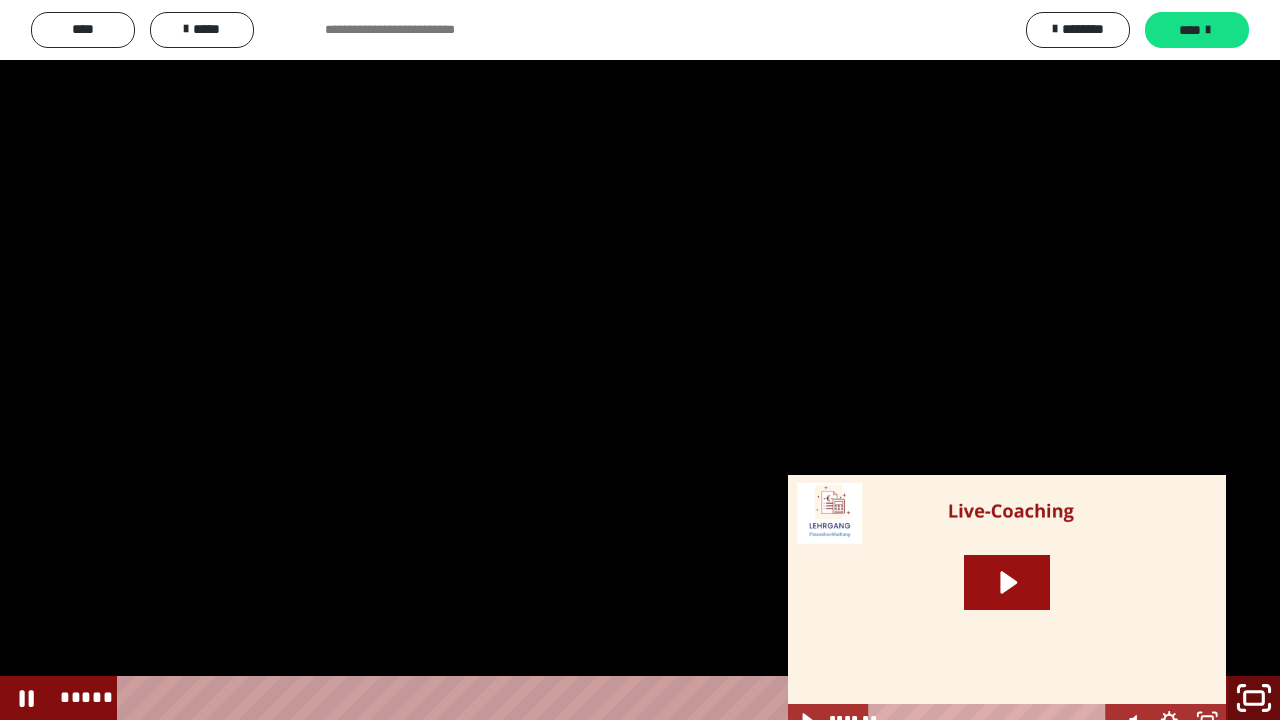 click 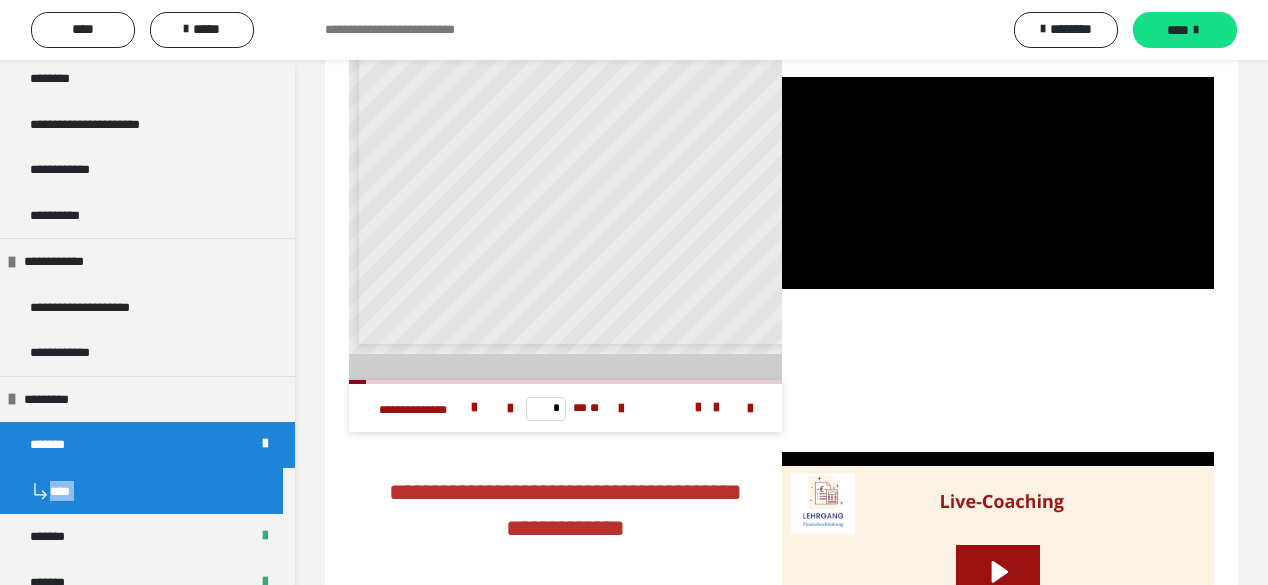 scroll, scrollTop: 0, scrollLeft: 0, axis: both 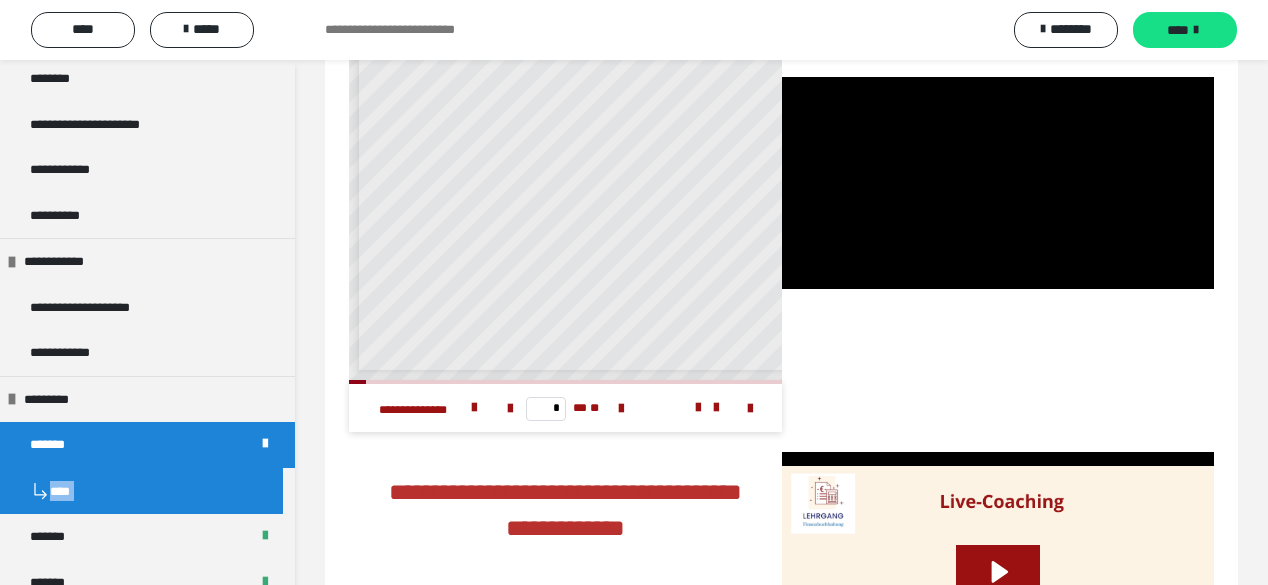 click at bounding box center (998, 183) 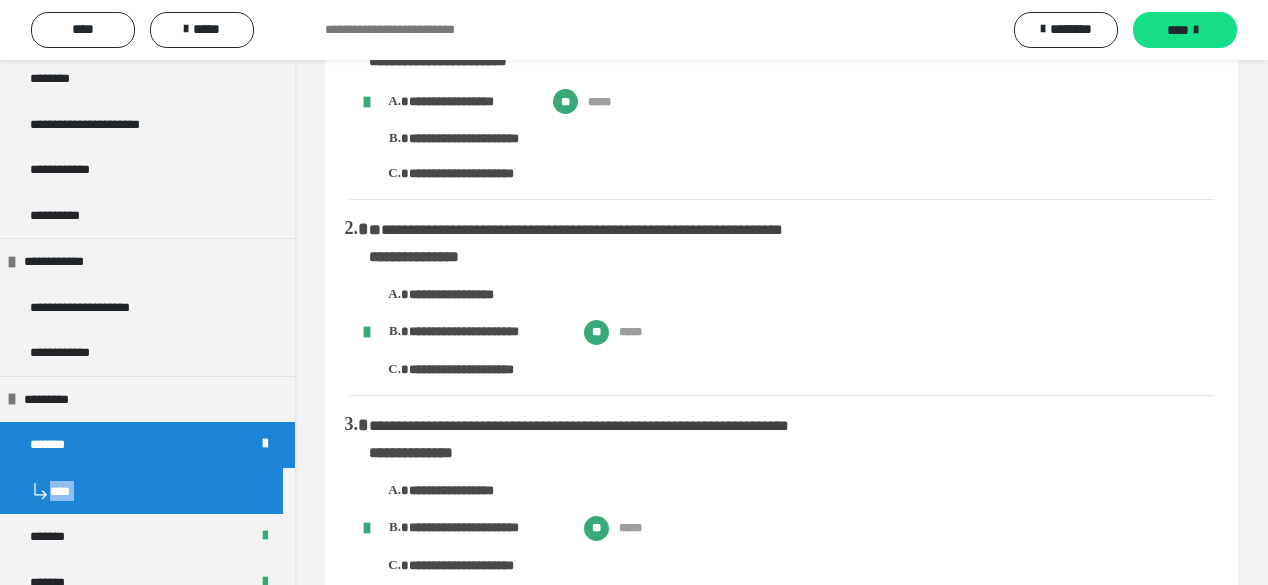 scroll, scrollTop: 0, scrollLeft: 0, axis: both 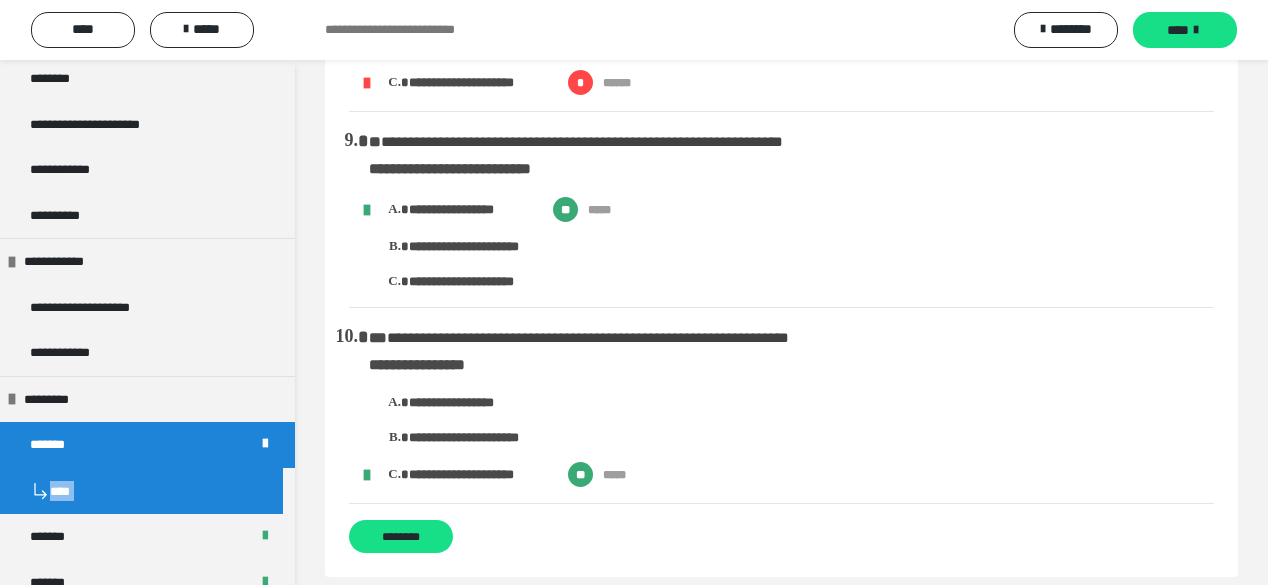 type 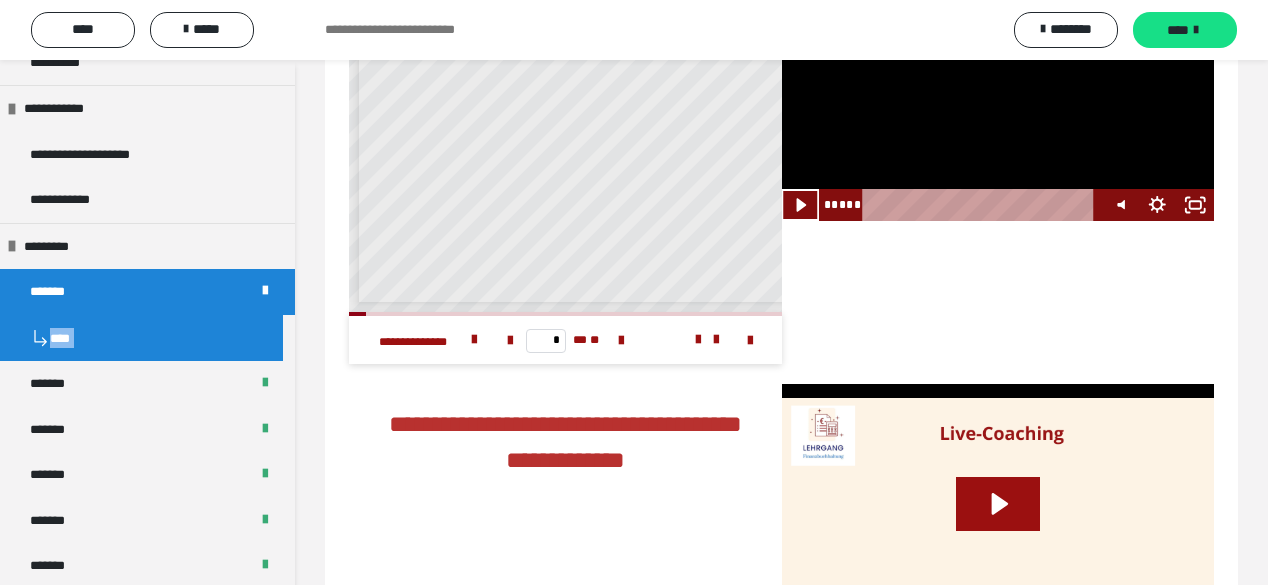 scroll, scrollTop: 503, scrollLeft: 0, axis: vertical 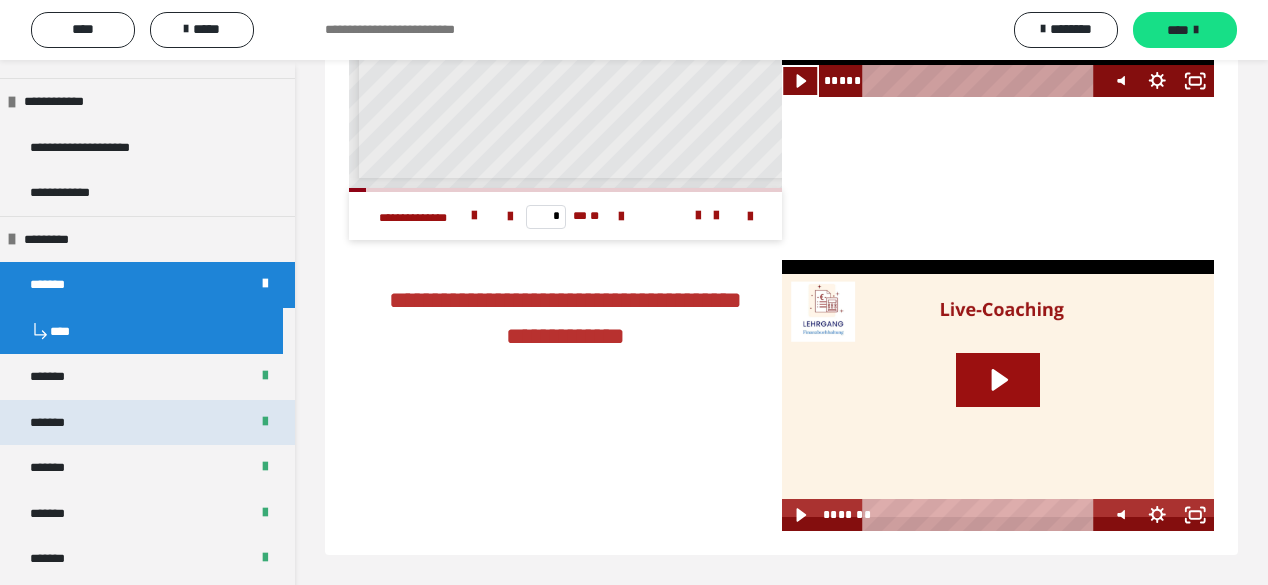 click on "*******" at bounding box center (147, 423) 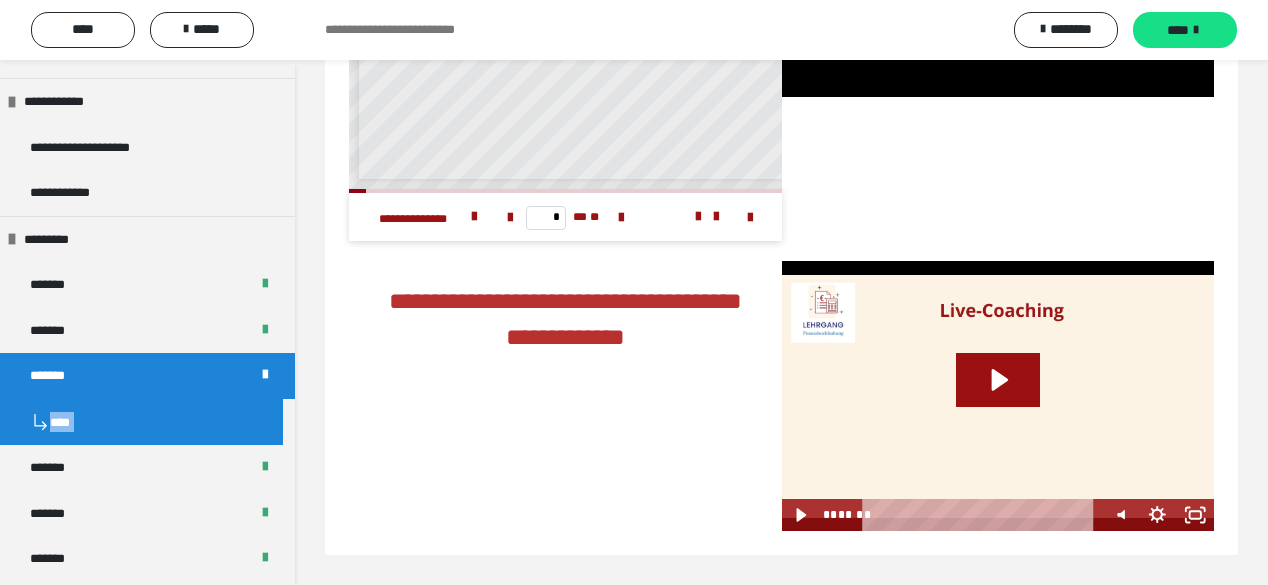 scroll, scrollTop: 3749, scrollLeft: 0, axis: vertical 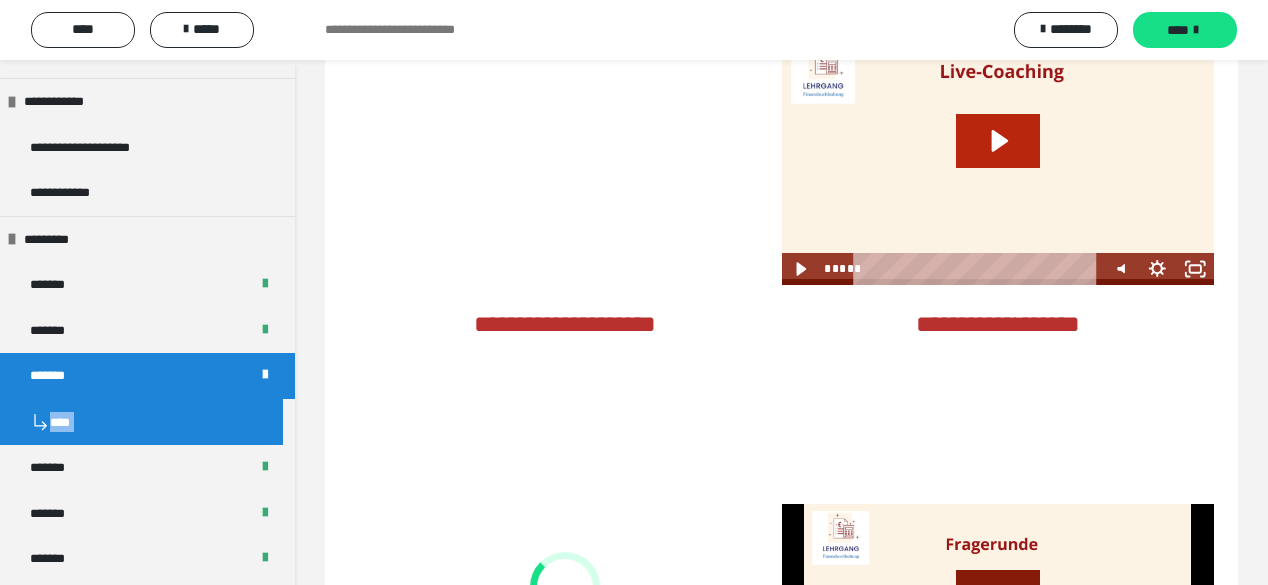 click 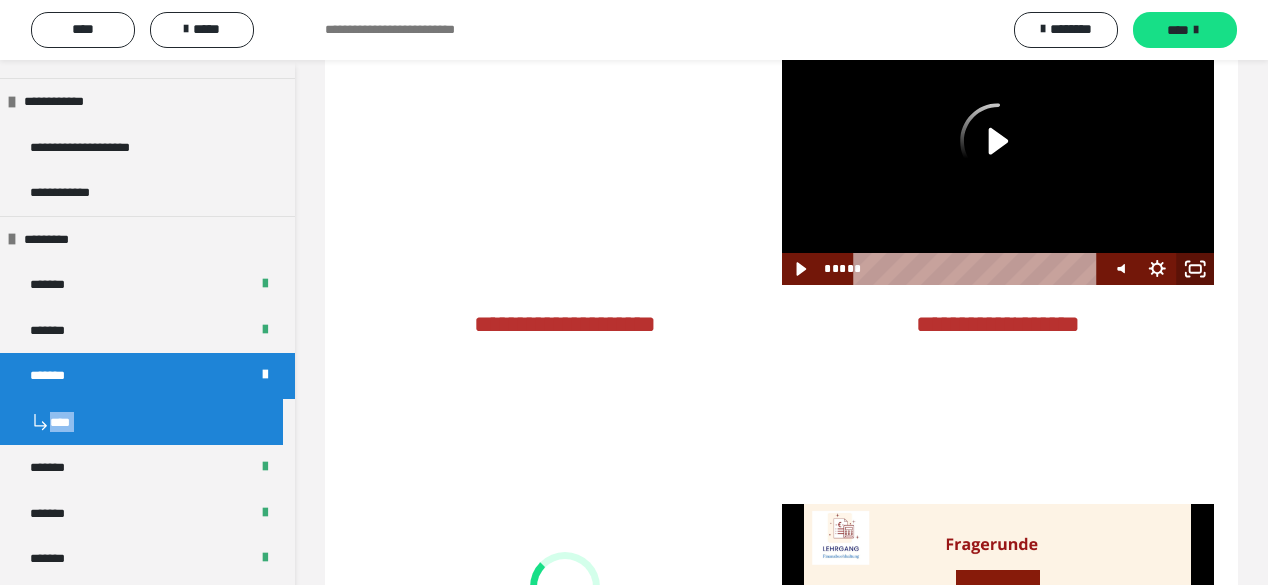 click 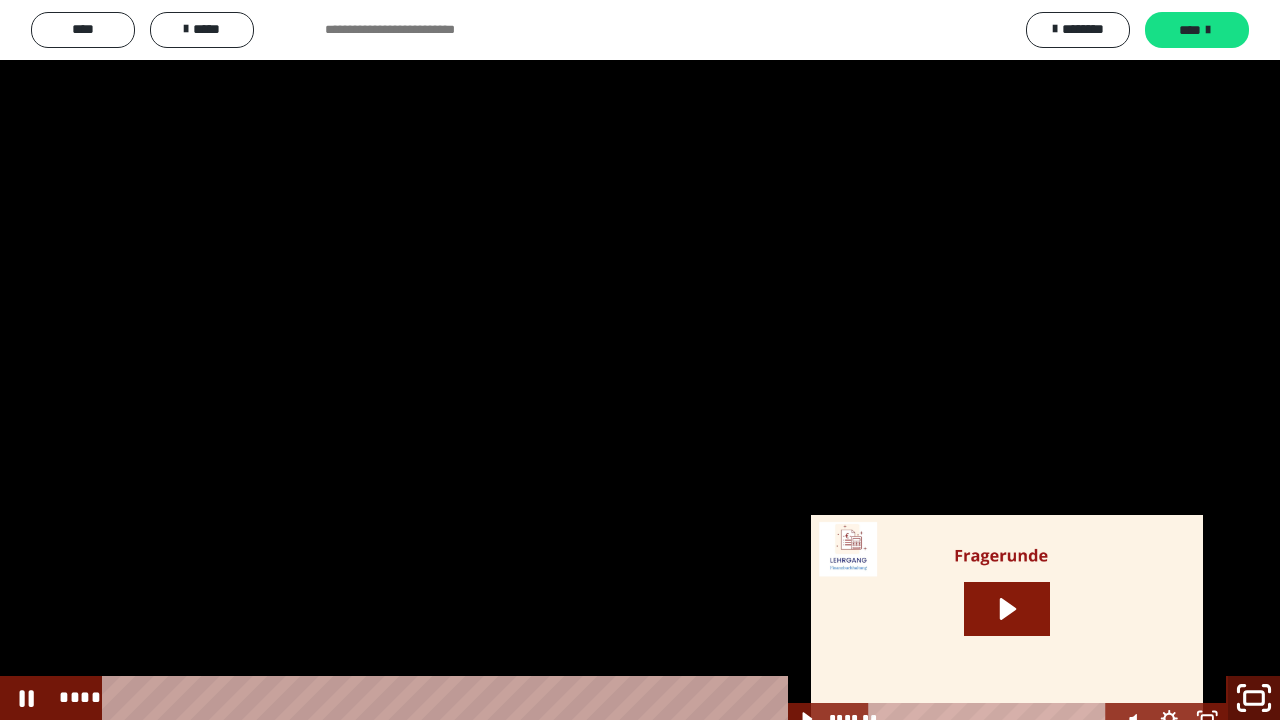 click 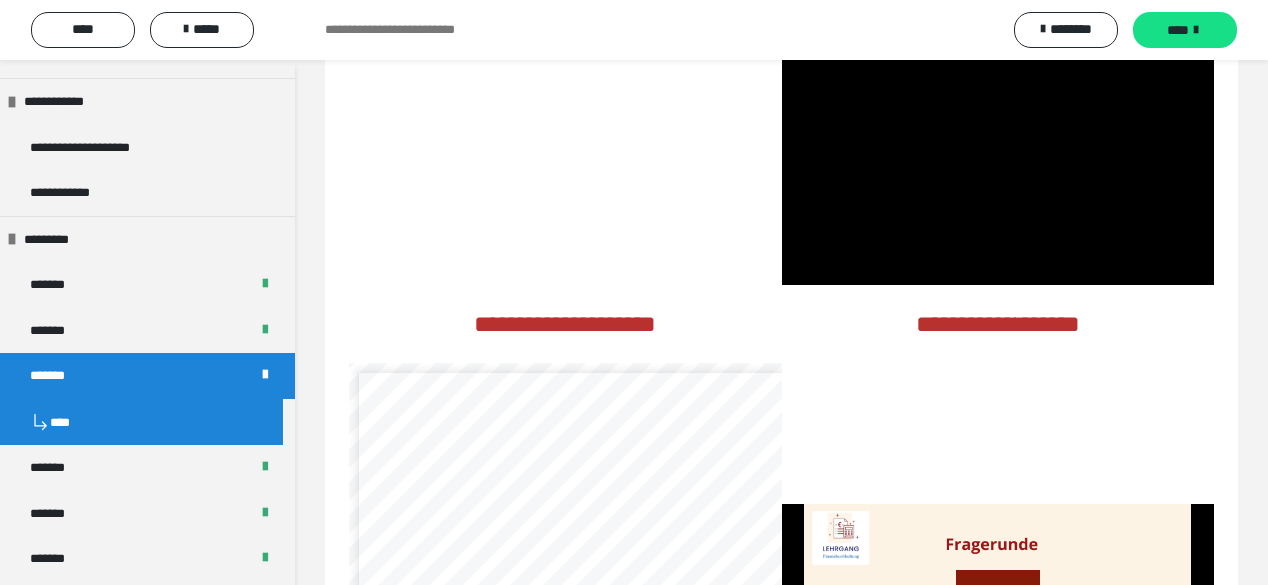 click on "**********" at bounding box center [565, 157] 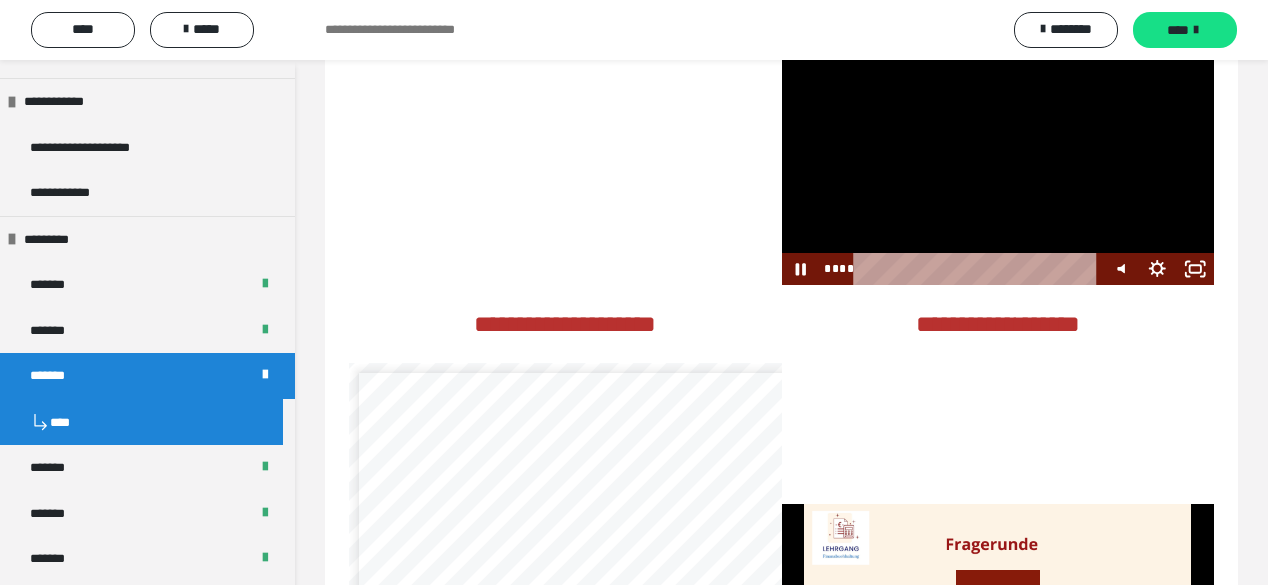 click at bounding box center (998, 157) 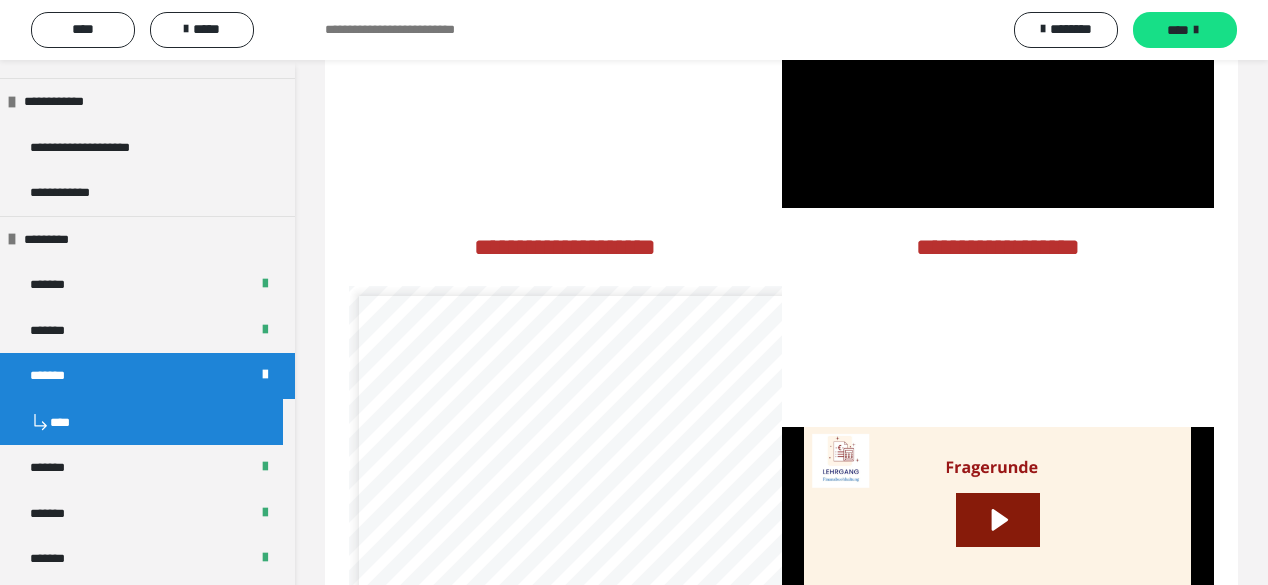scroll, scrollTop: 3909, scrollLeft: 0, axis: vertical 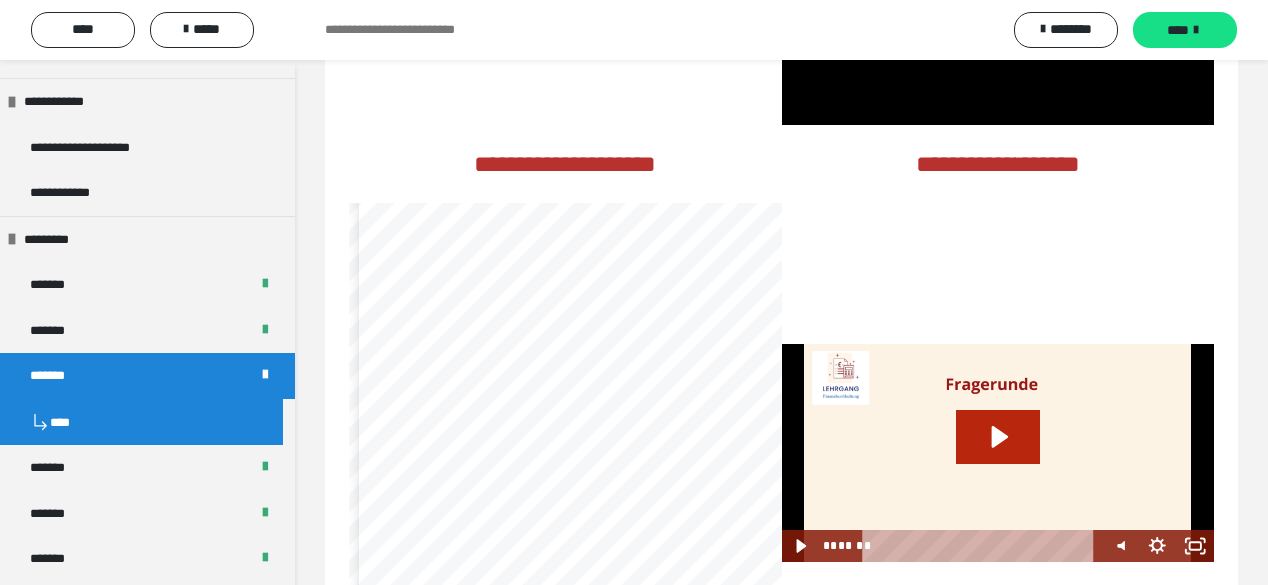 click 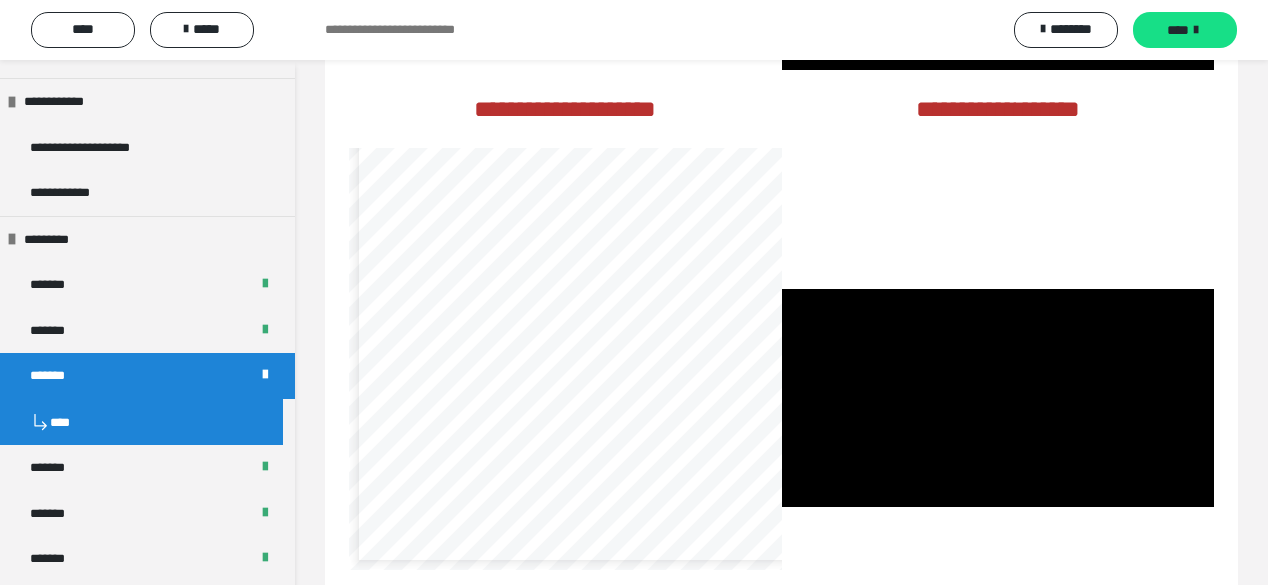 scroll, scrollTop: 4153, scrollLeft: 0, axis: vertical 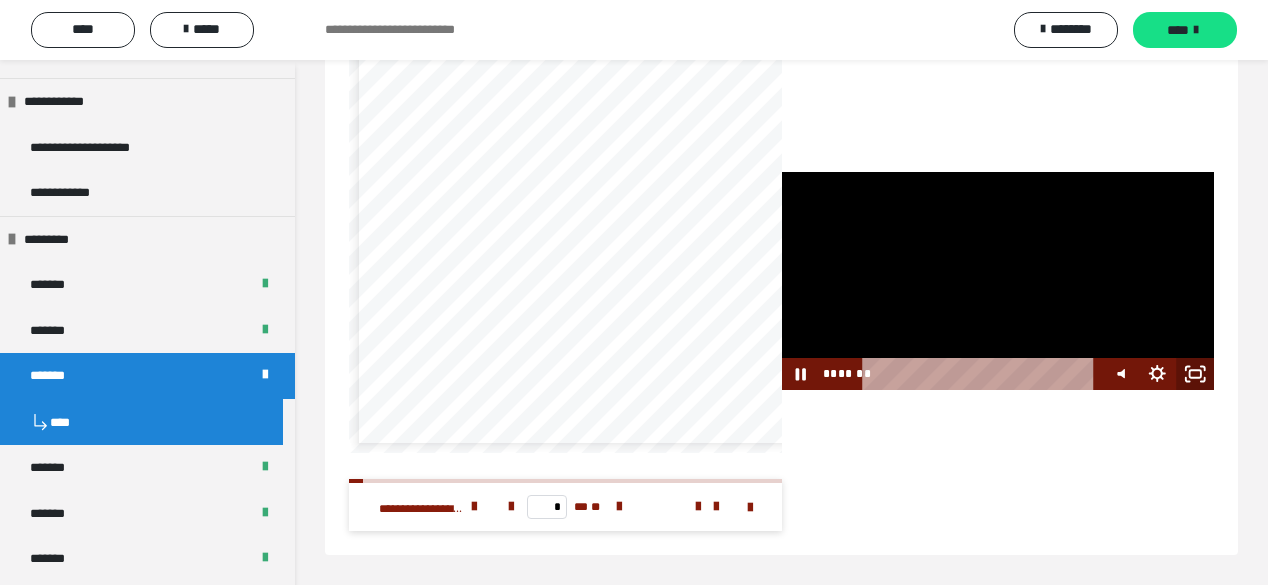 click 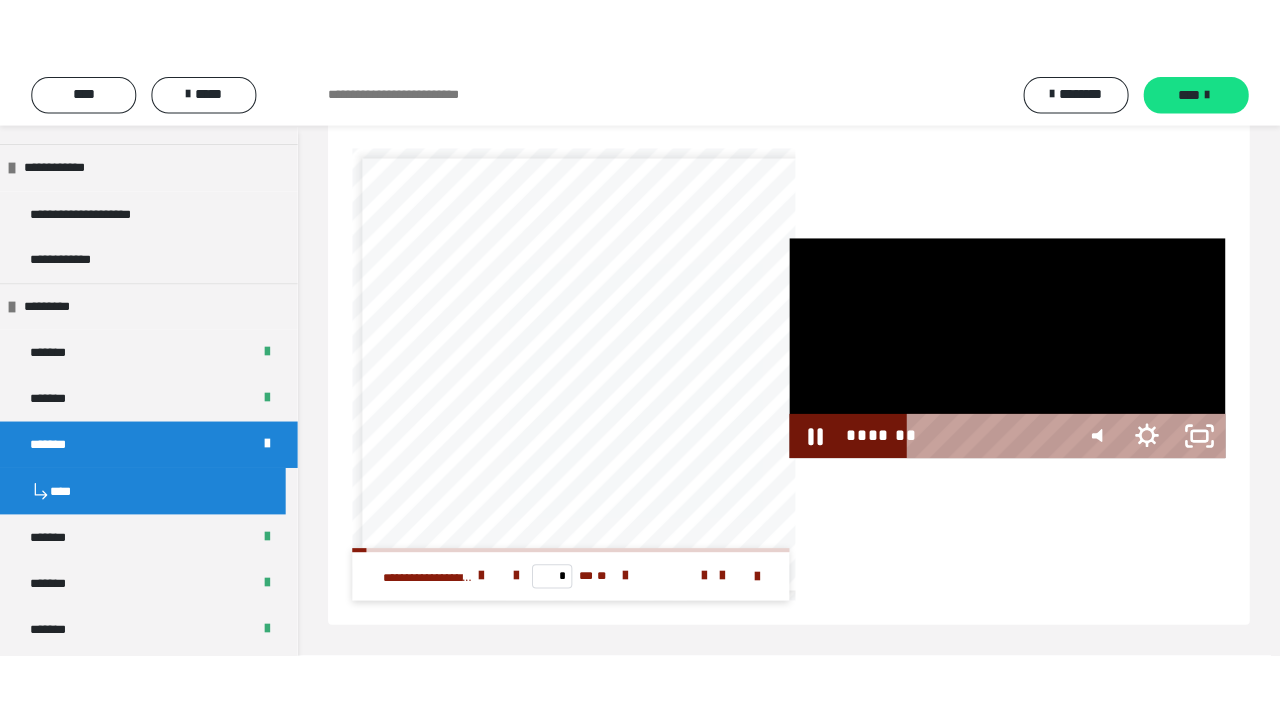 scroll, scrollTop: 4030, scrollLeft: 0, axis: vertical 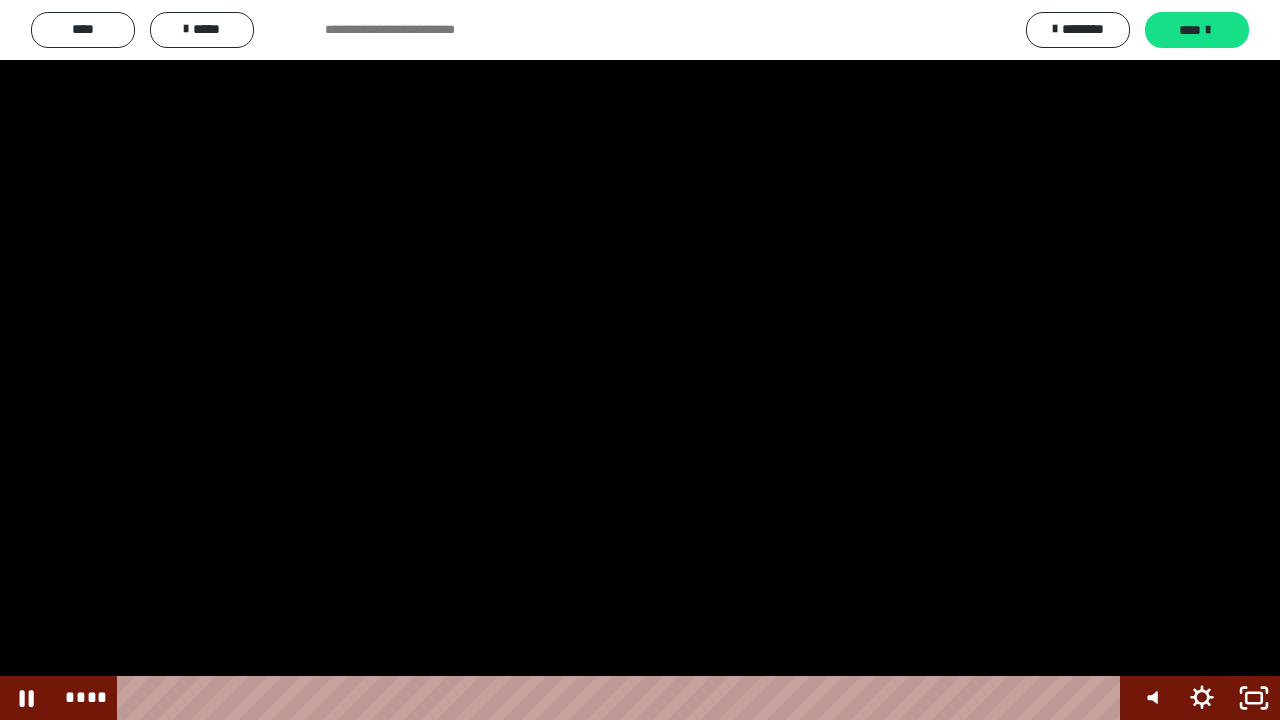 click on "**********" at bounding box center (640, 360) 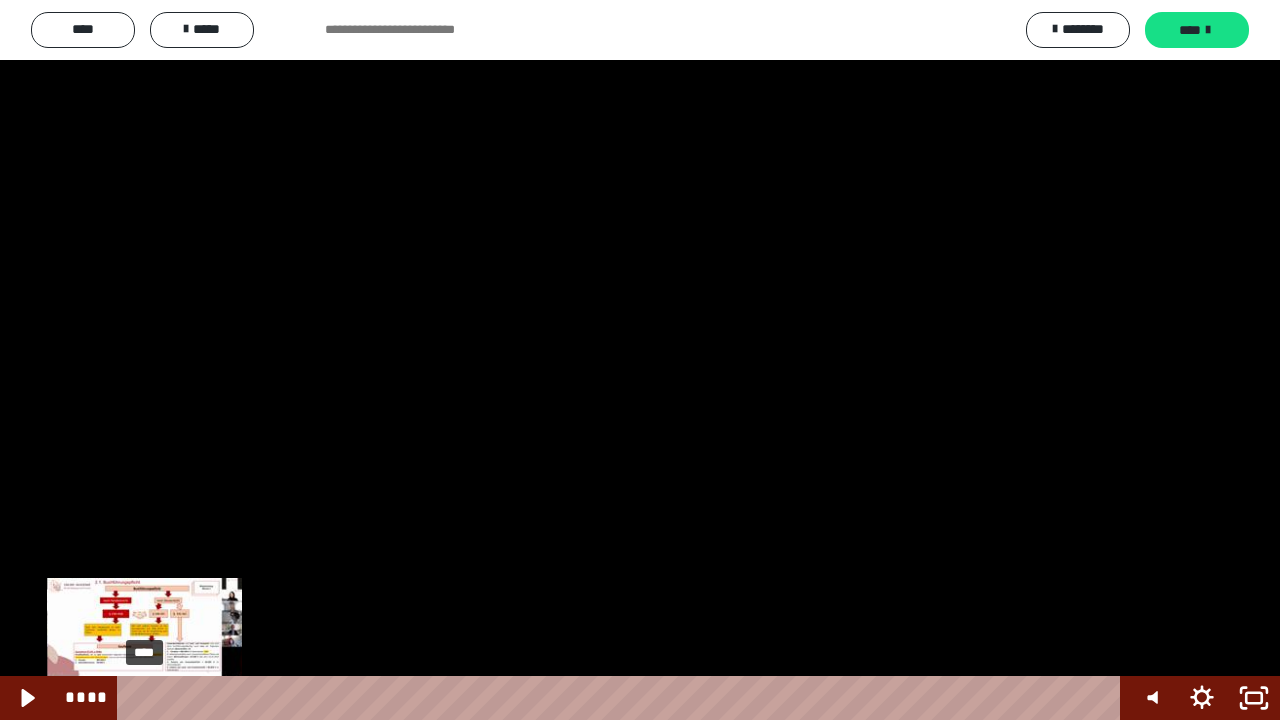 click on "****" at bounding box center [622, 698] 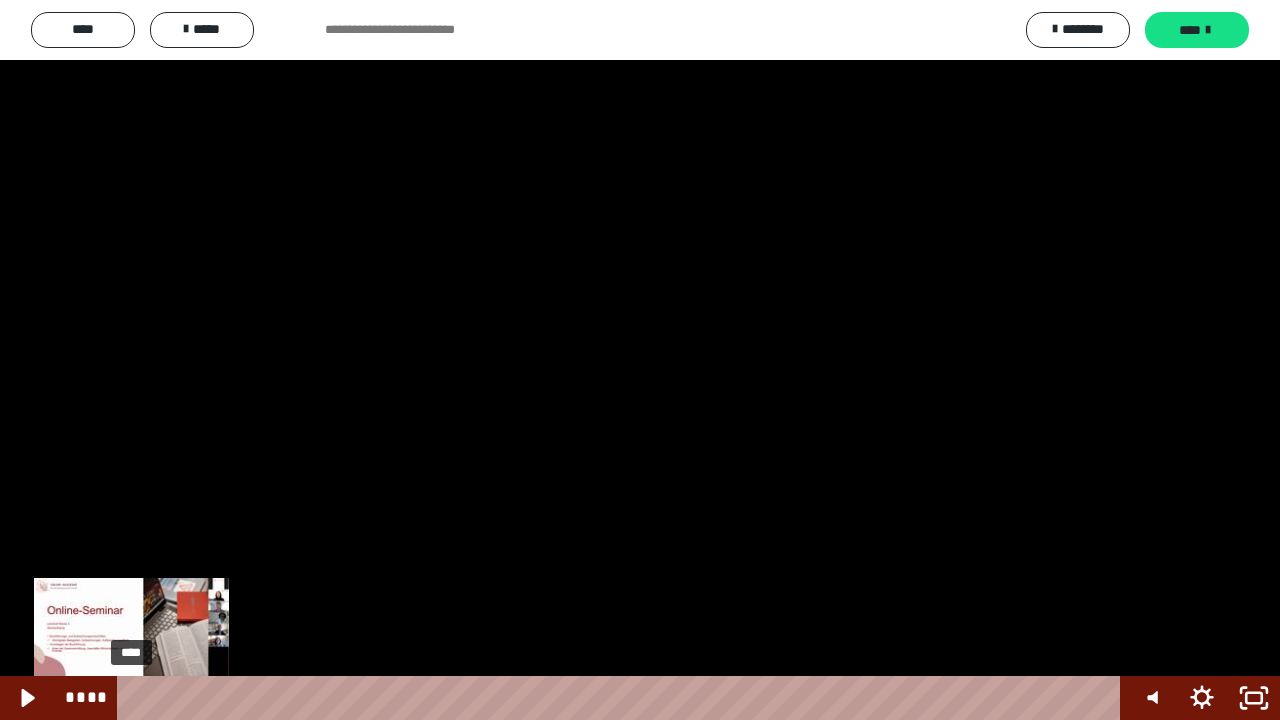 click on "****" at bounding box center [622, 698] 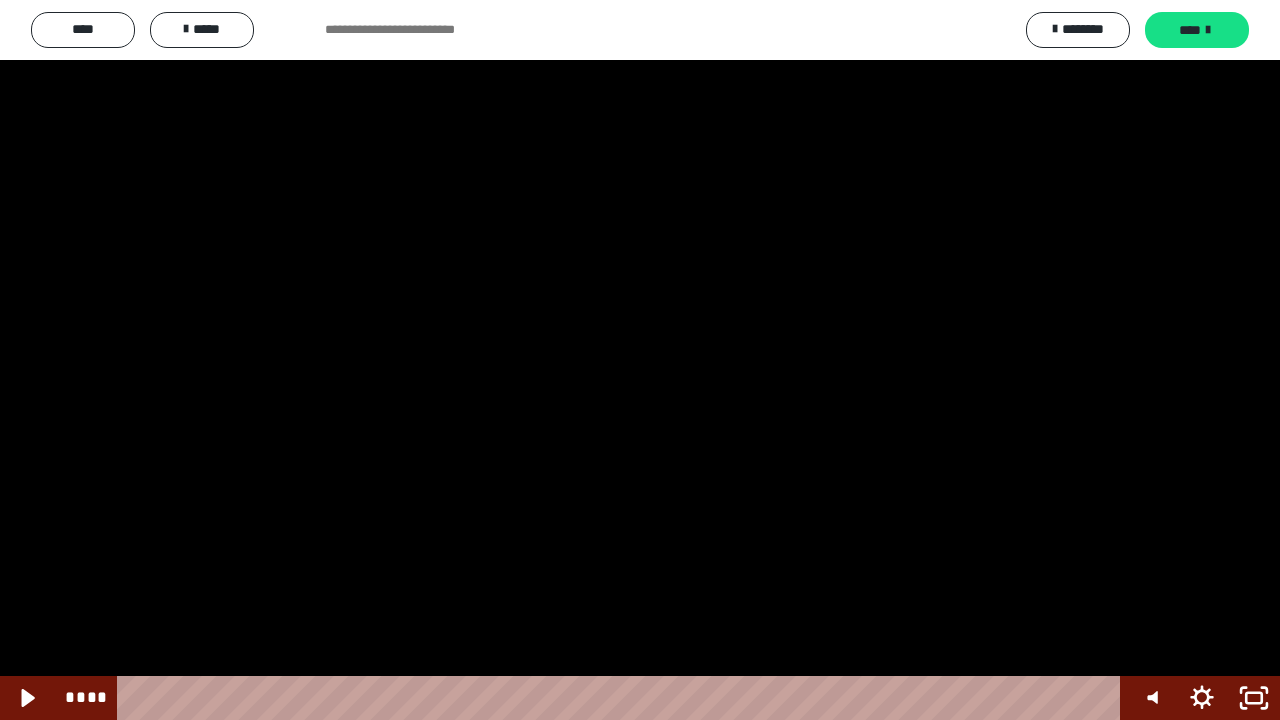 click at bounding box center (640, 360) 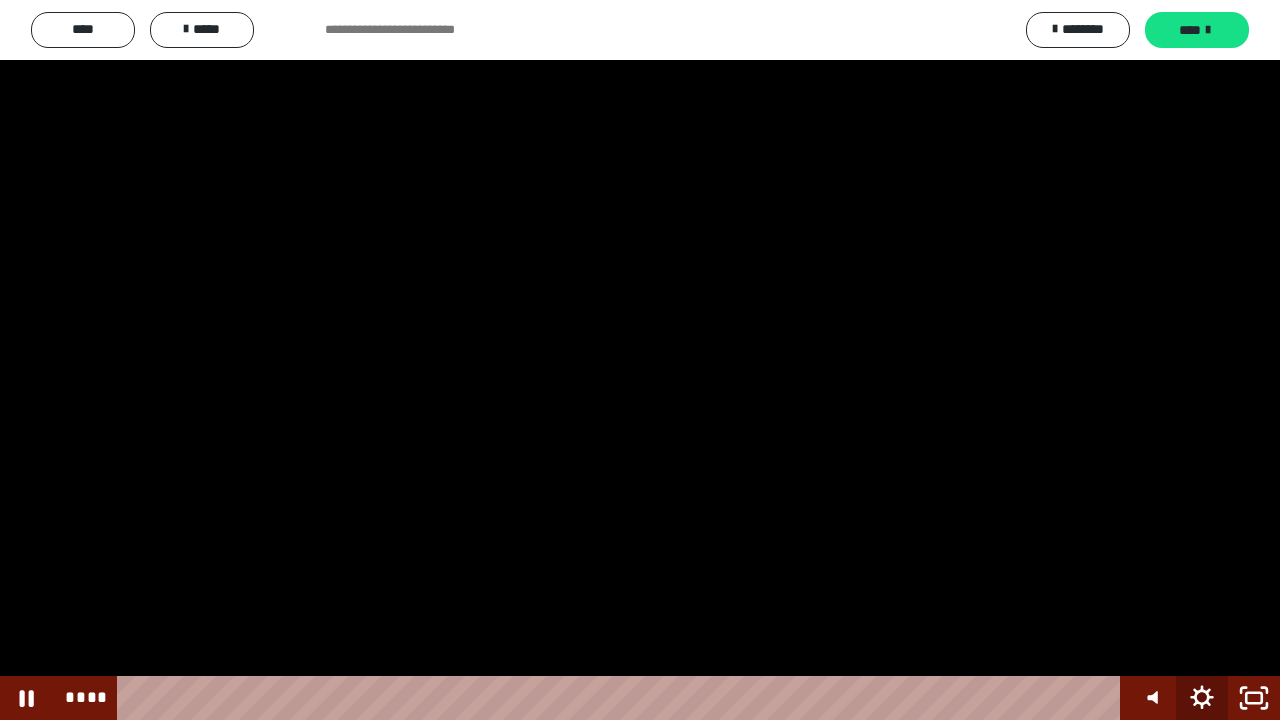 click 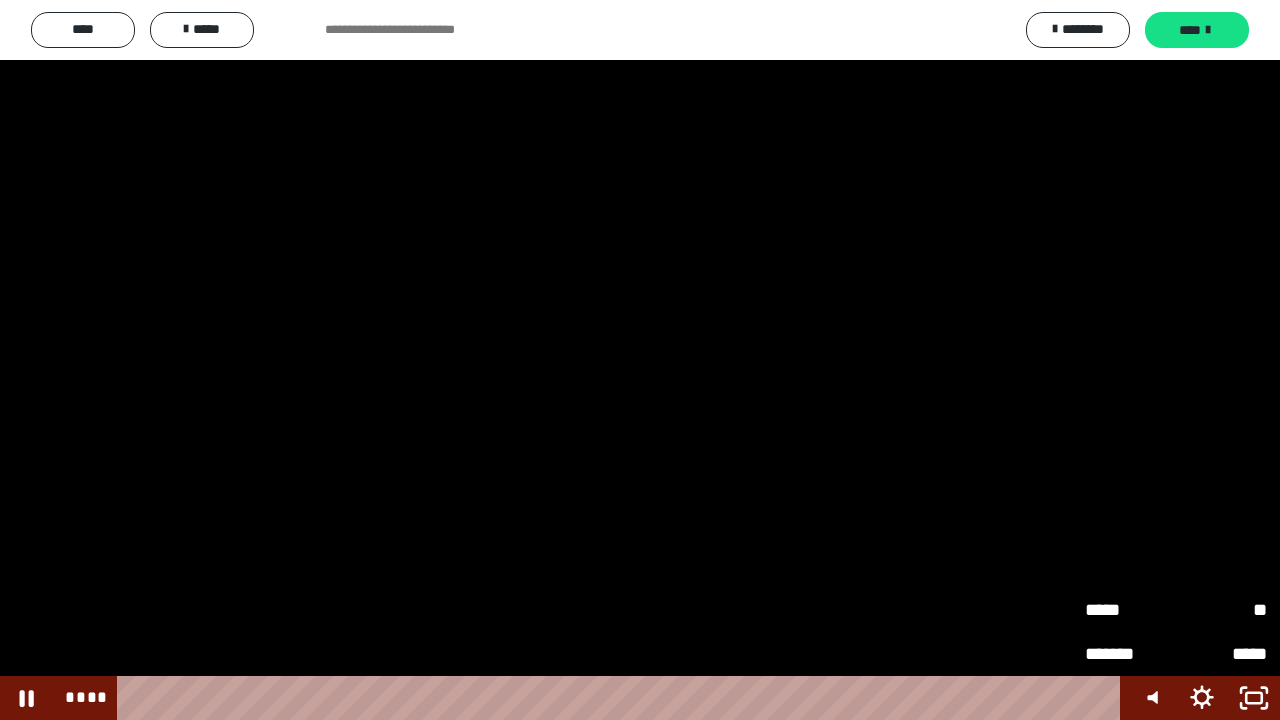 click on "*****" at bounding box center [1130, 610] 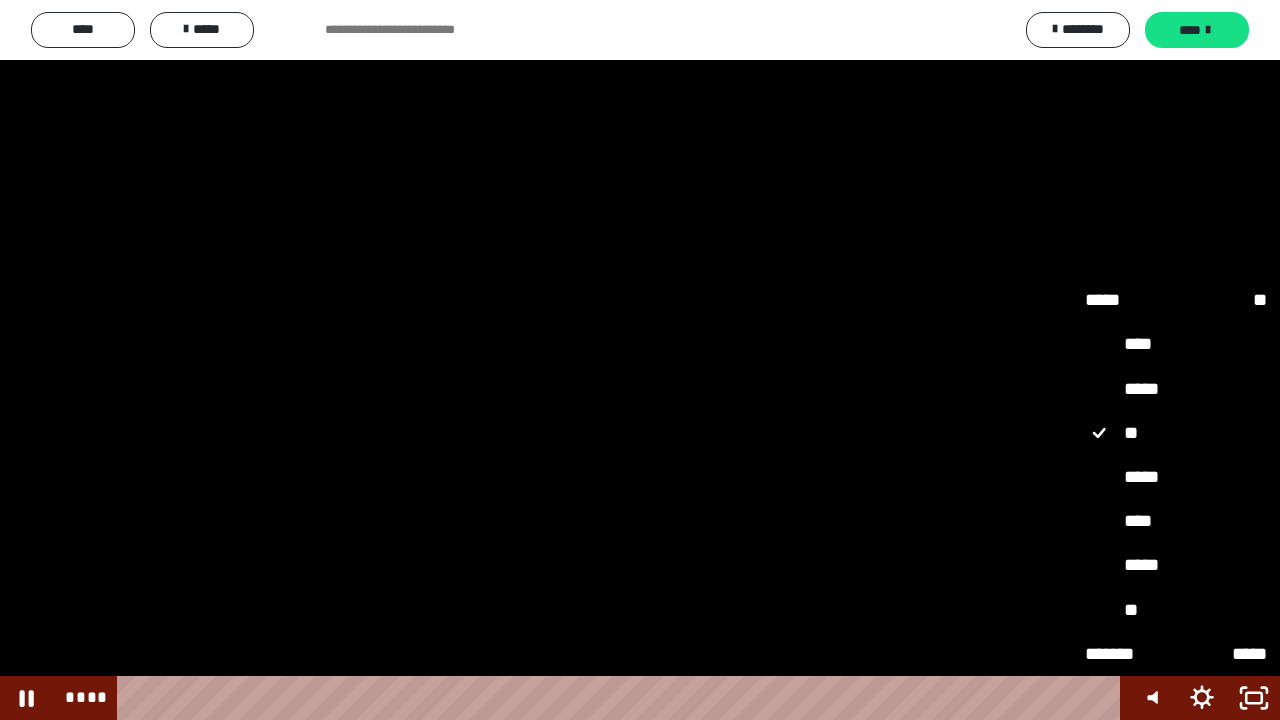 click on "*****" at bounding box center [1176, 478] 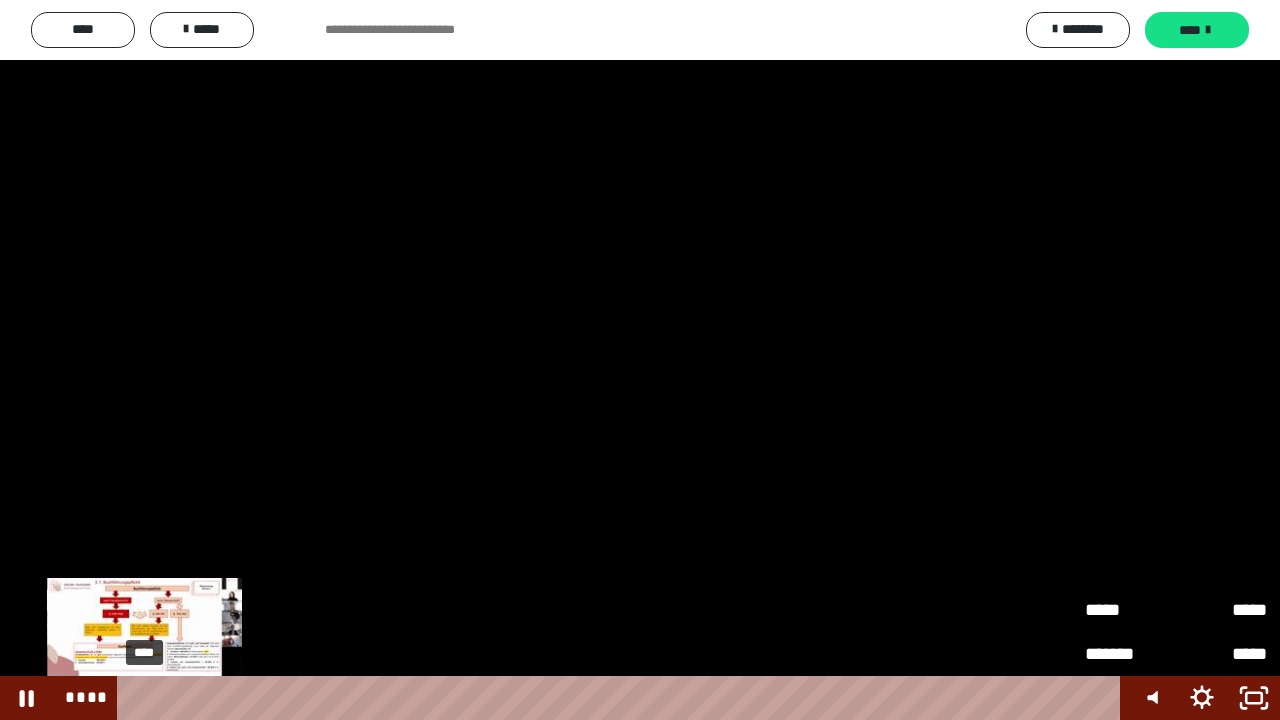 click on "****" at bounding box center [622, 698] 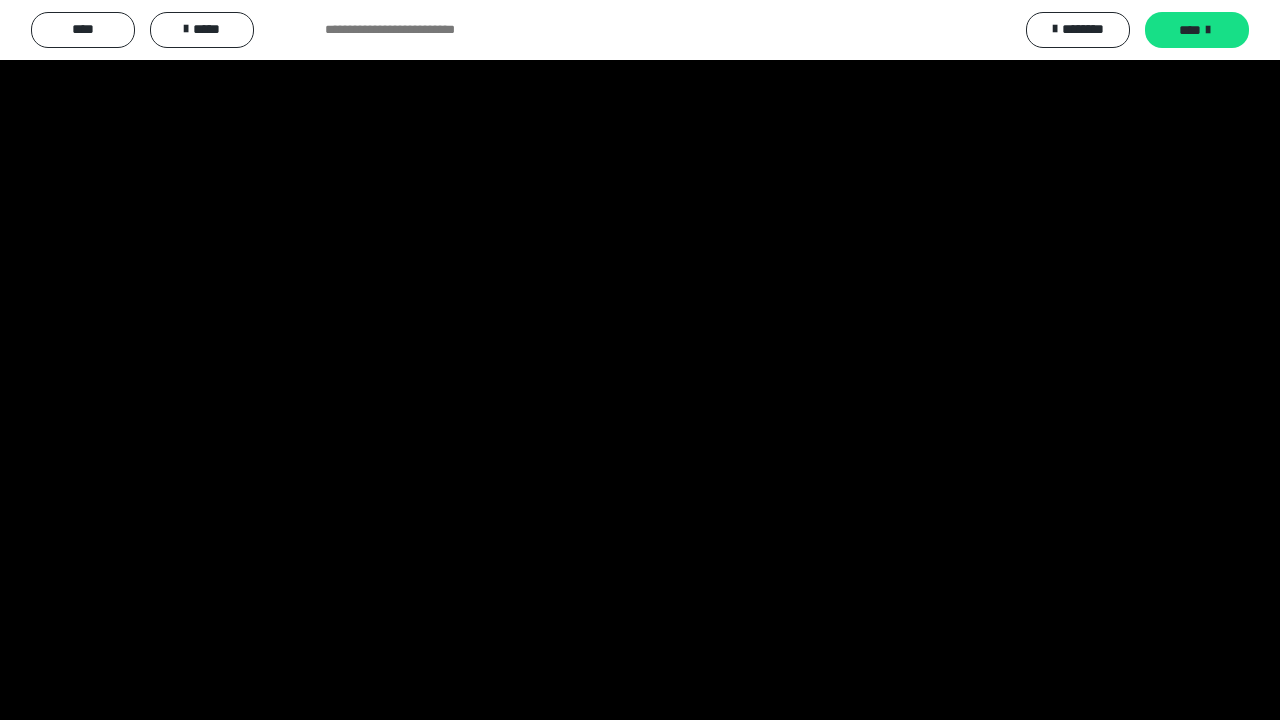 click at bounding box center (640, 360) 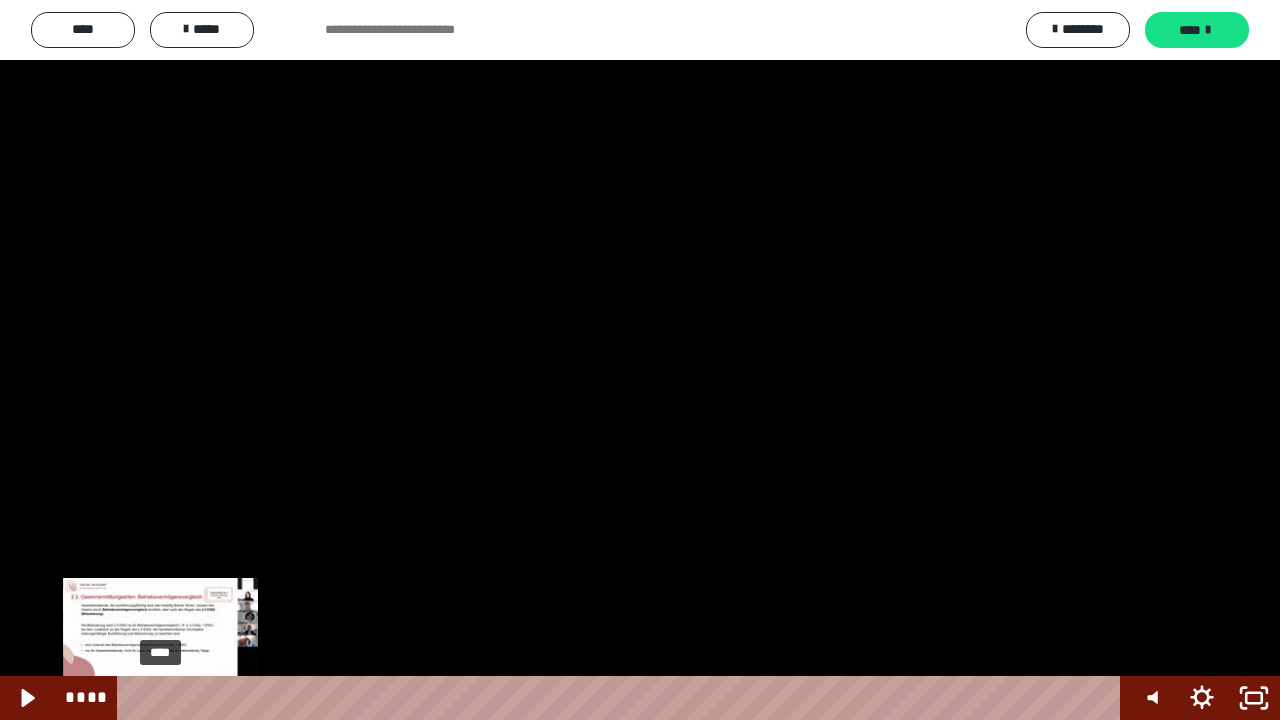 click on "****" at bounding box center (622, 698) 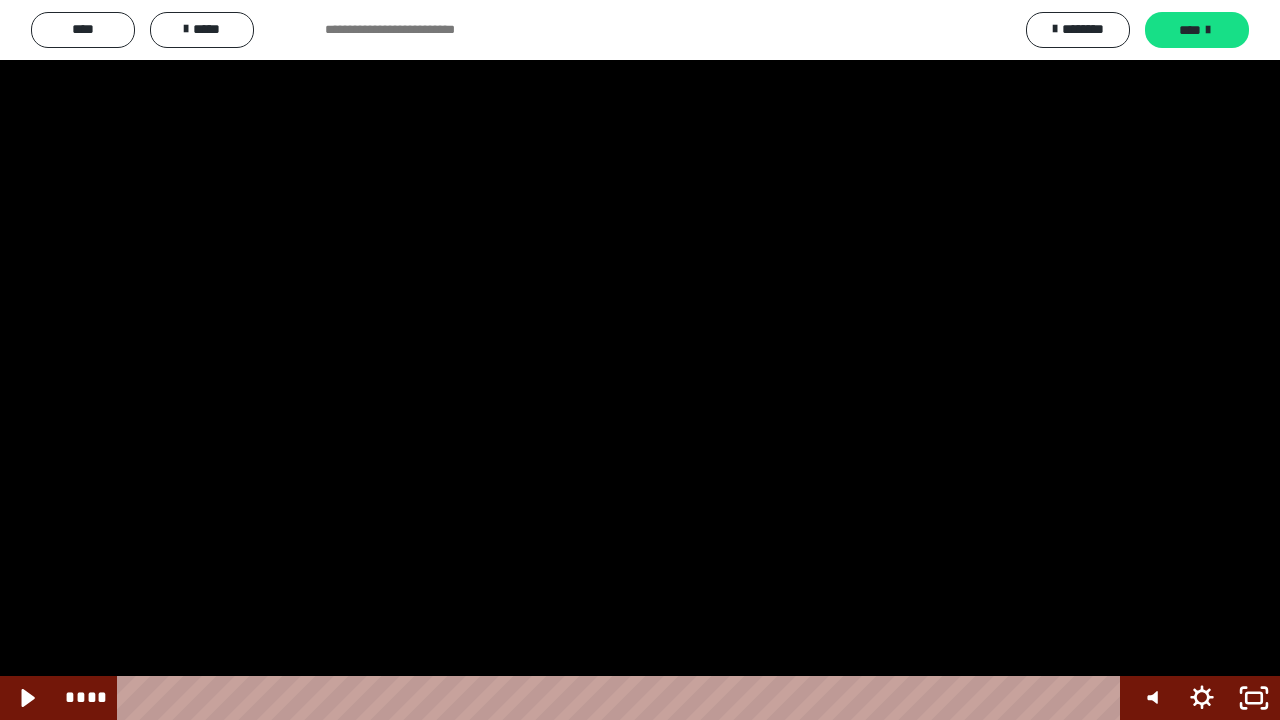 click at bounding box center [640, 360] 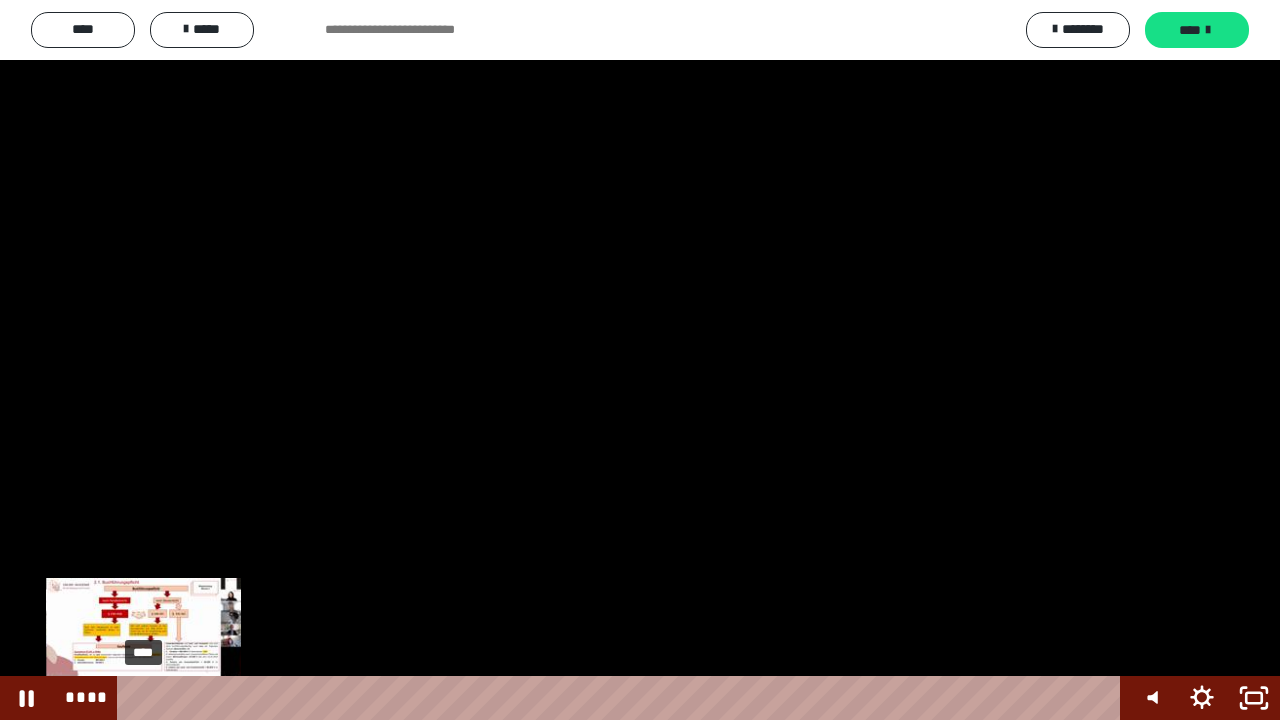click on "****" at bounding box center (622, 698) 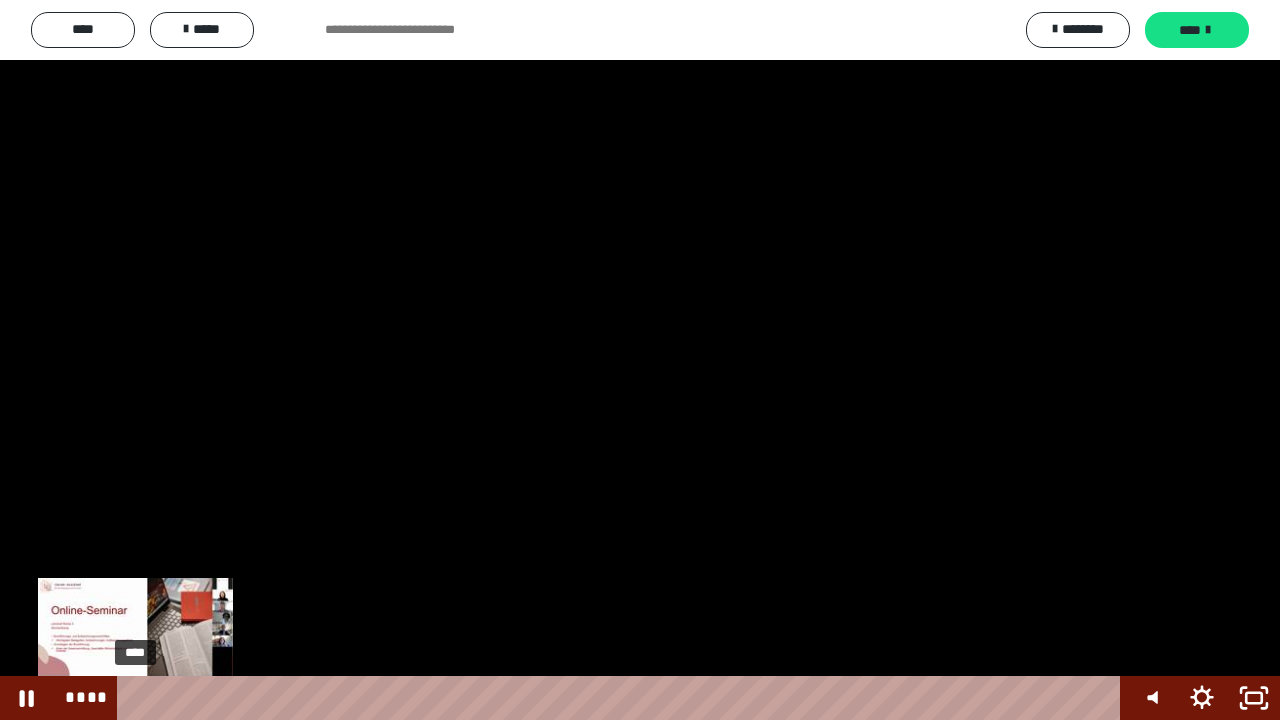 click on "****" at bounding box center (622, 698) 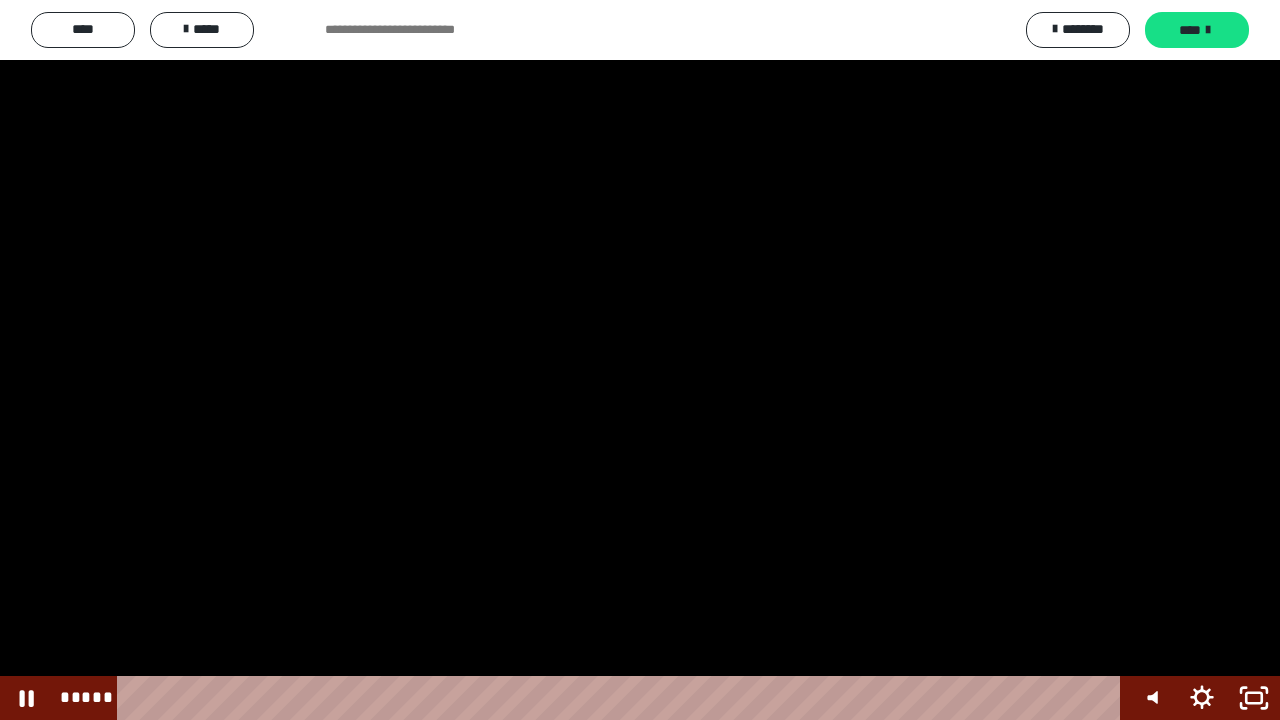 click at bounding box center (640, 360) 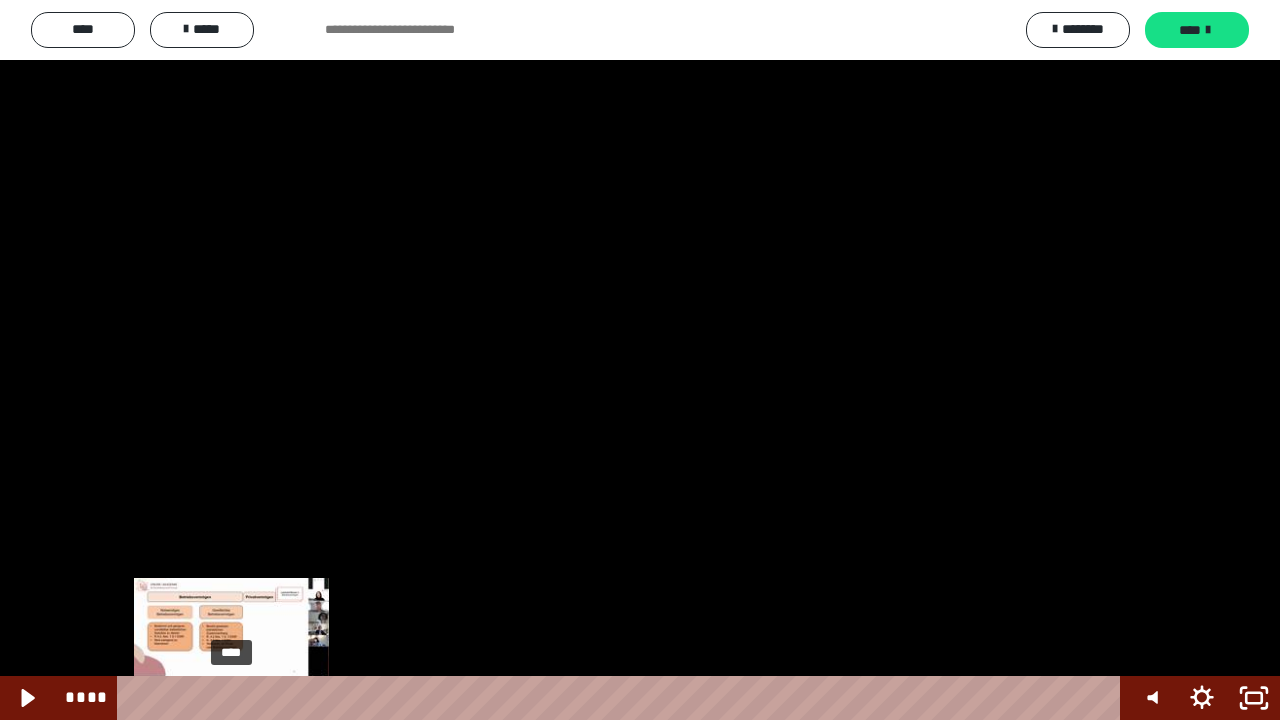 click on "****" at bounding box center [622, 698] 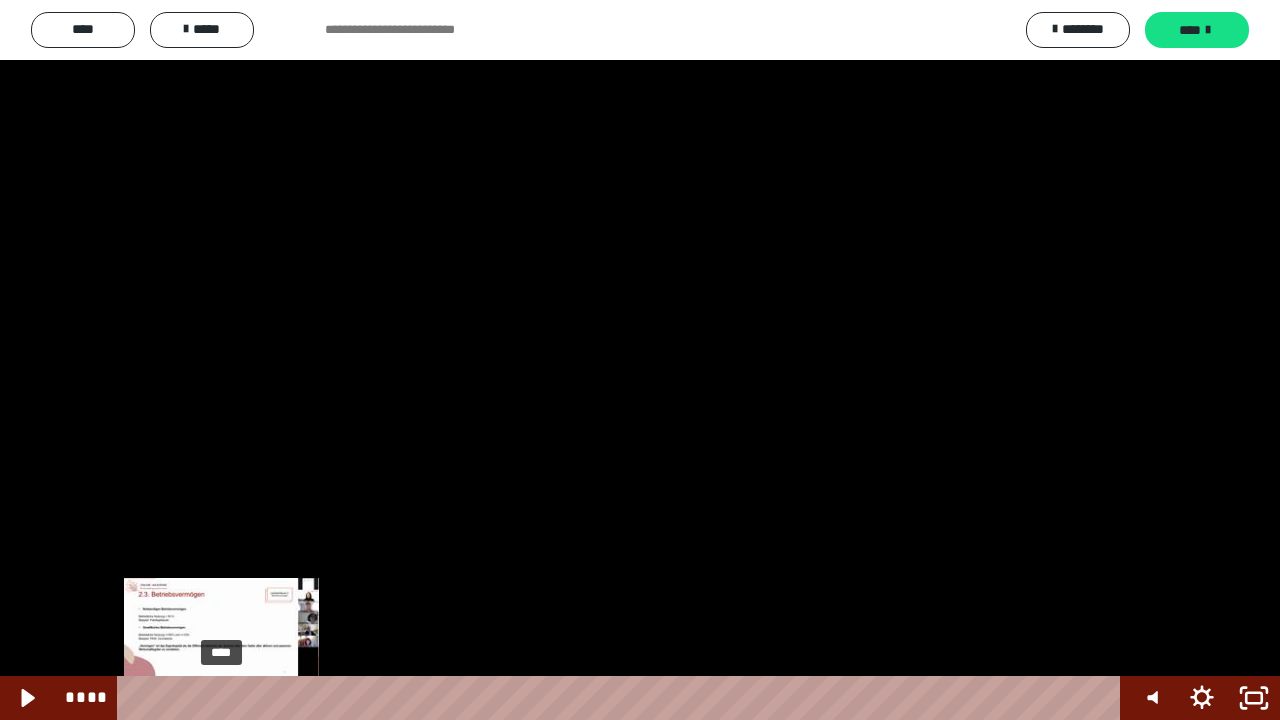 click on "****" at bounding box center [622, 698] 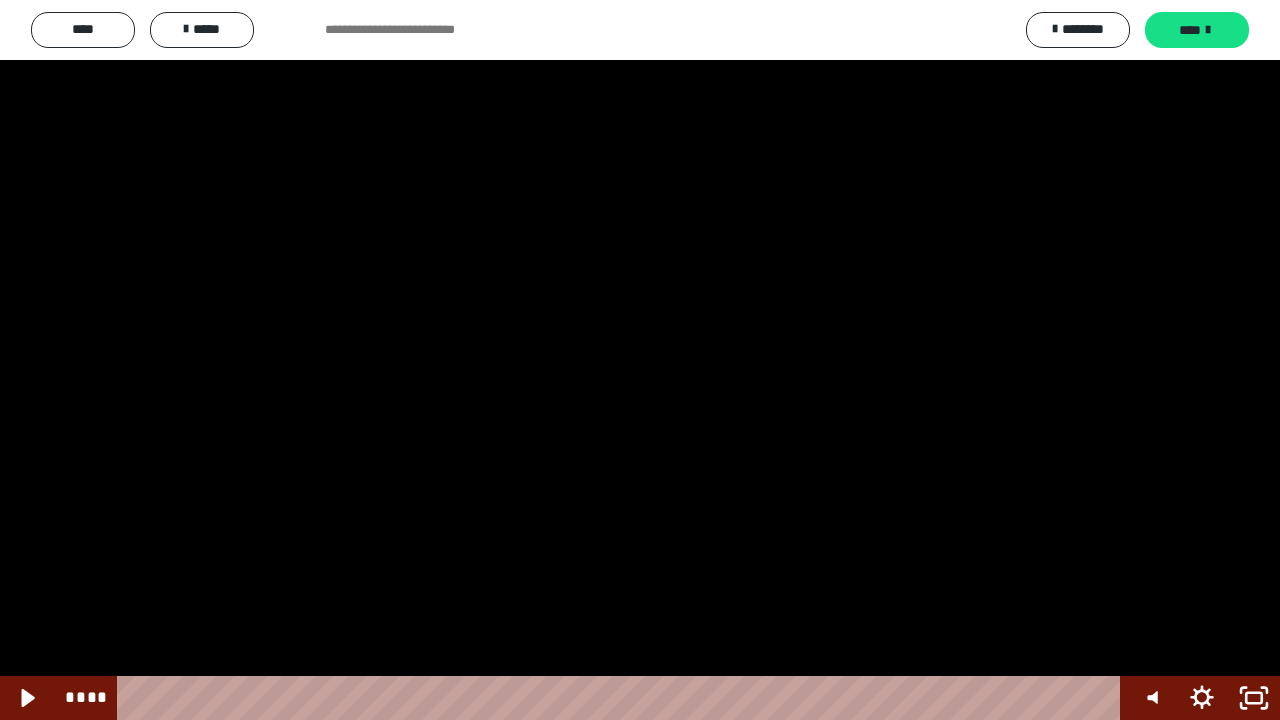 click at bounding box center (640, 360) 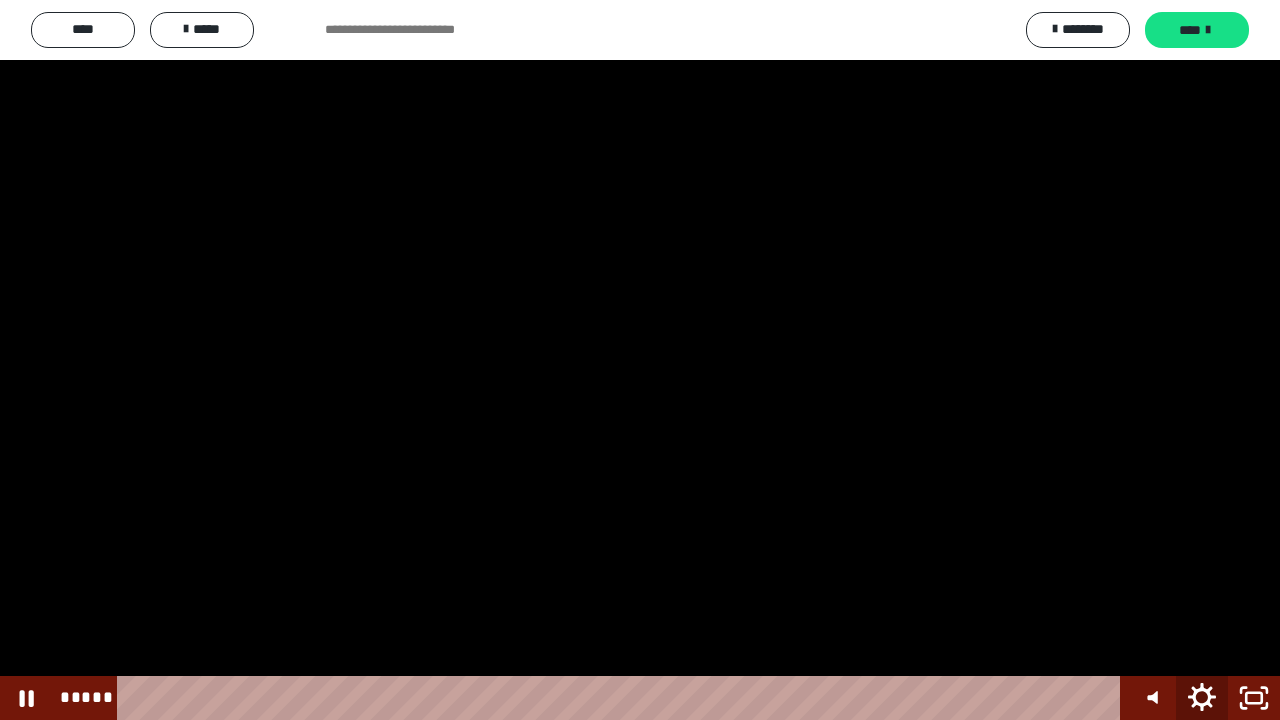 click 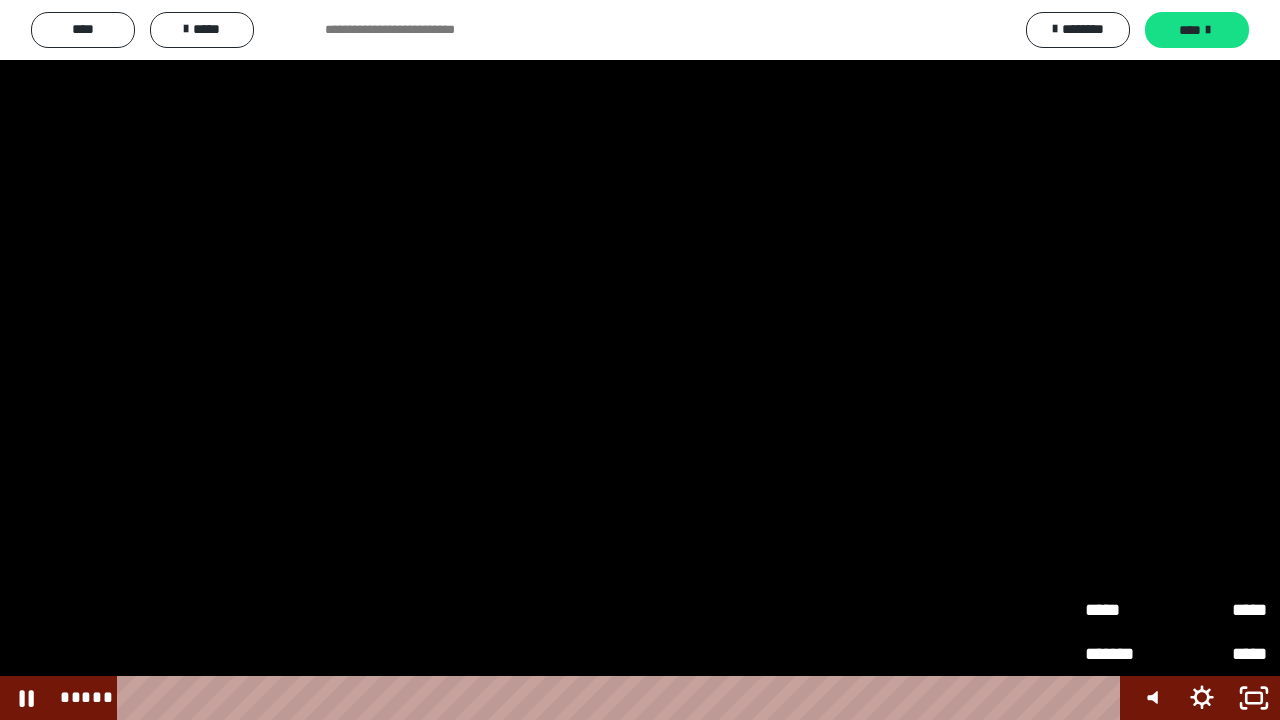 click on "*****" at bounding box center (1221, 601) 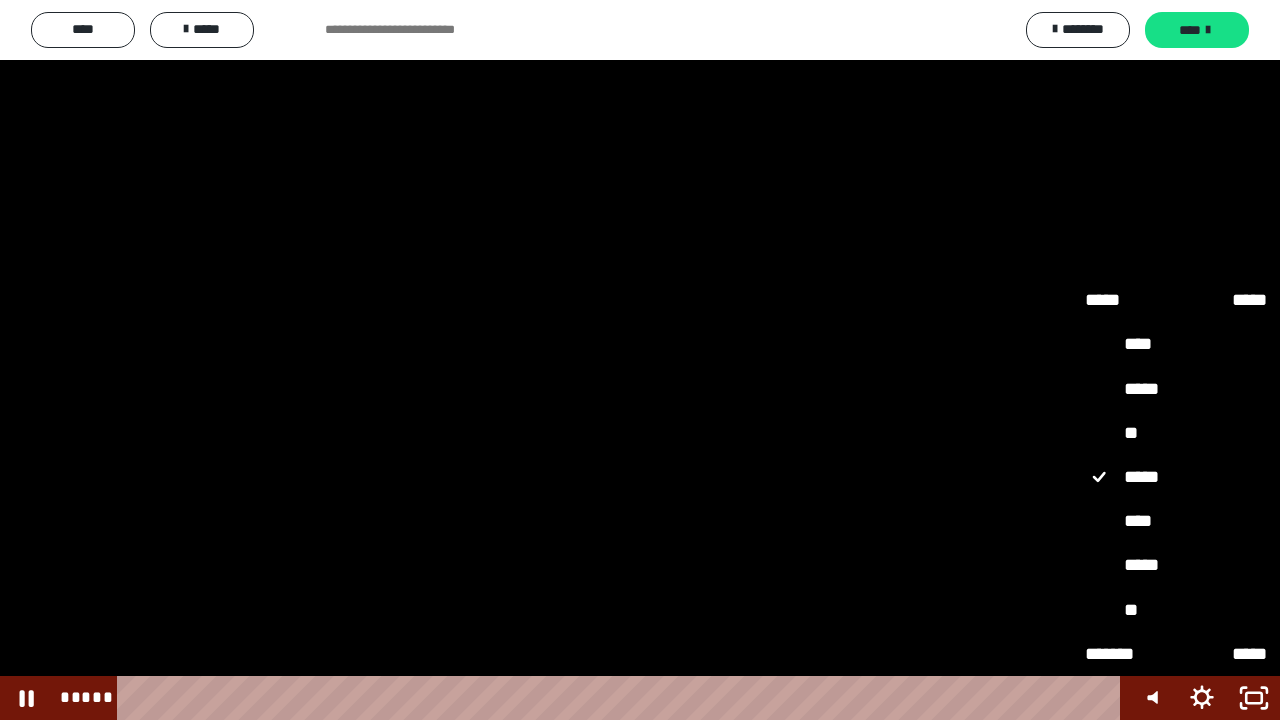click on "****" at bounding box center (1176, 522) 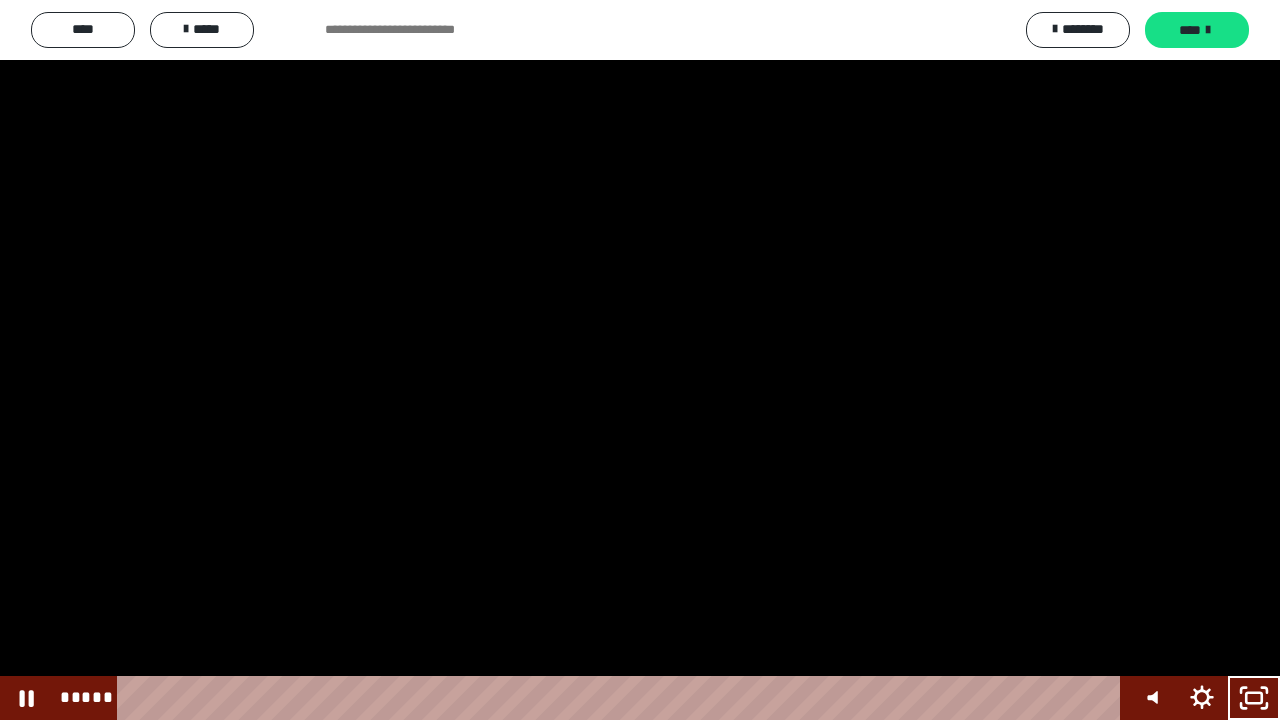 click at bounding box center (640, 360) 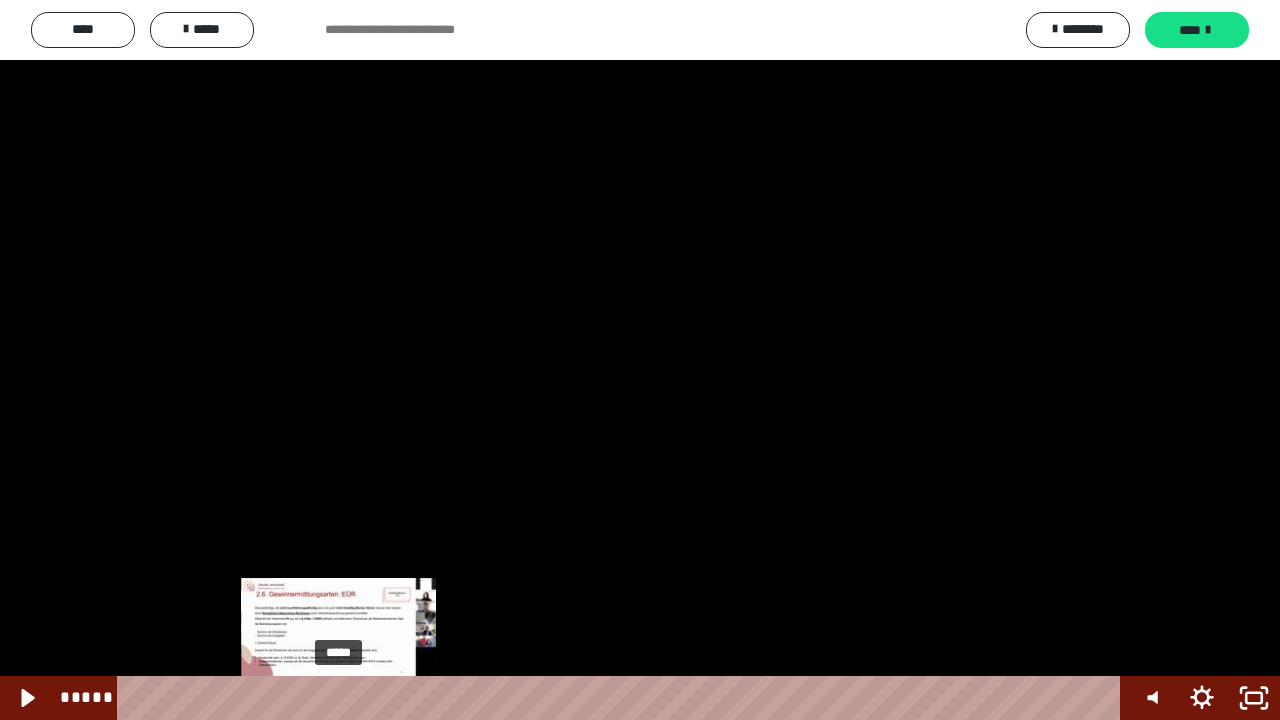click at bounding box center [338, 698] 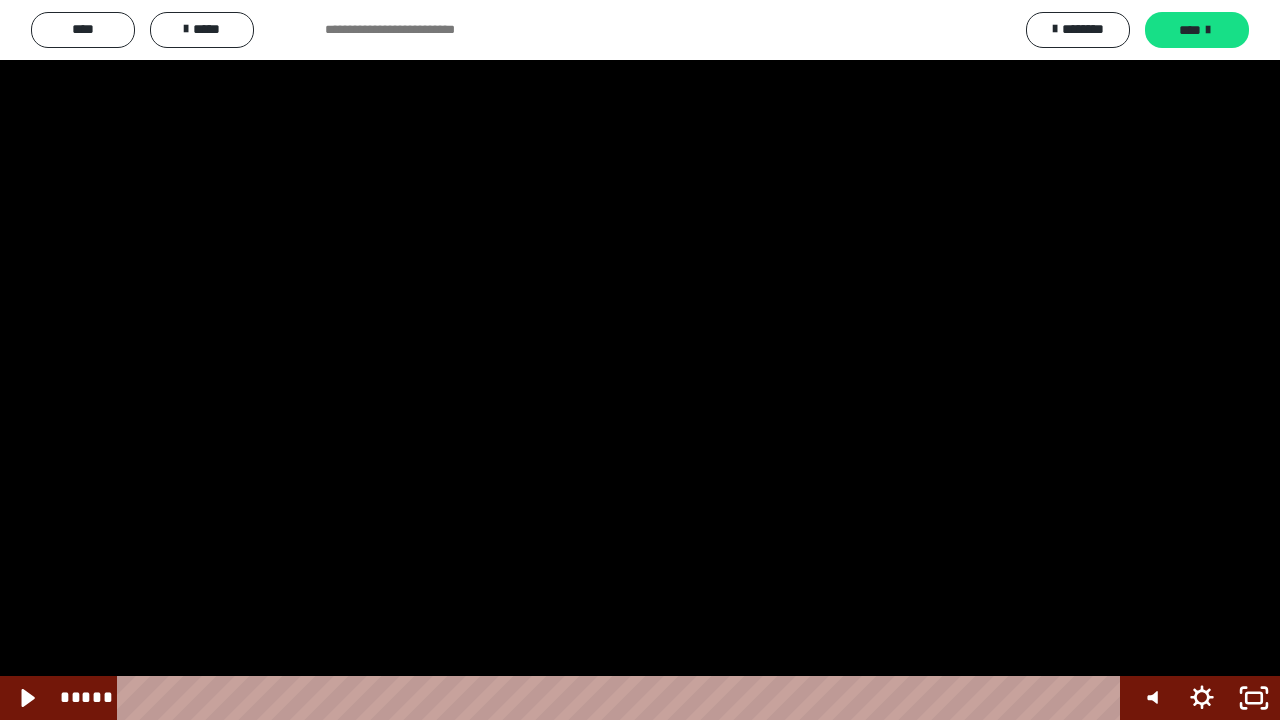 click at bounding box center [640, 360] 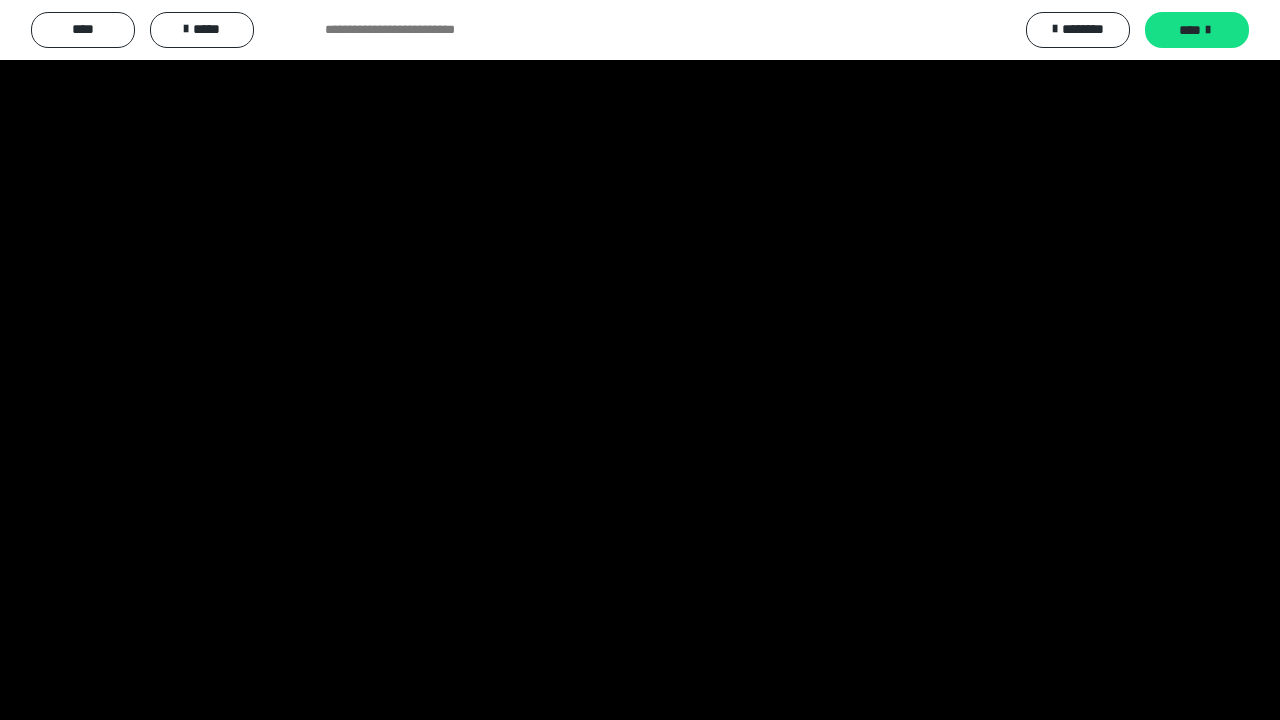 click at bounding box center (640, 360) 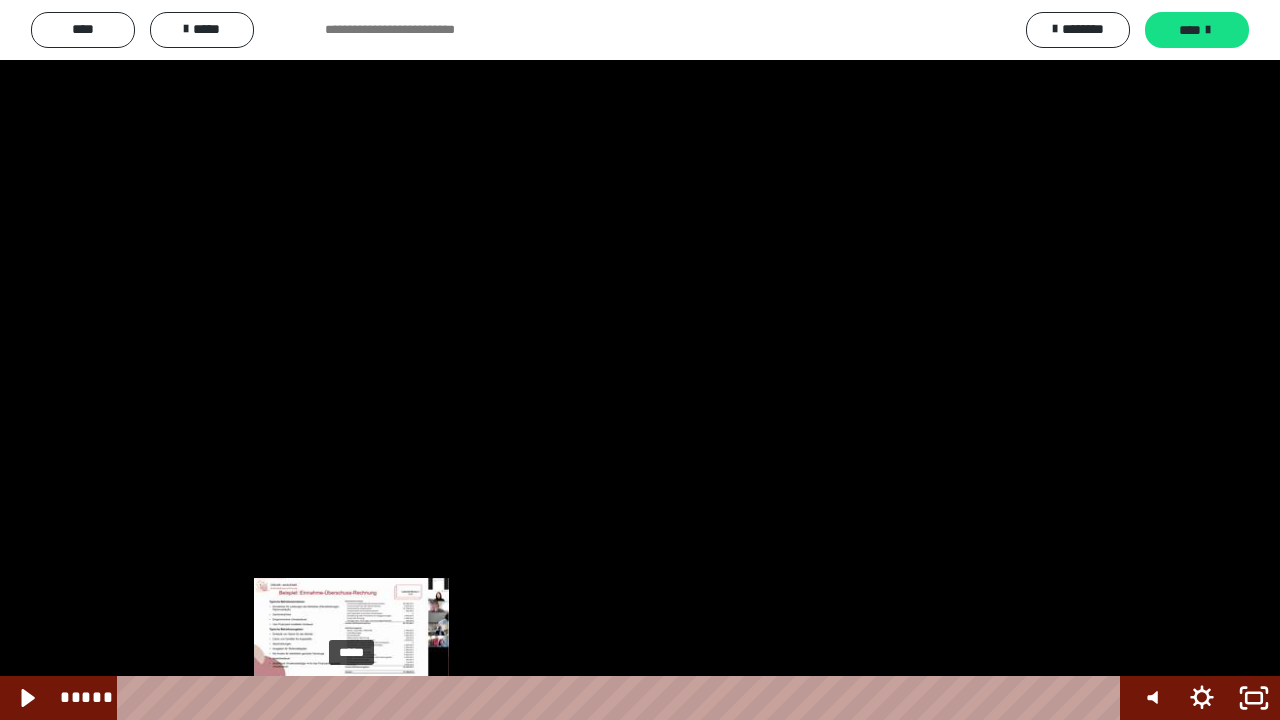 click on "*****" at bounding box center (622, 698) 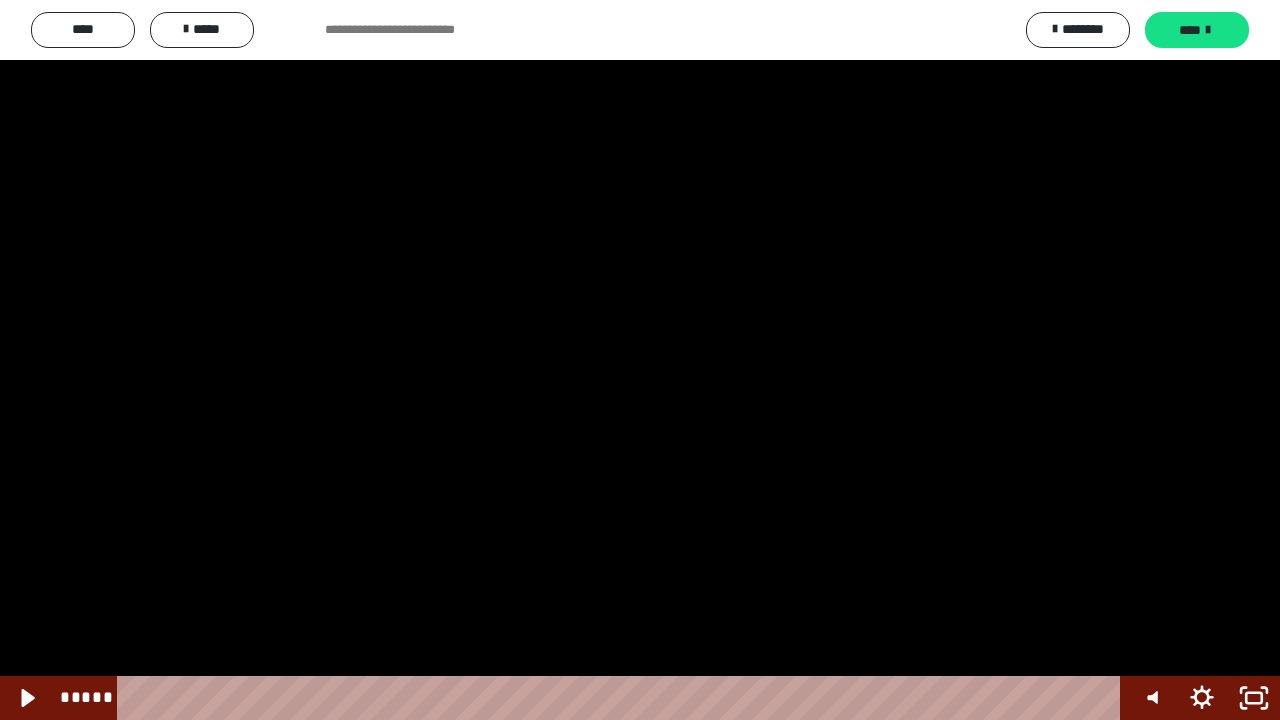 click at bounding box center (640, 360) 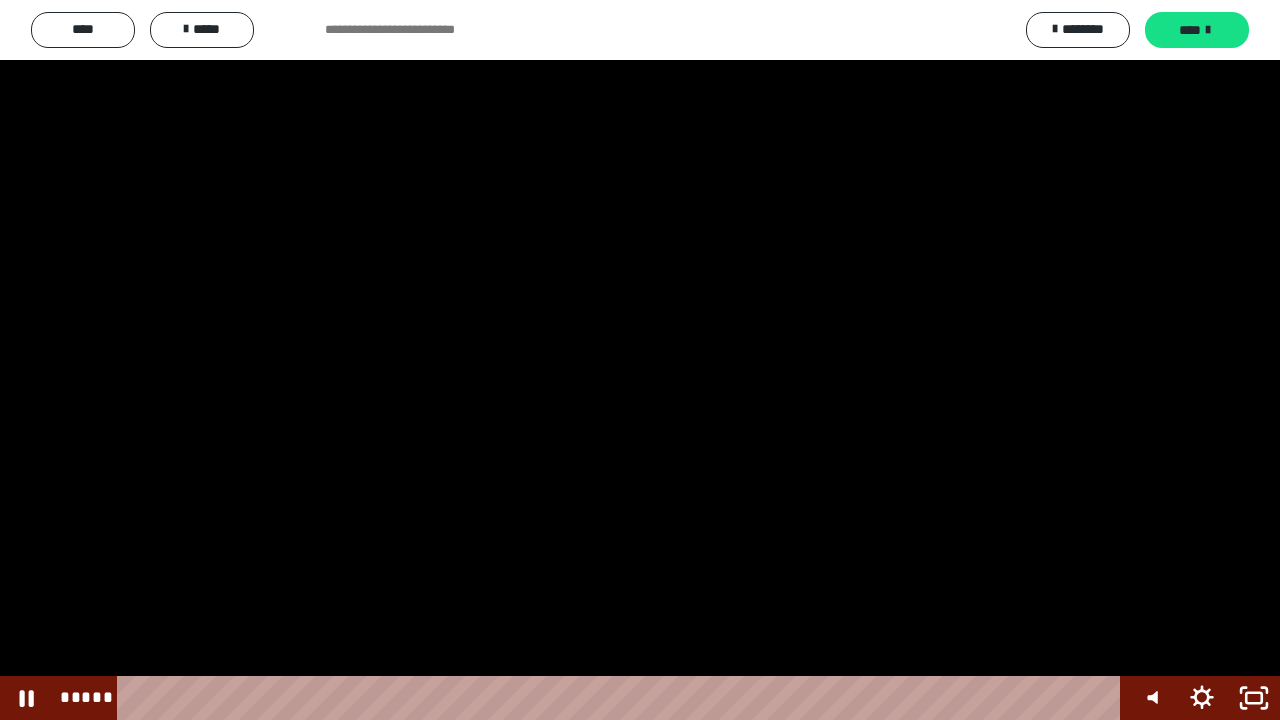 click at bounding box center [640, 360] 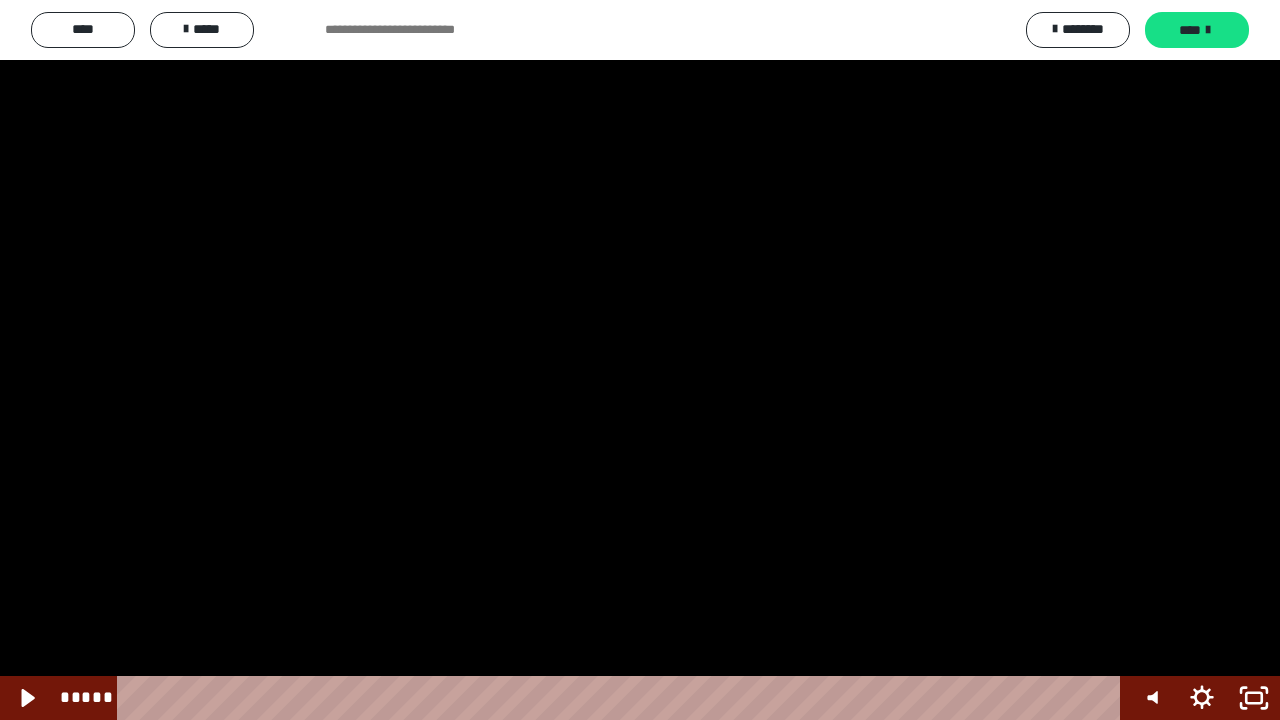 click at bounding box center (640, 360) 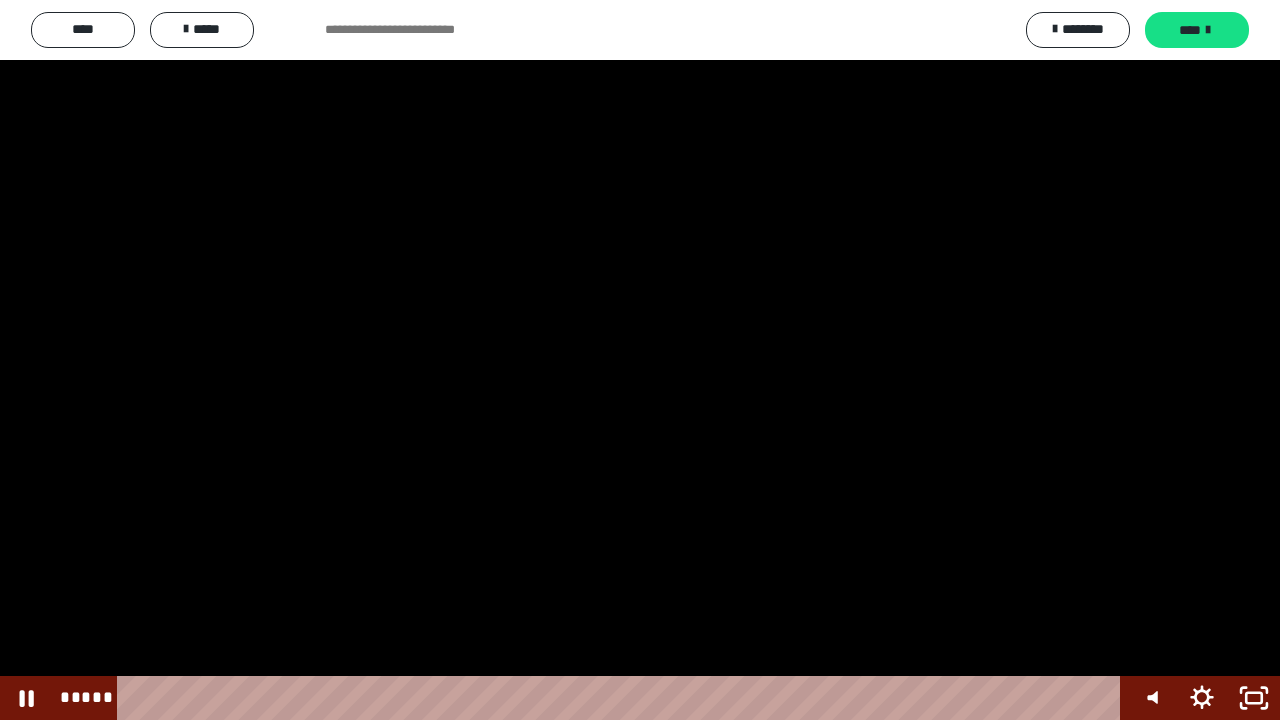 click at bounding box center [640, 360] 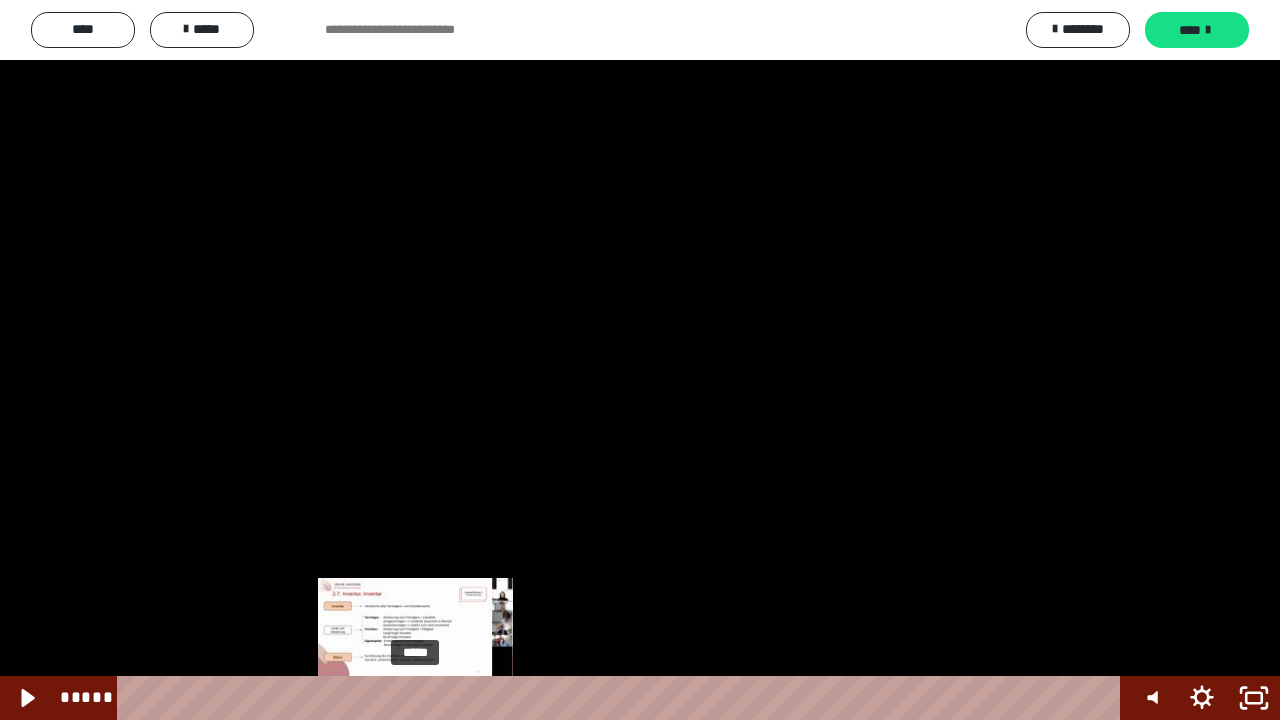 click on "*****" at bounding box center [622, 698] 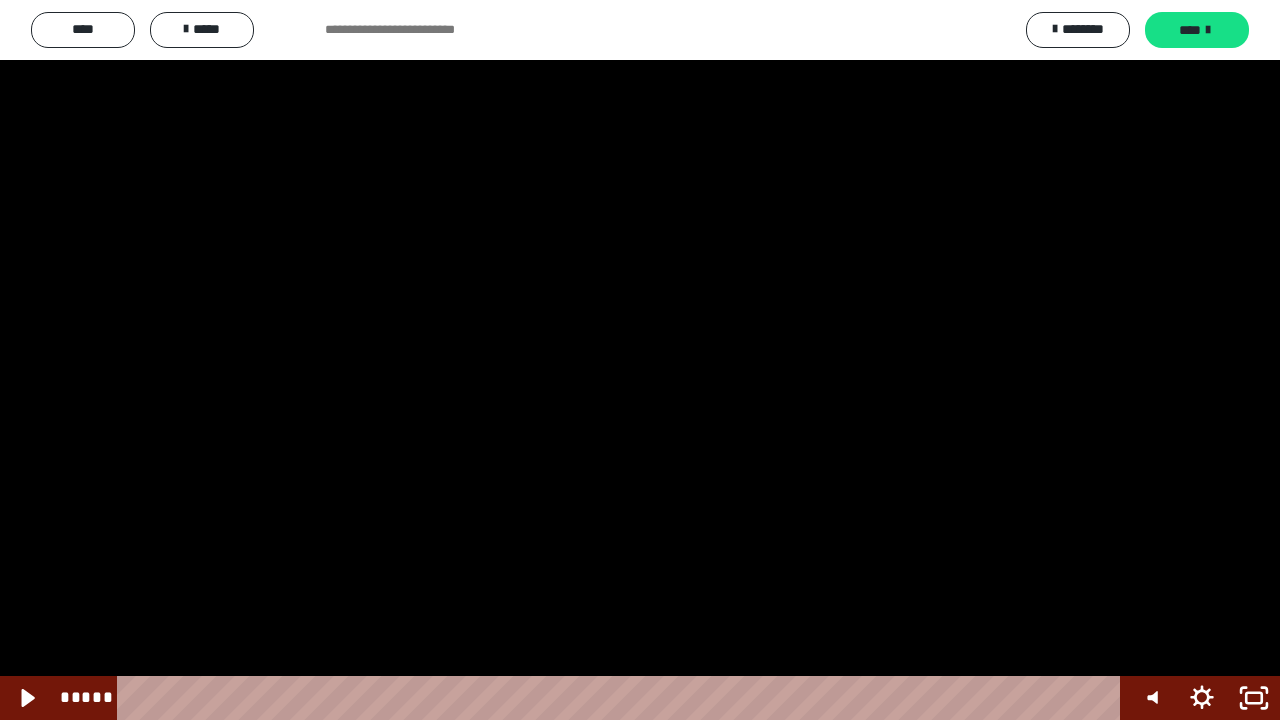 click at bounding box center (640, 360) 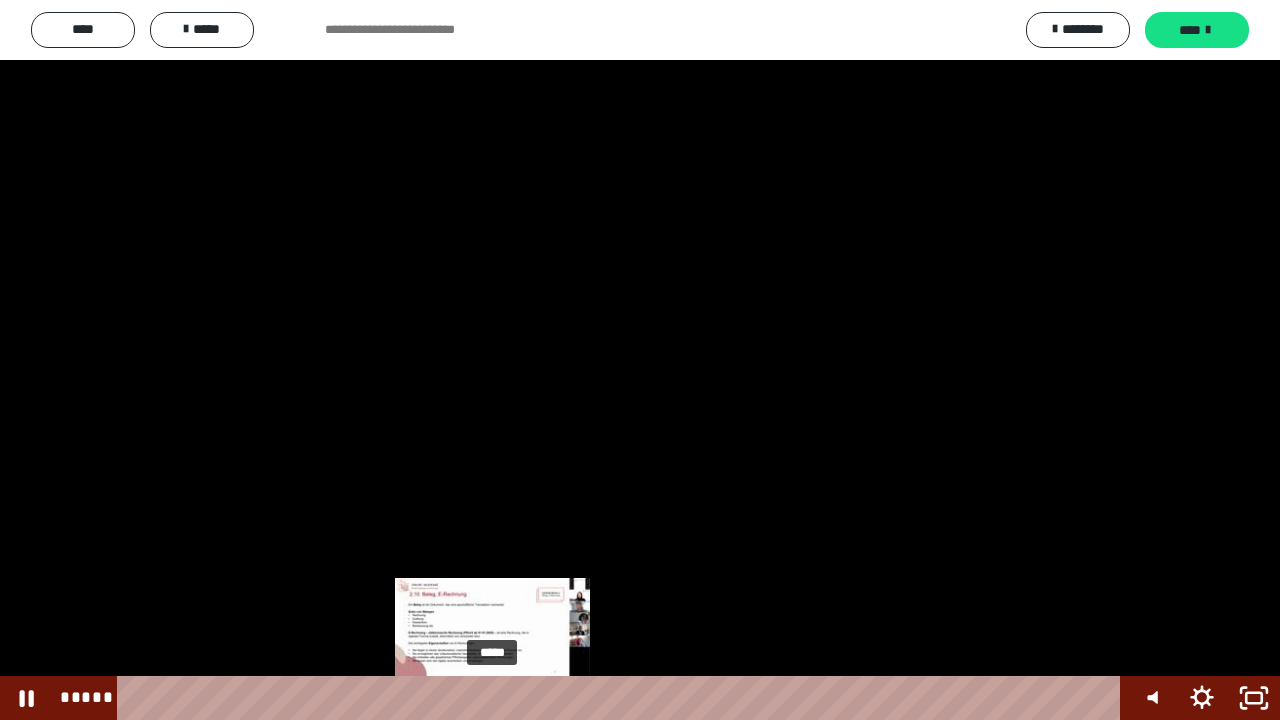 click on "*****" at bounding box center [622, 698] 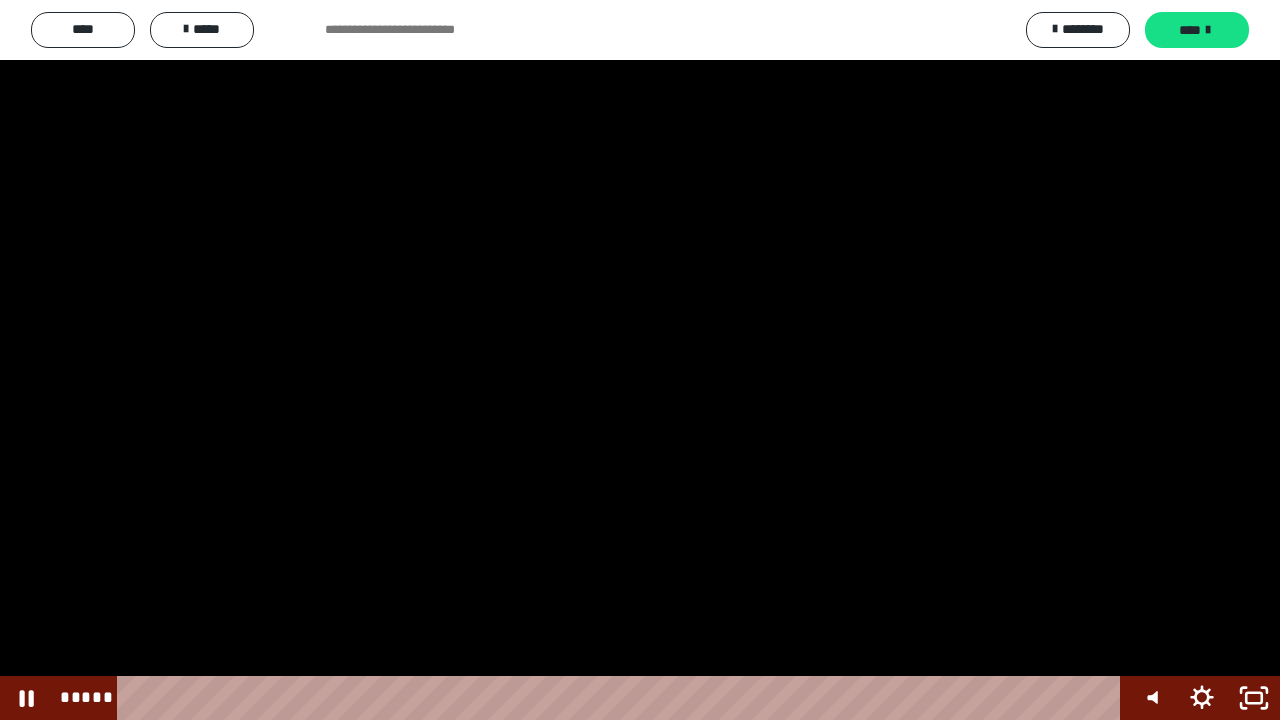 click at bounding box center [640, 360] 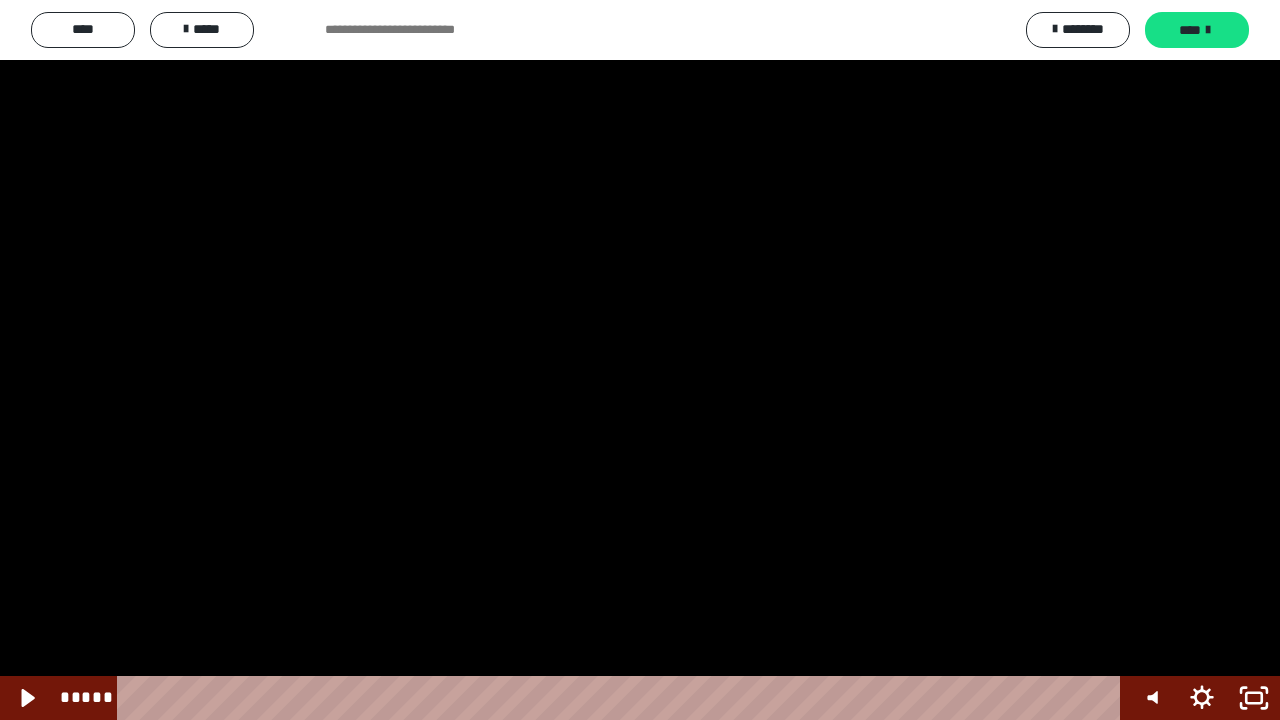 click at bounding box center (640, 360) 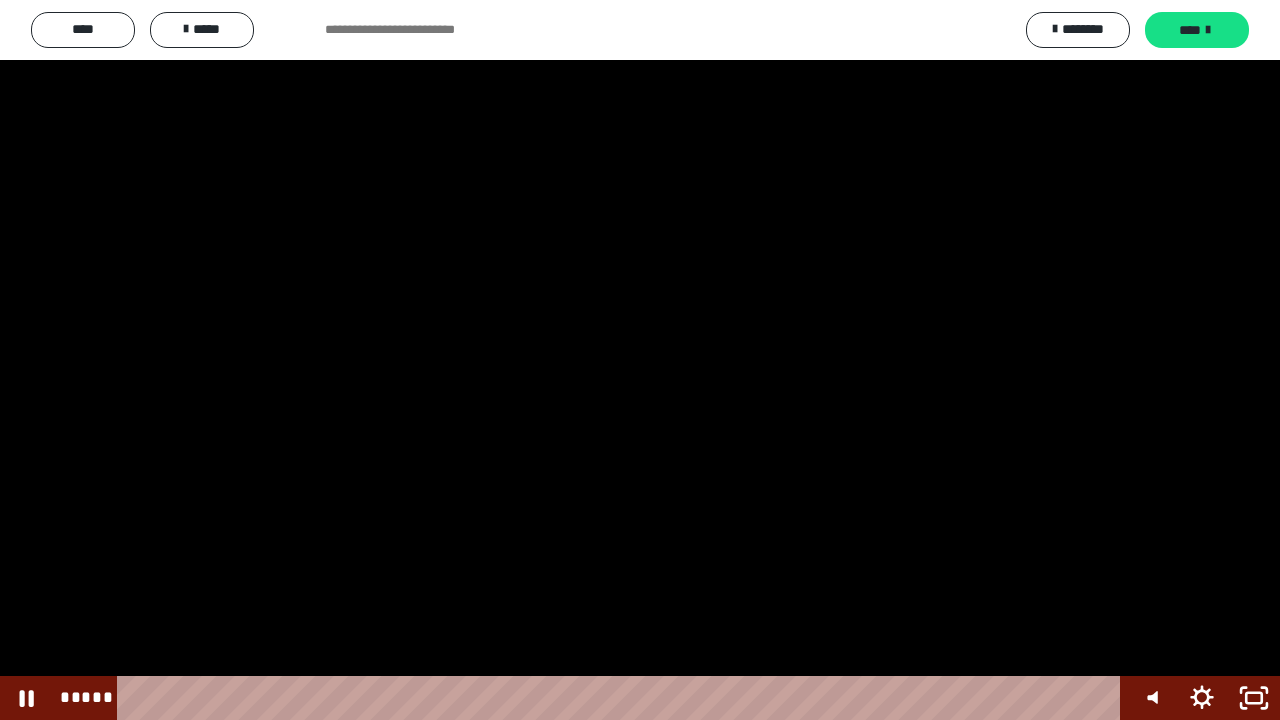 click at bounding box center (640, 360) 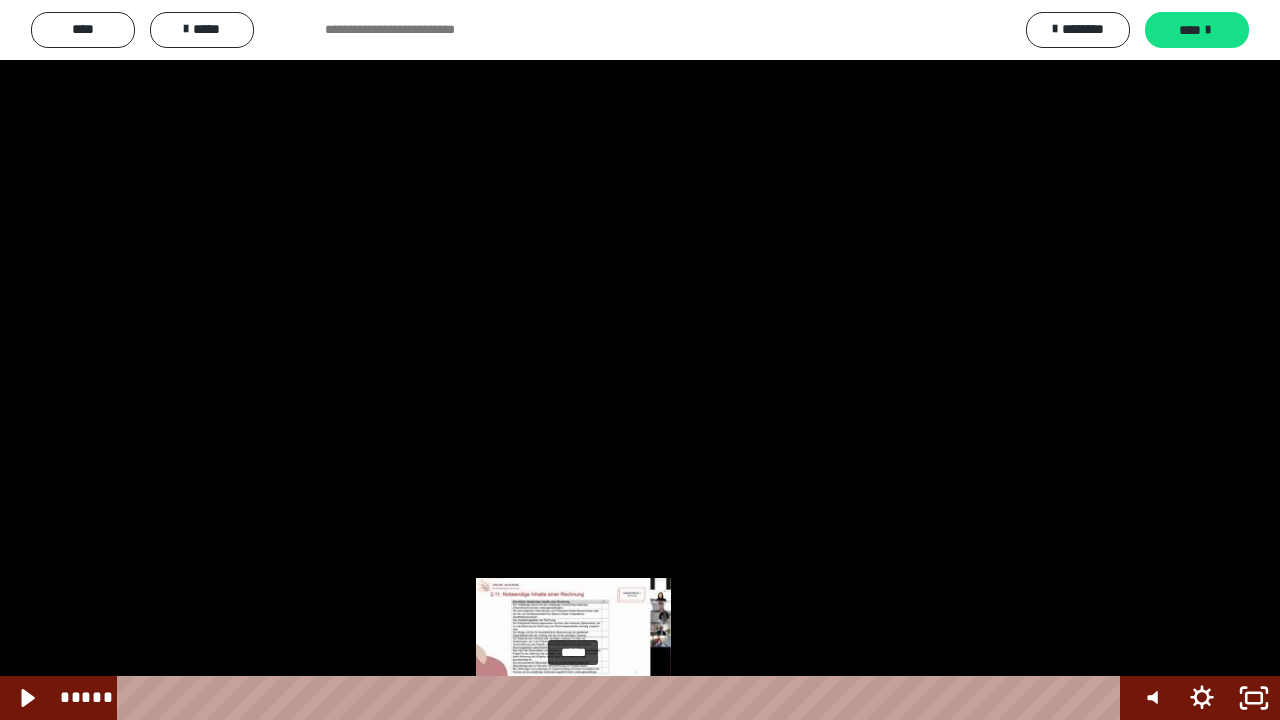 click on "*****" at bounding box center (622, 698) 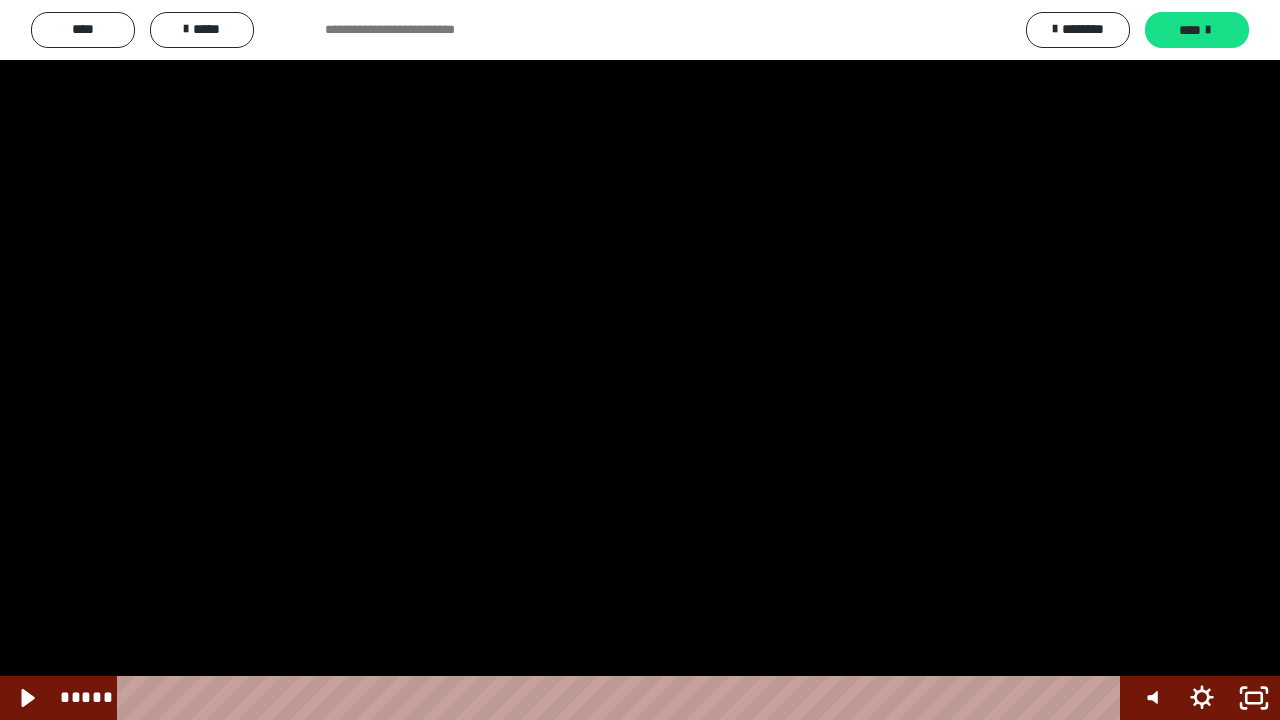 click at bounding box center (640, 360) 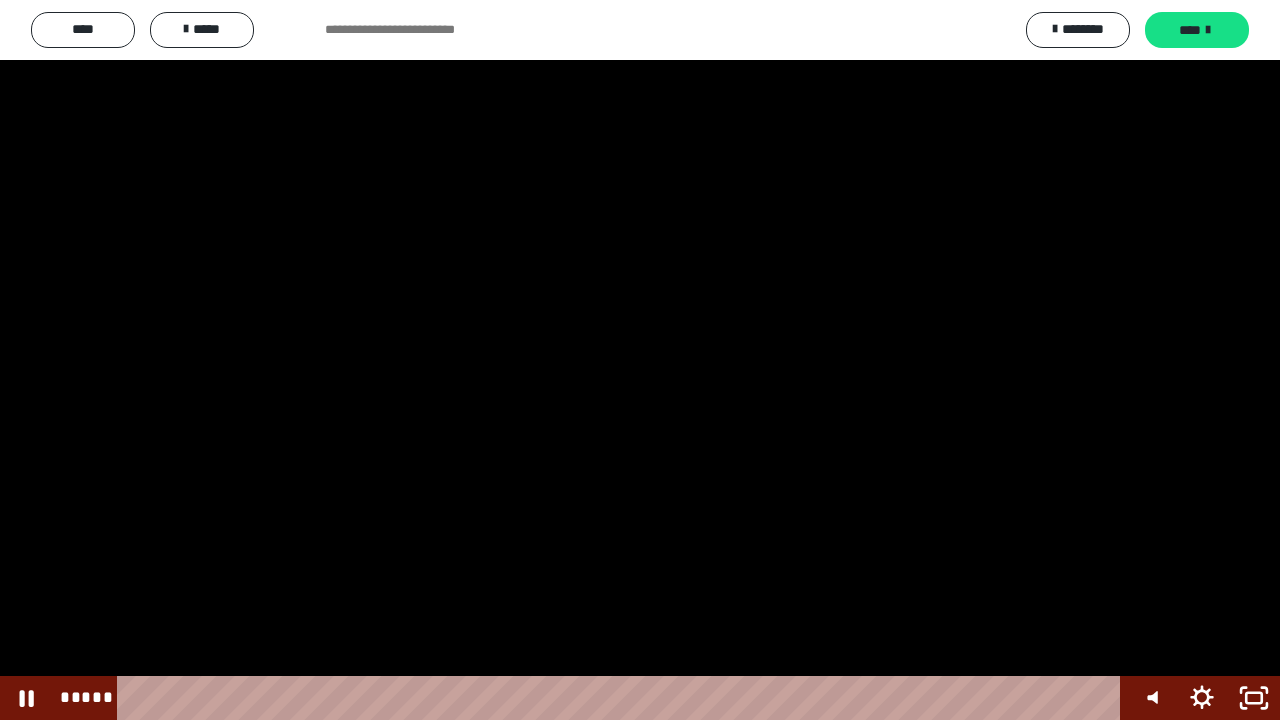 click at bounding box center (640, 360) 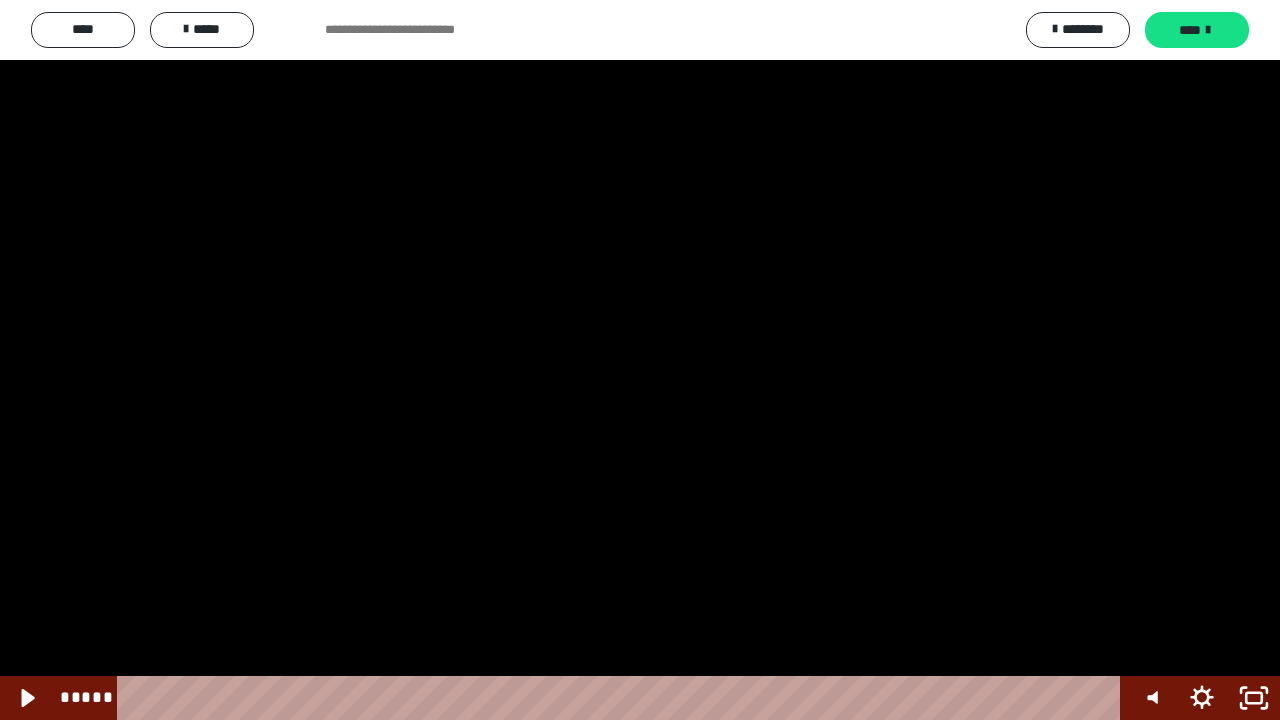 click at bounding box center [640, 360] 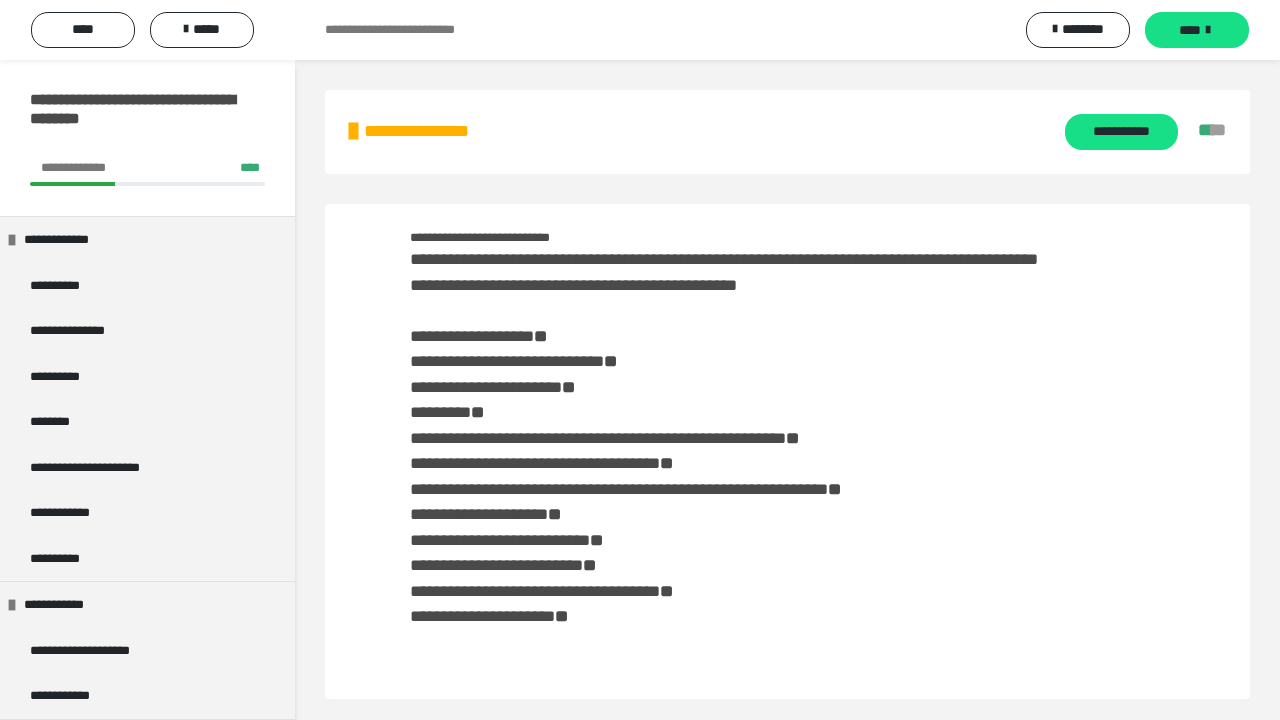 scroll, scrollTop: 4030, scrollLeft: 0, axis: vertical 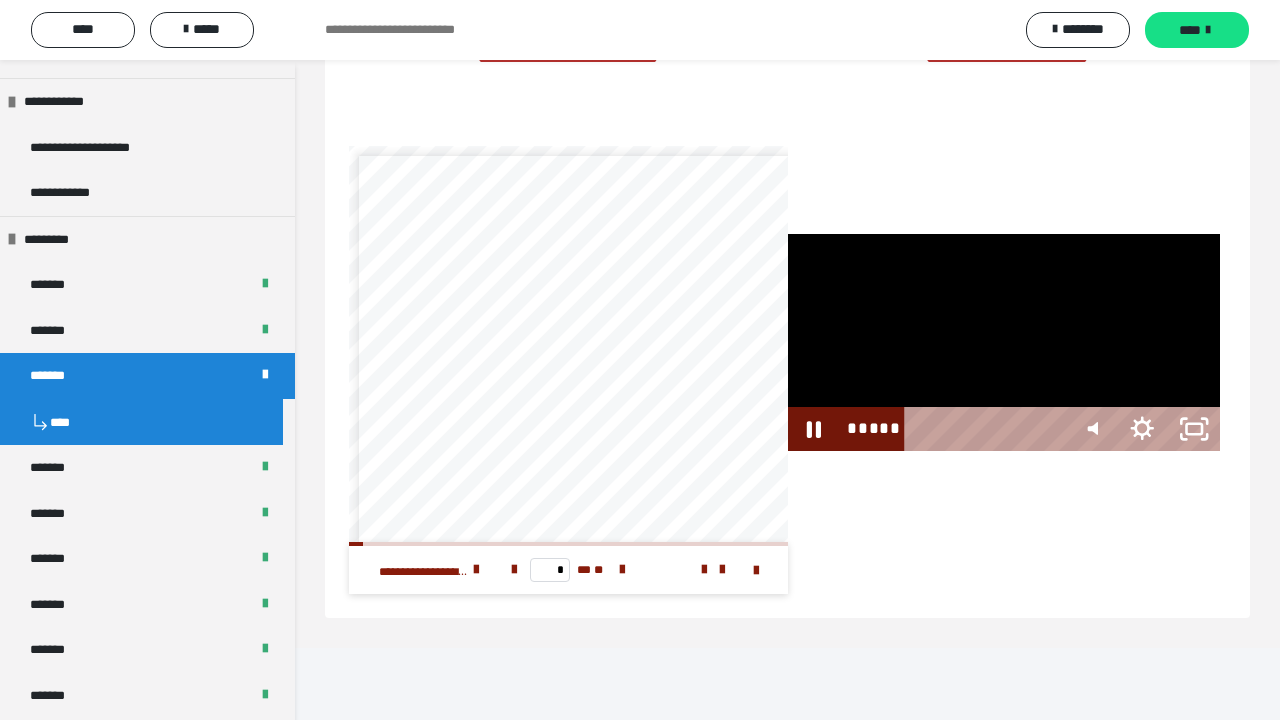 click at bounding box center [1004, 343] 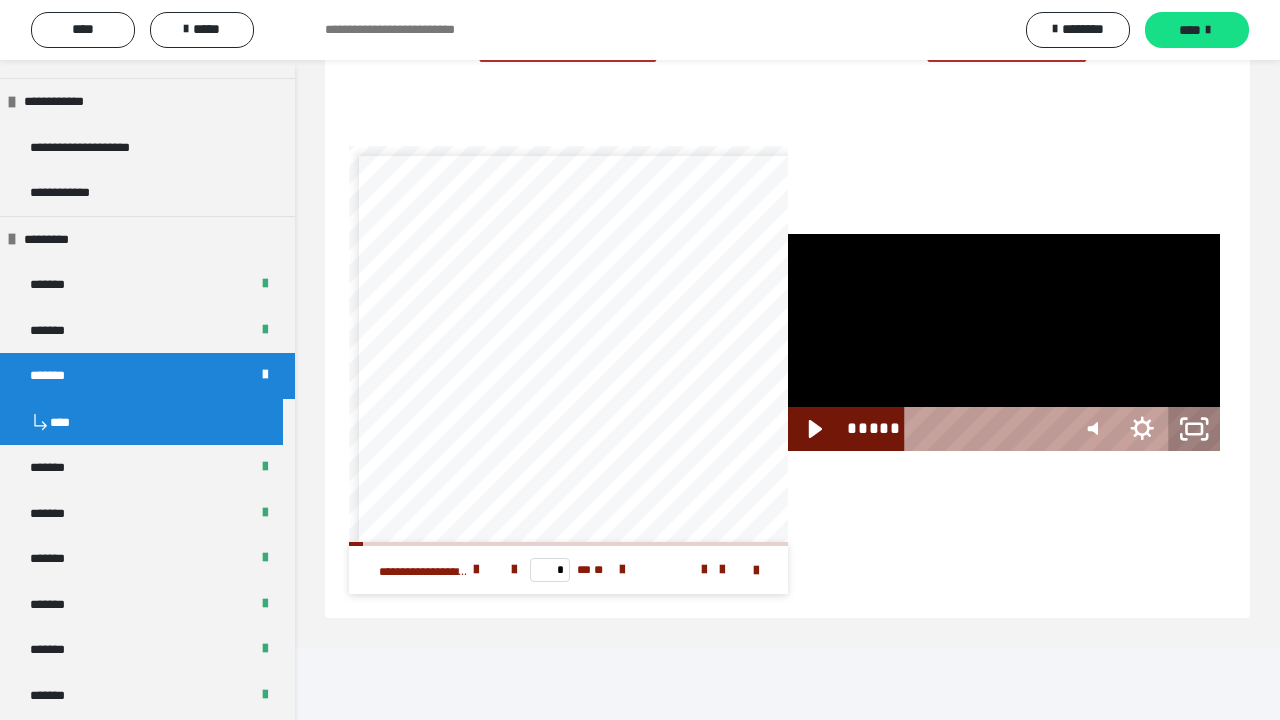 click 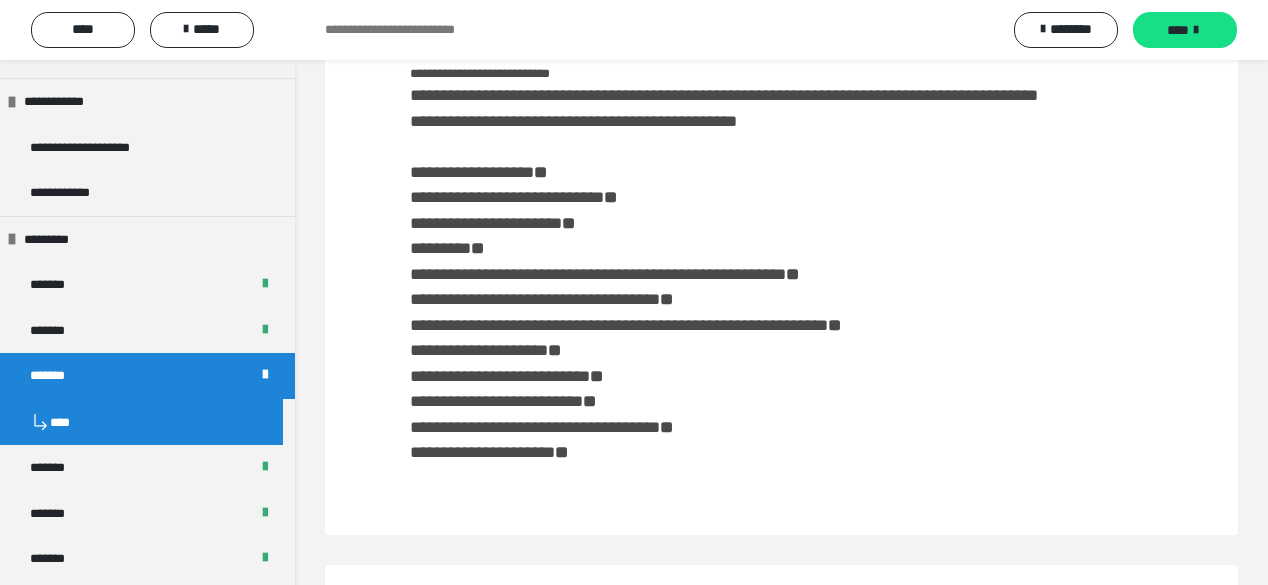 scroll, scrollTop: 0, scrollLeft: 0, axis: both 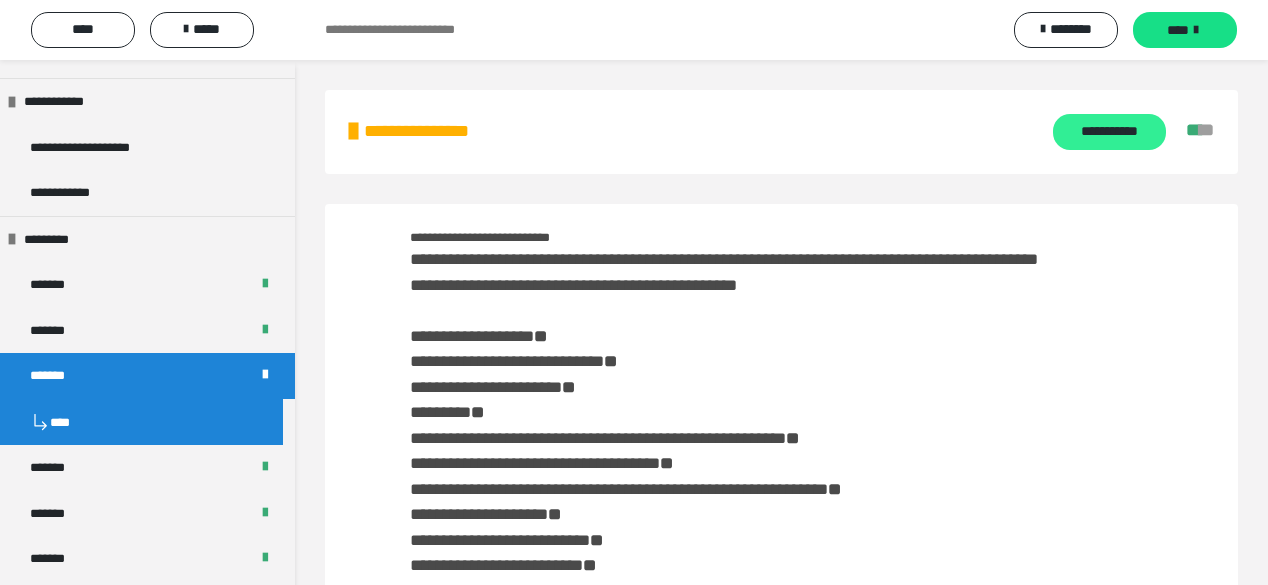 click on "**********" at bounding box center (1109, 132) 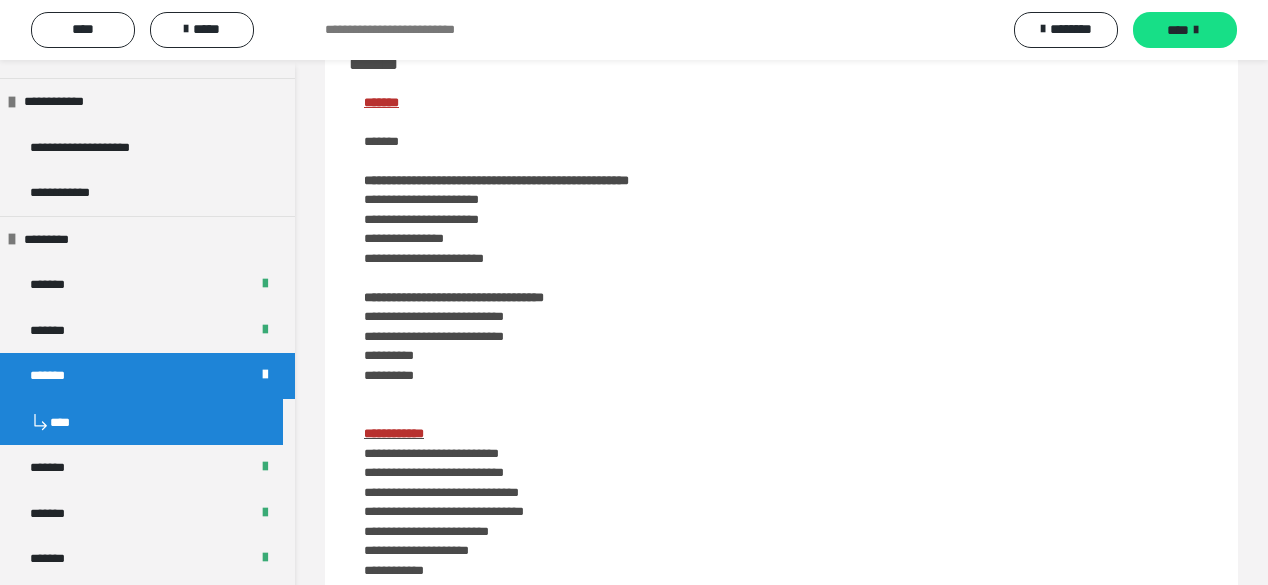 scroll, scrollTop: 3280, scrollLeft: 0, axis: vertical 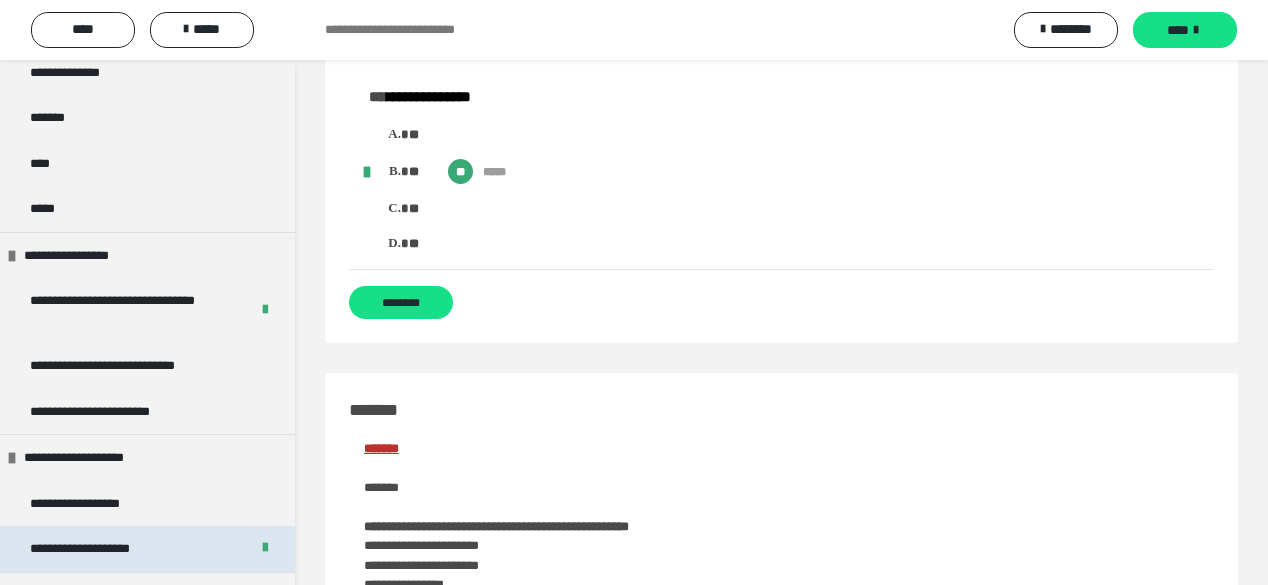 click on "**********" at bounding box center [102, 549] 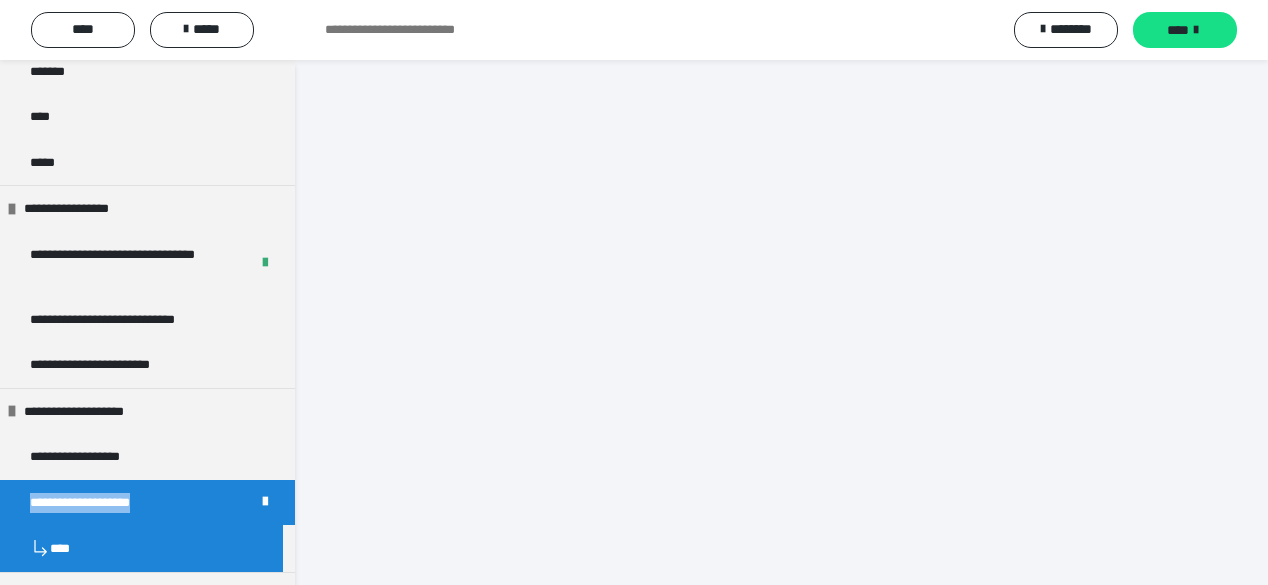 scroll, scrollTop: 0, scrollLeft: 0, axis: both 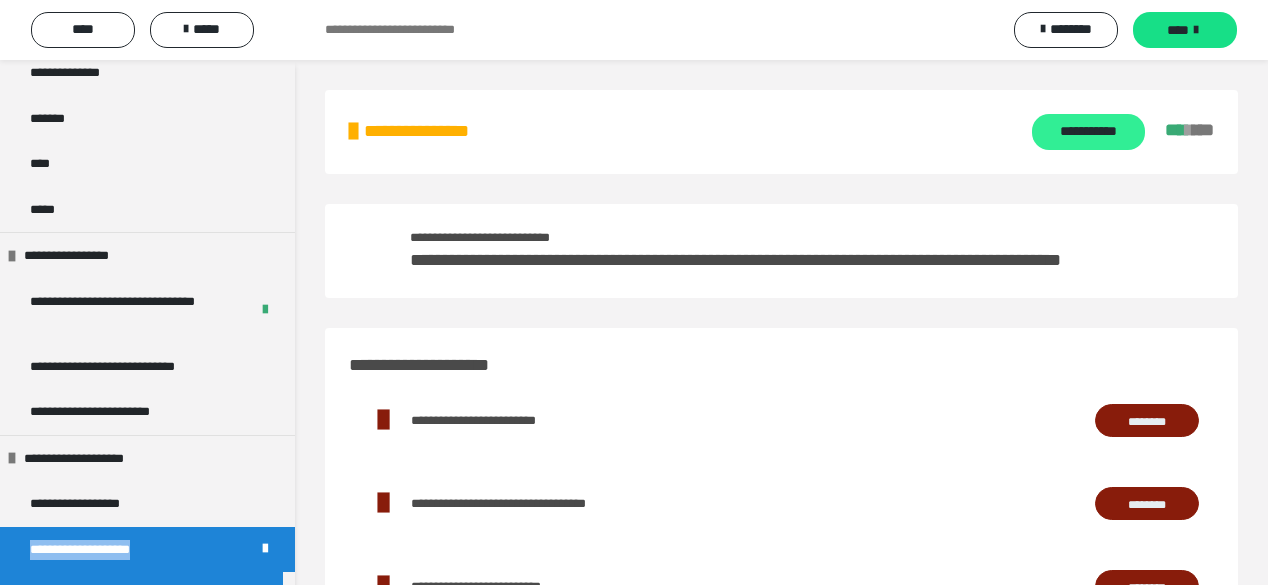 click on "**********" at bounding box center [1088, 132] 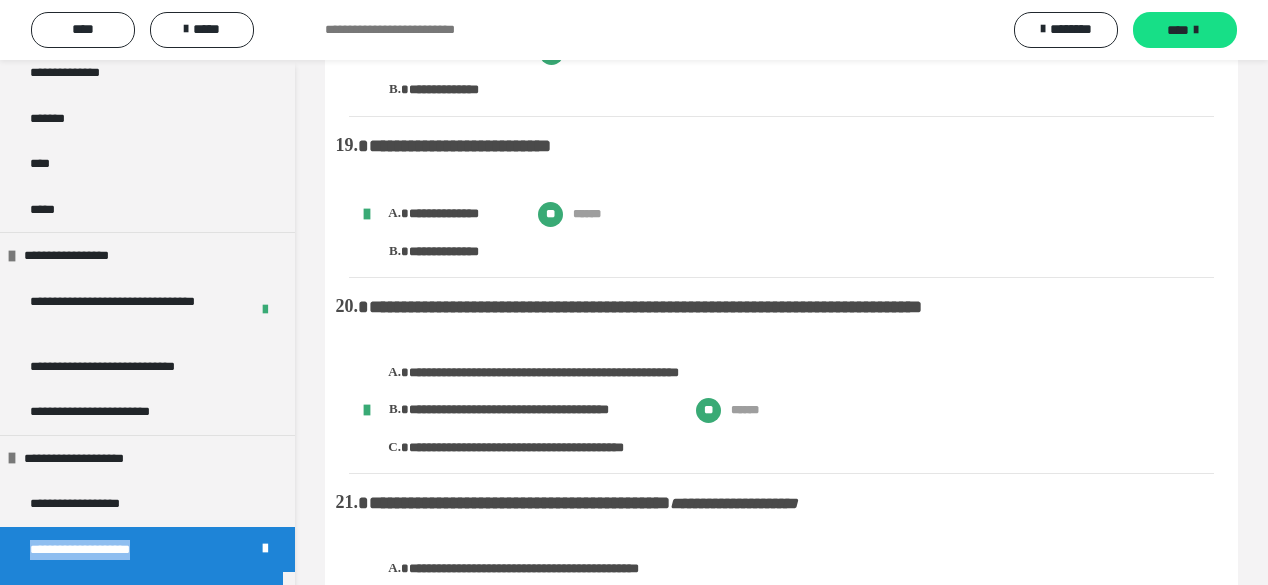 scroll, scrollTop: 3520, scrollLeft: 0, axis: vertical 